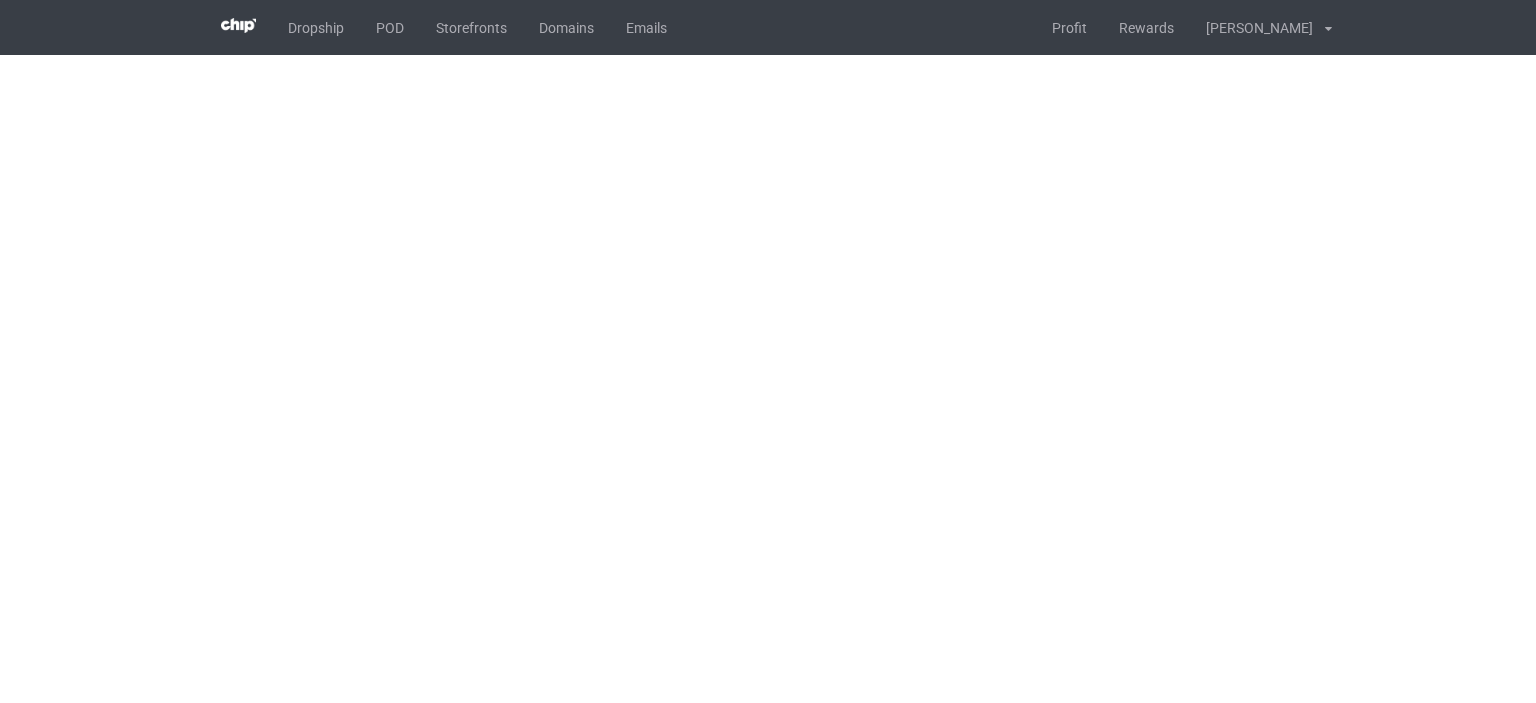 scroll, scrollTop: 0, scrollLeft: 0, axis: both 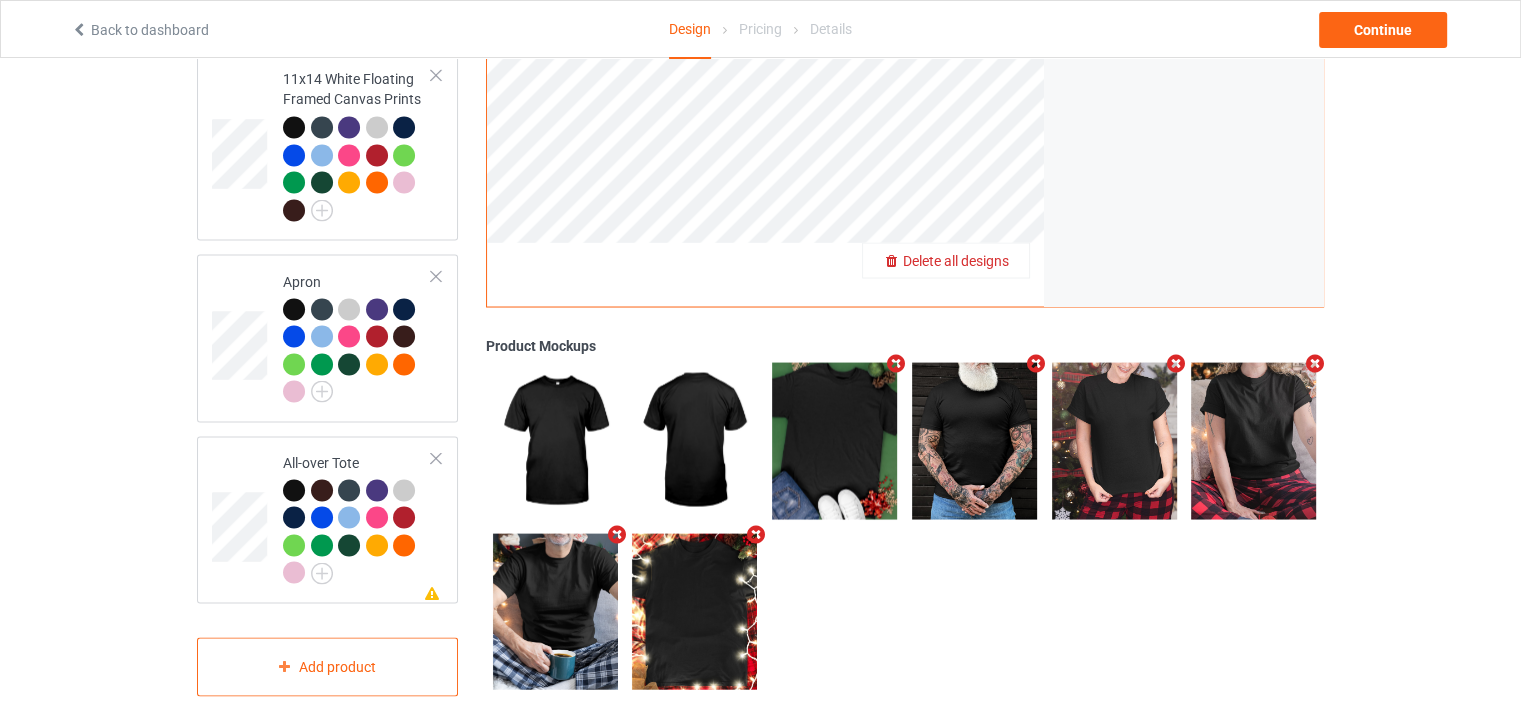 click on "Delete all designs" at bounding box center (956, 260) 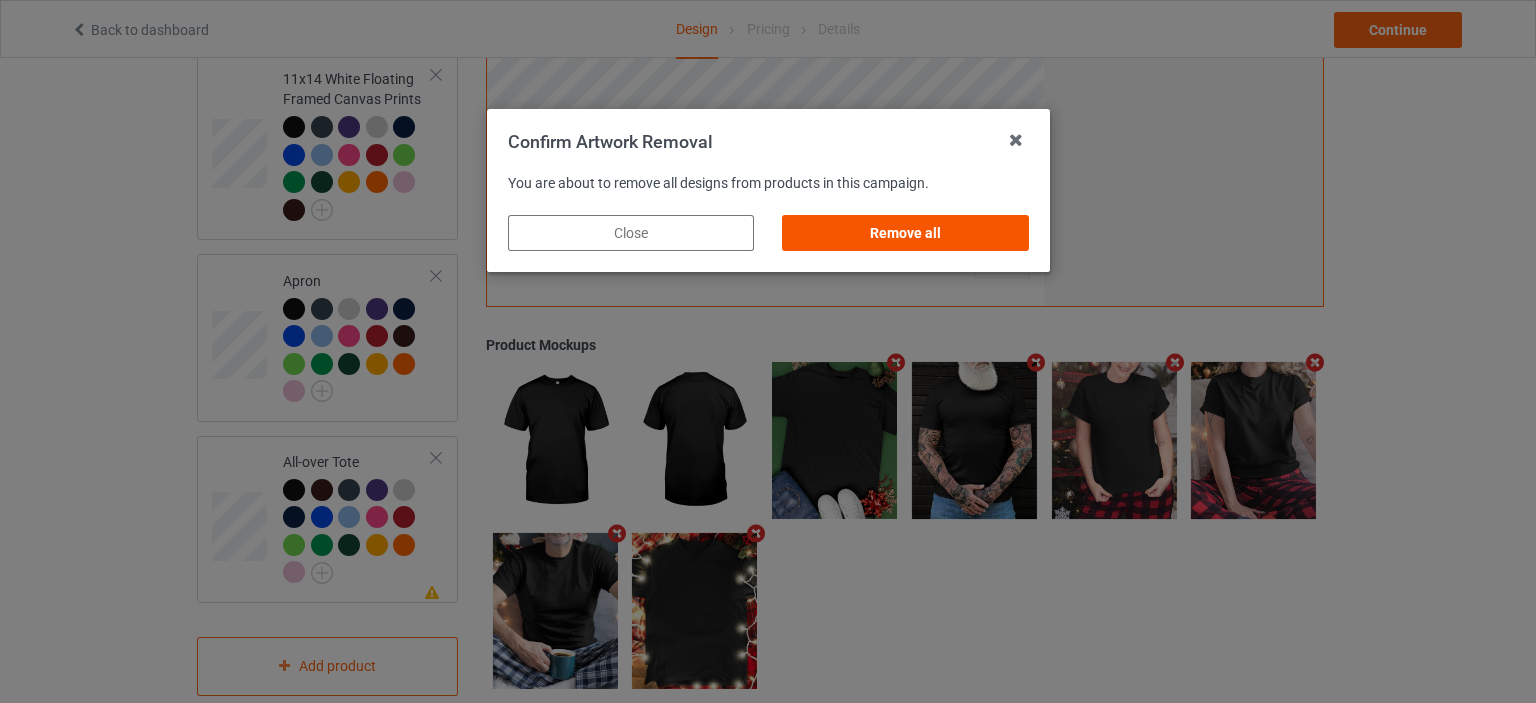 click on "Remove all" at bounding box center [905, 233] 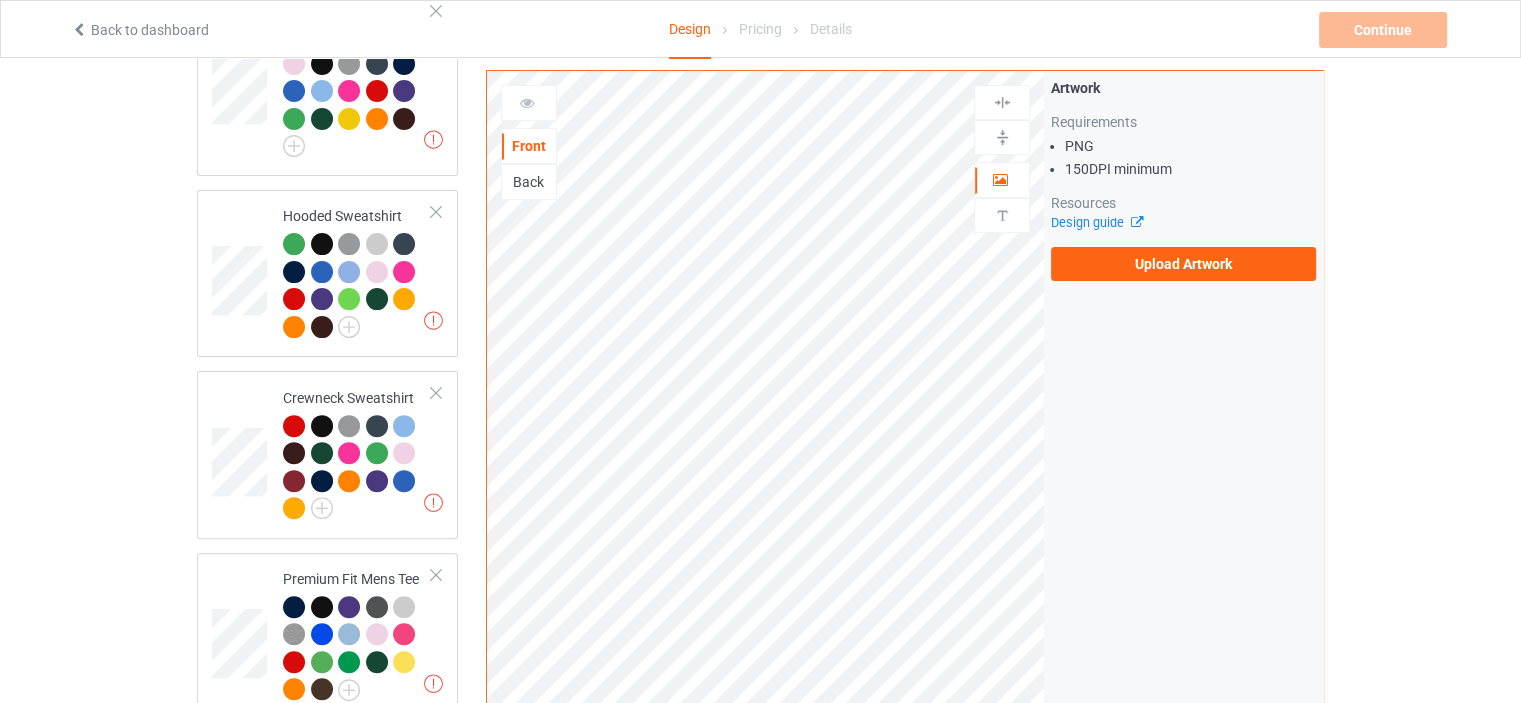 scroll, scrollTop: 0, scrollLeft: 0, axis: both 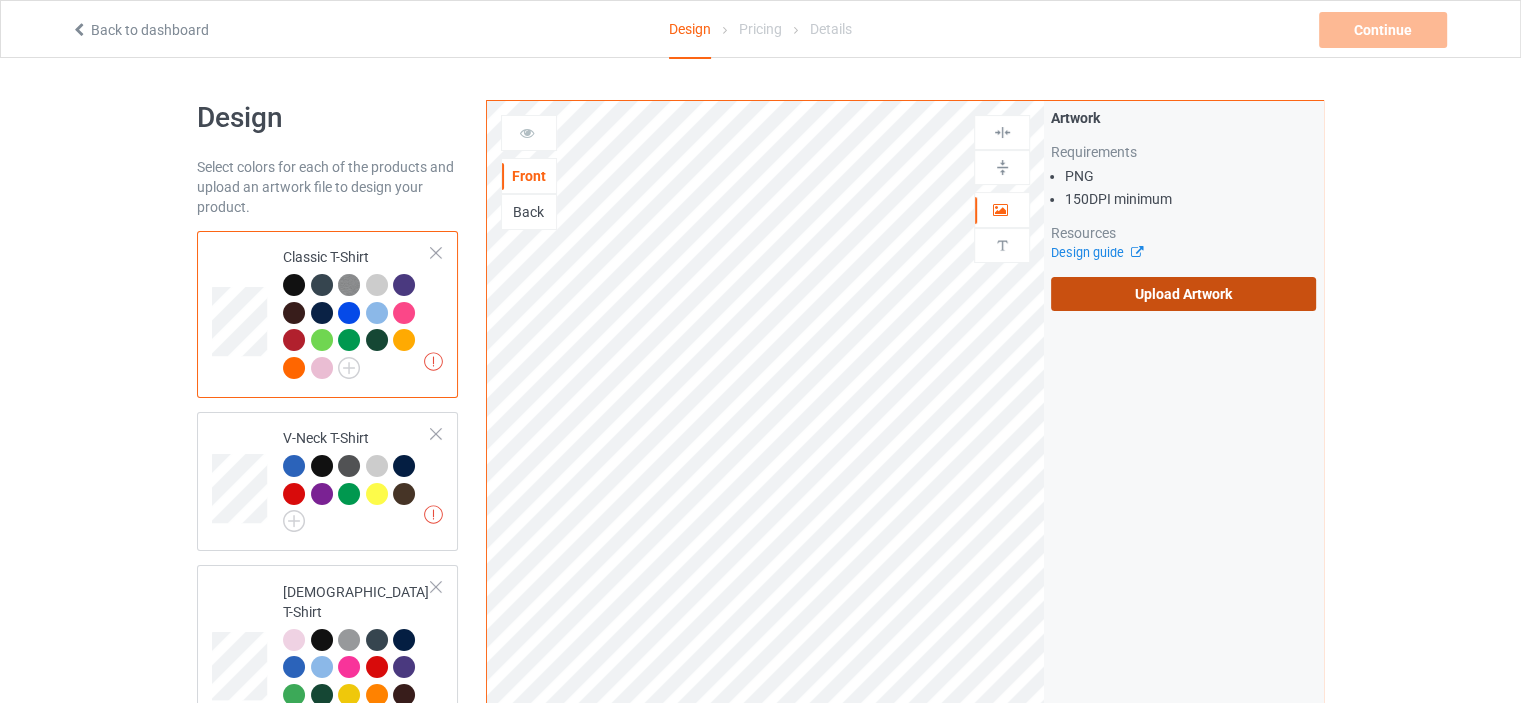 click on "Upload Artwork" at bounding box center (1183, 294) 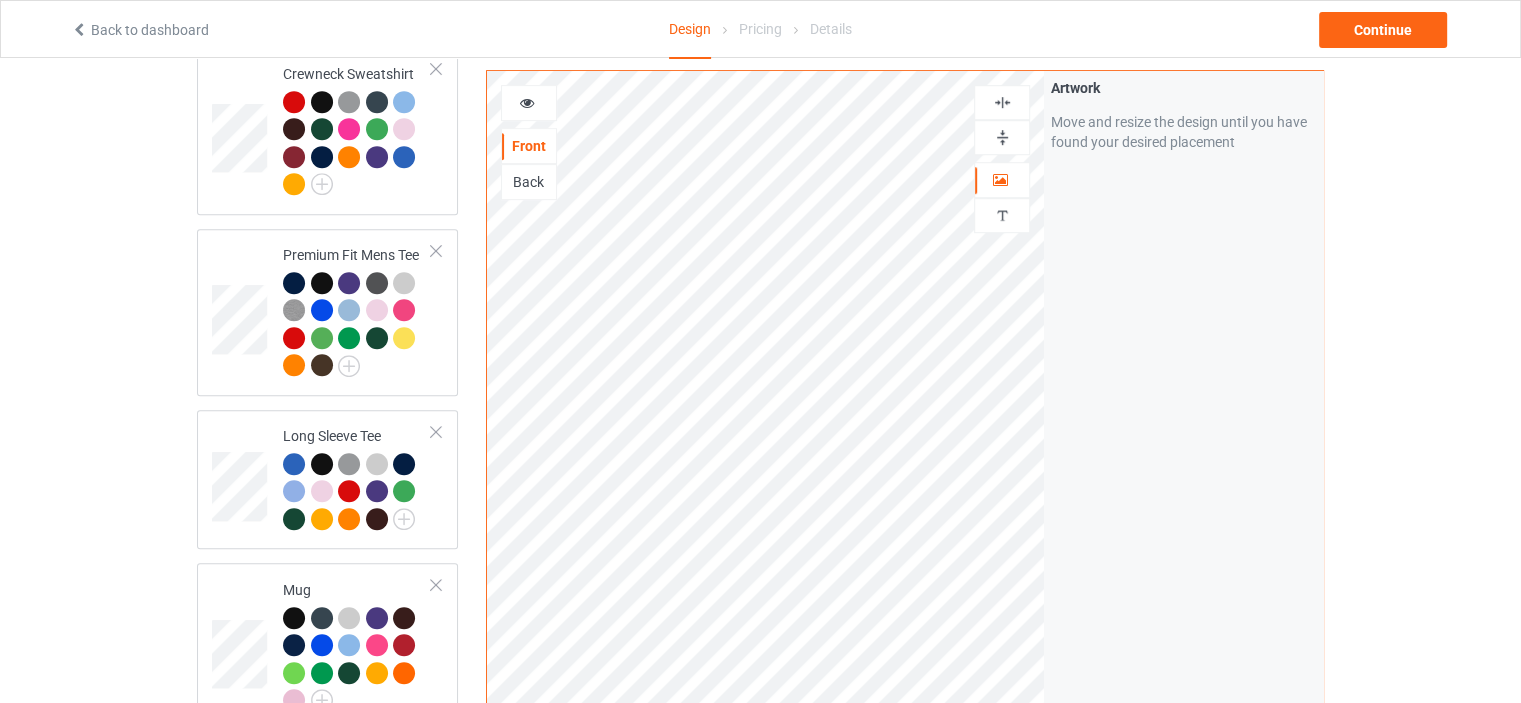 scroll, scrollTop: 1200, scrollLeft: 0, axis: vertical 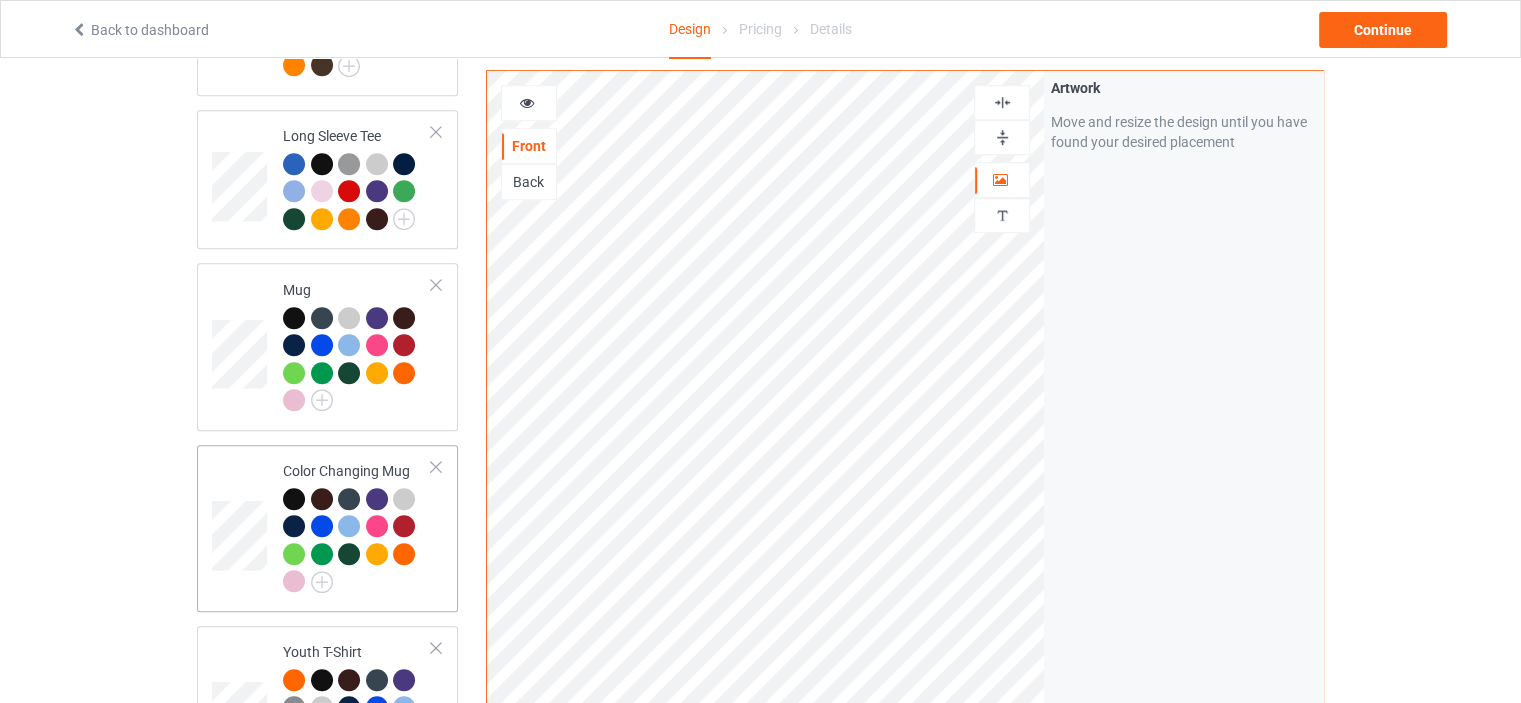 click on "Color Changing Mug" at bounding box center [327, 528] 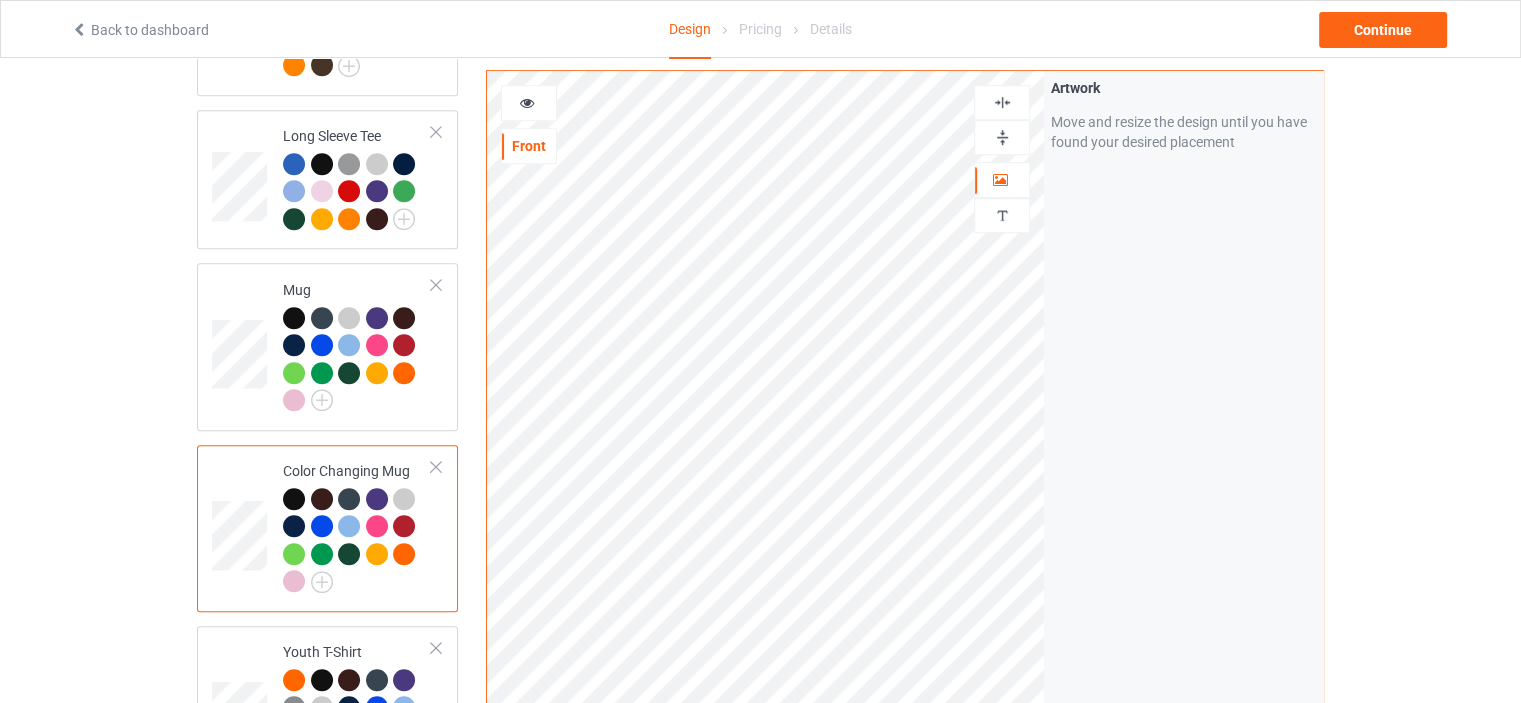 click at bounding box center [1002, 137] 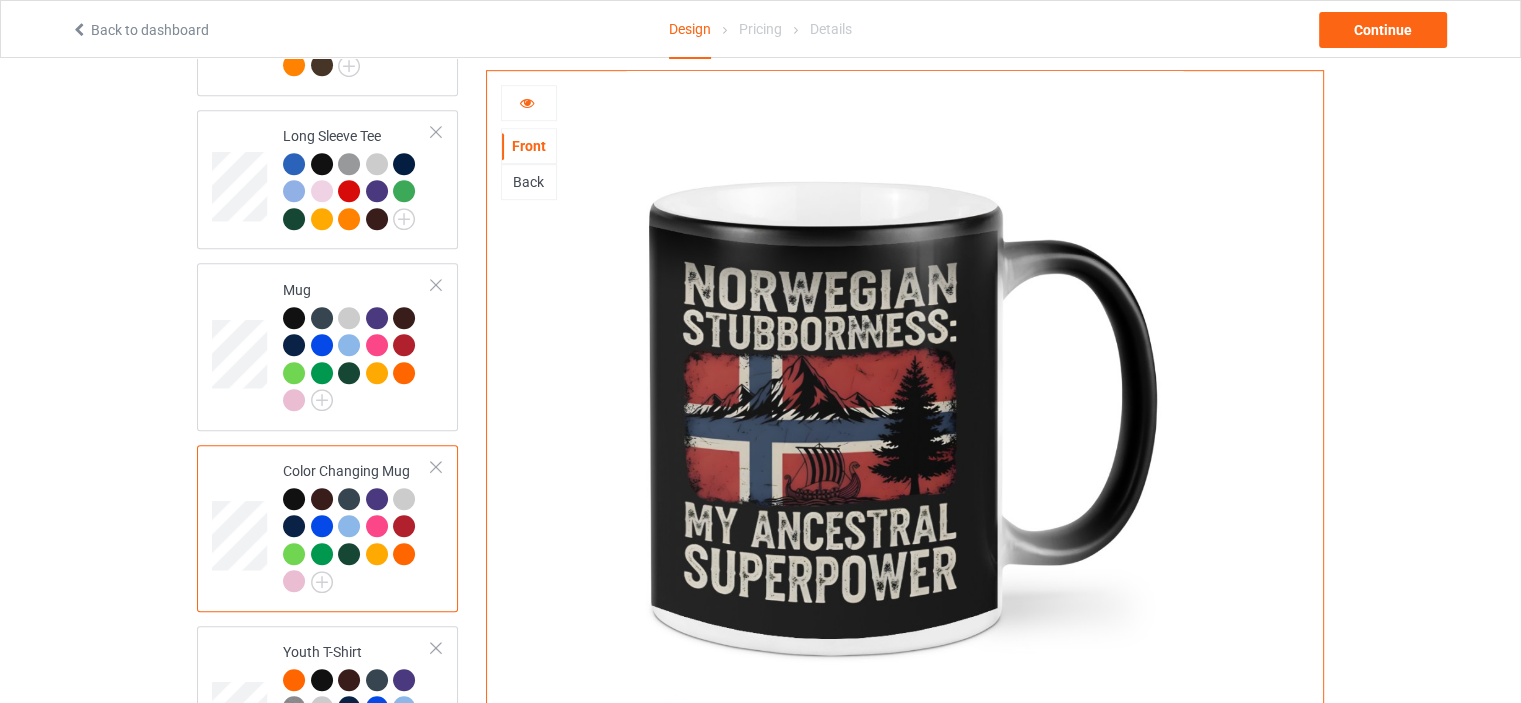 click at bounding box center [527, 100] 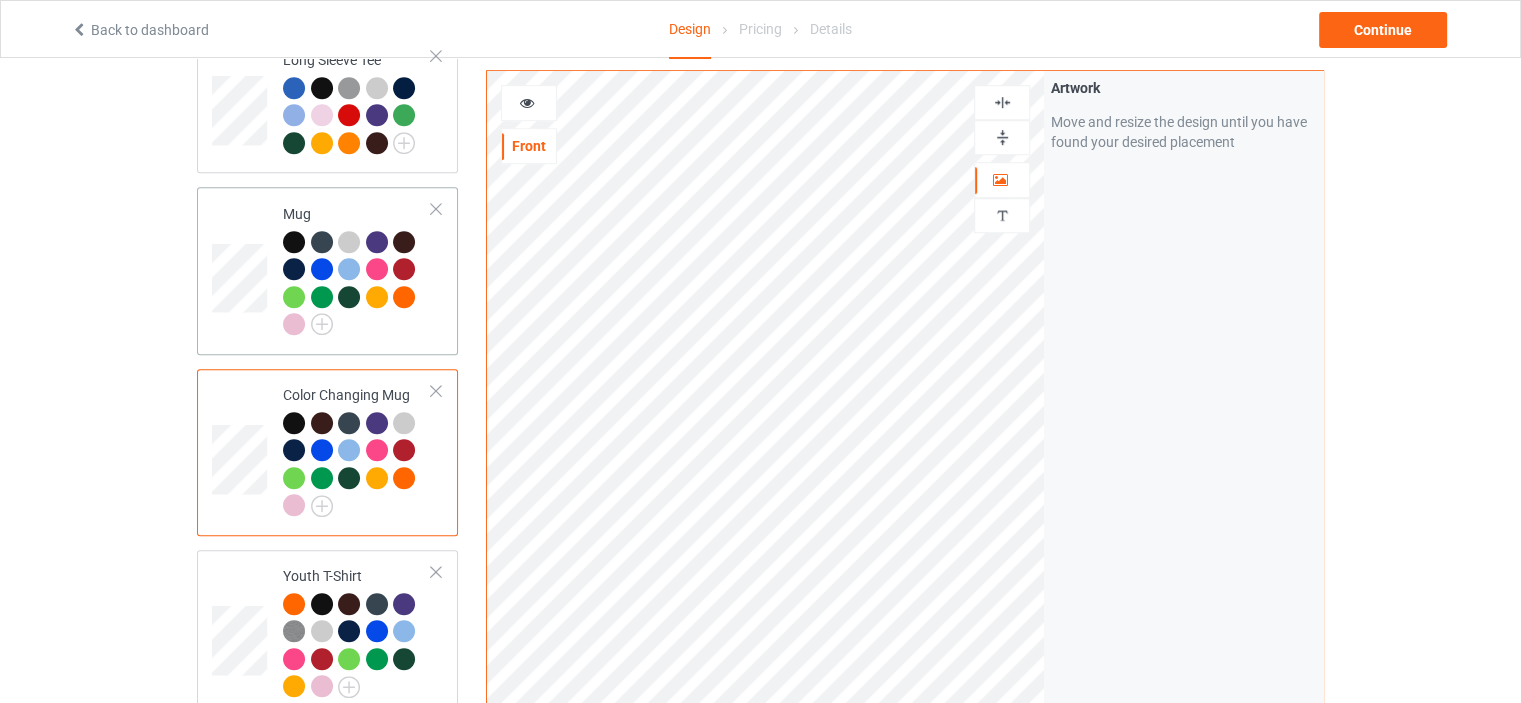 scroll, scrollTop: 1500, scrollLeft: 0, axis: vertical 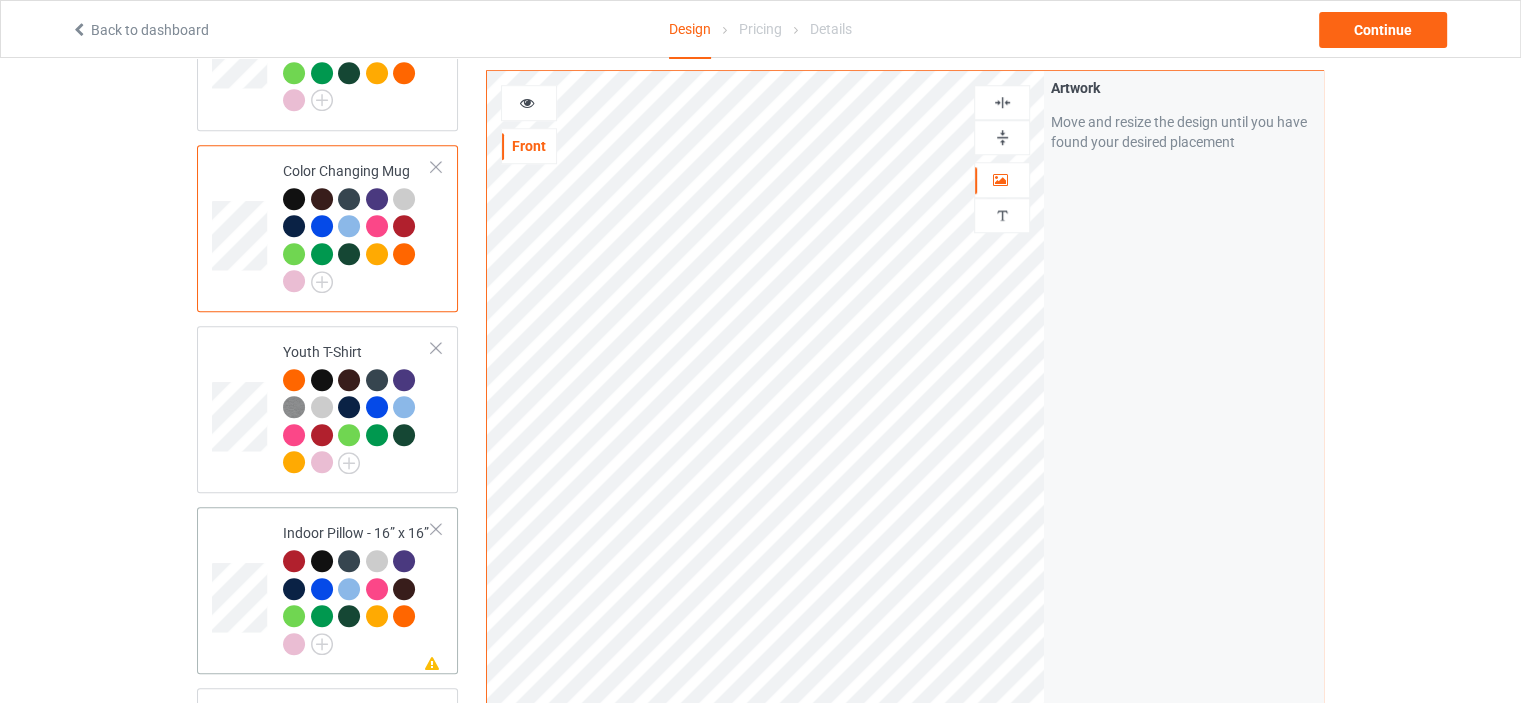 click on "Missing artwork on 1 side(s) Indoor Pillow - 16” x 16”" at bounding box center [357, 590] 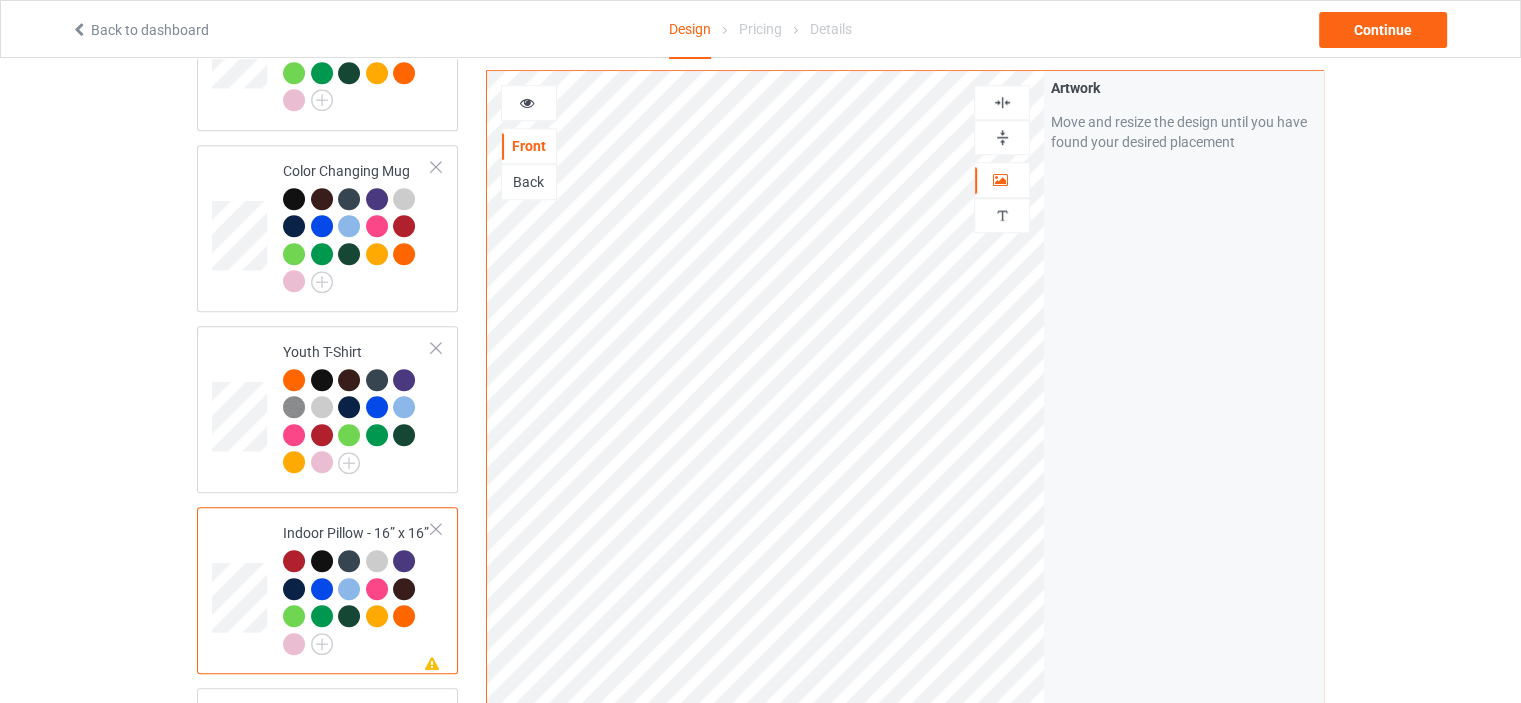 click at bounding box center [1002, 137] 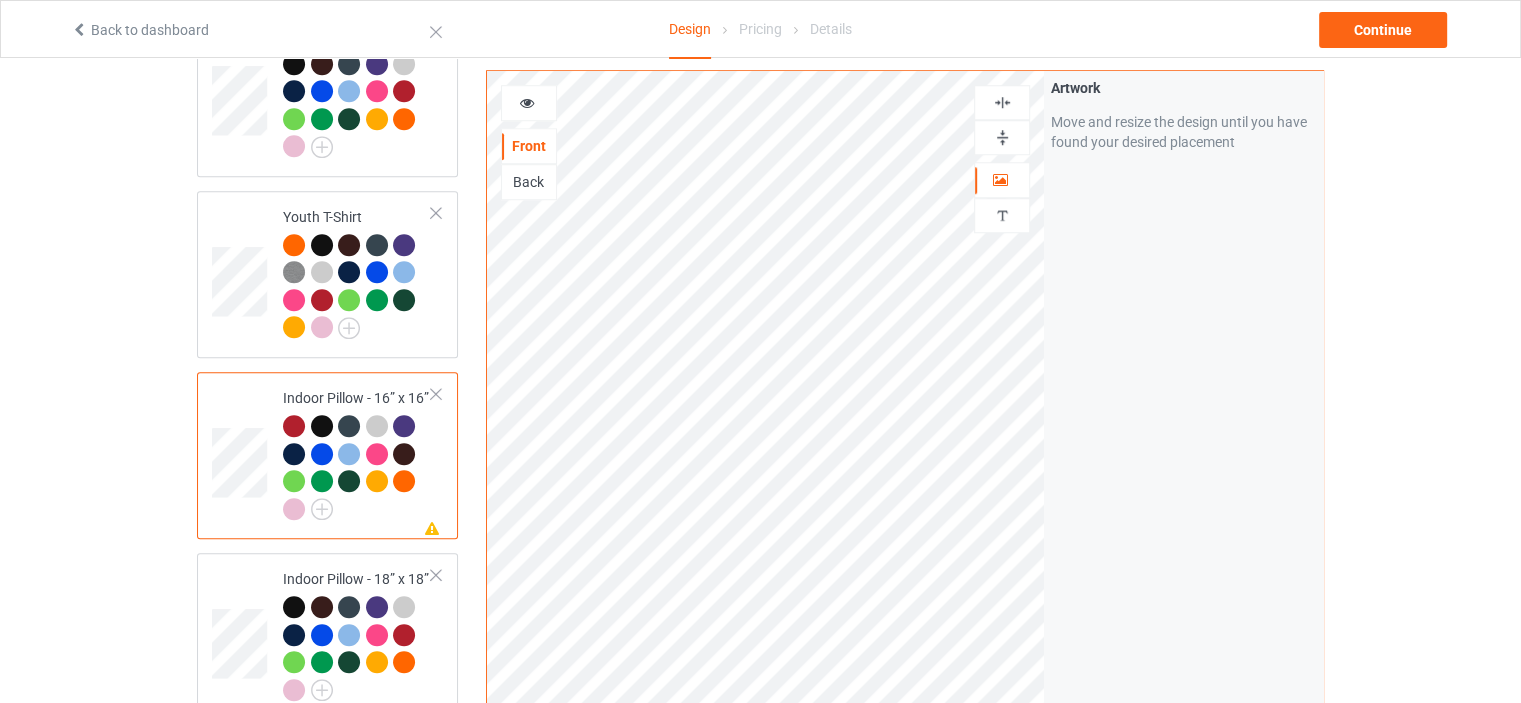 scroll, scrollTop: 1700, scrollLeft: 0, axis: vertical 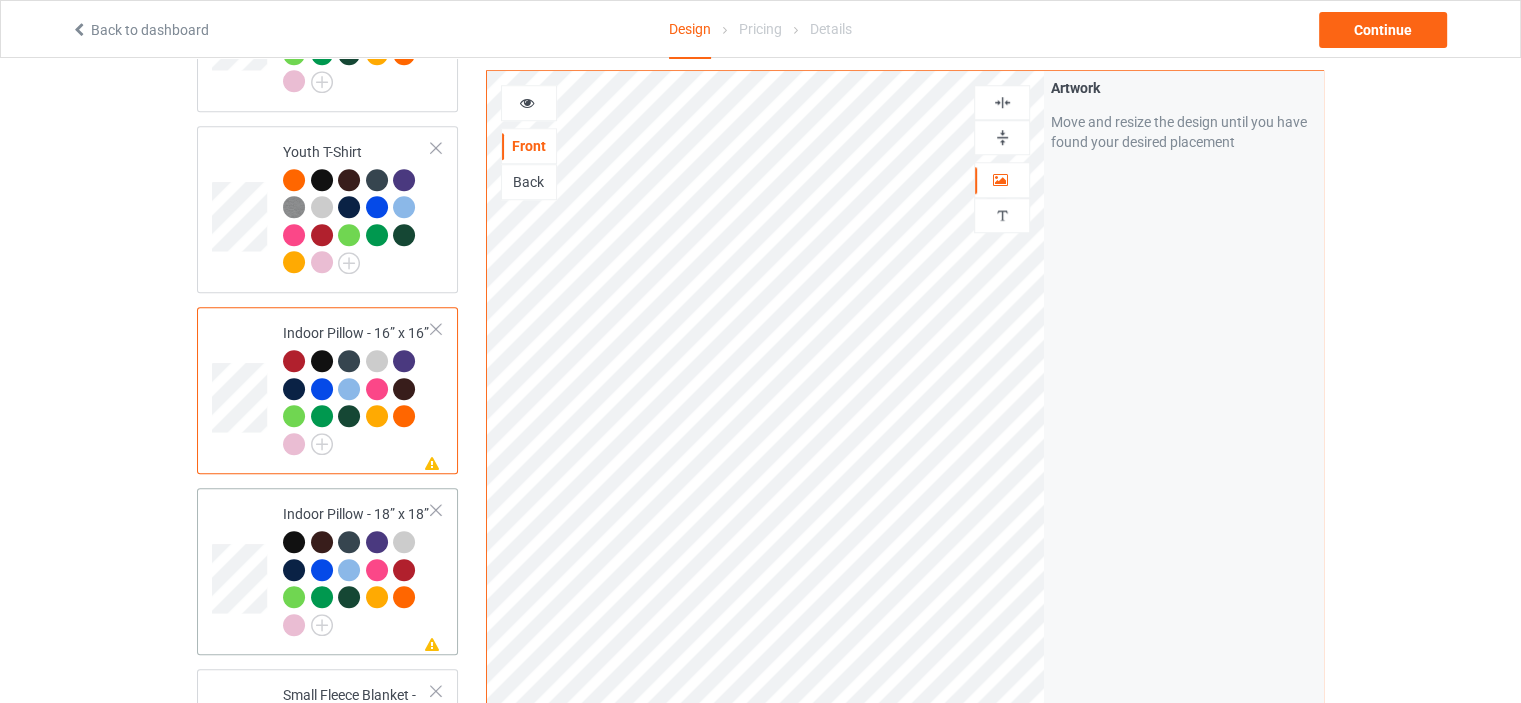 click on "Indoor Pillow - 18” x 18”" at bounding box center (357, 569) 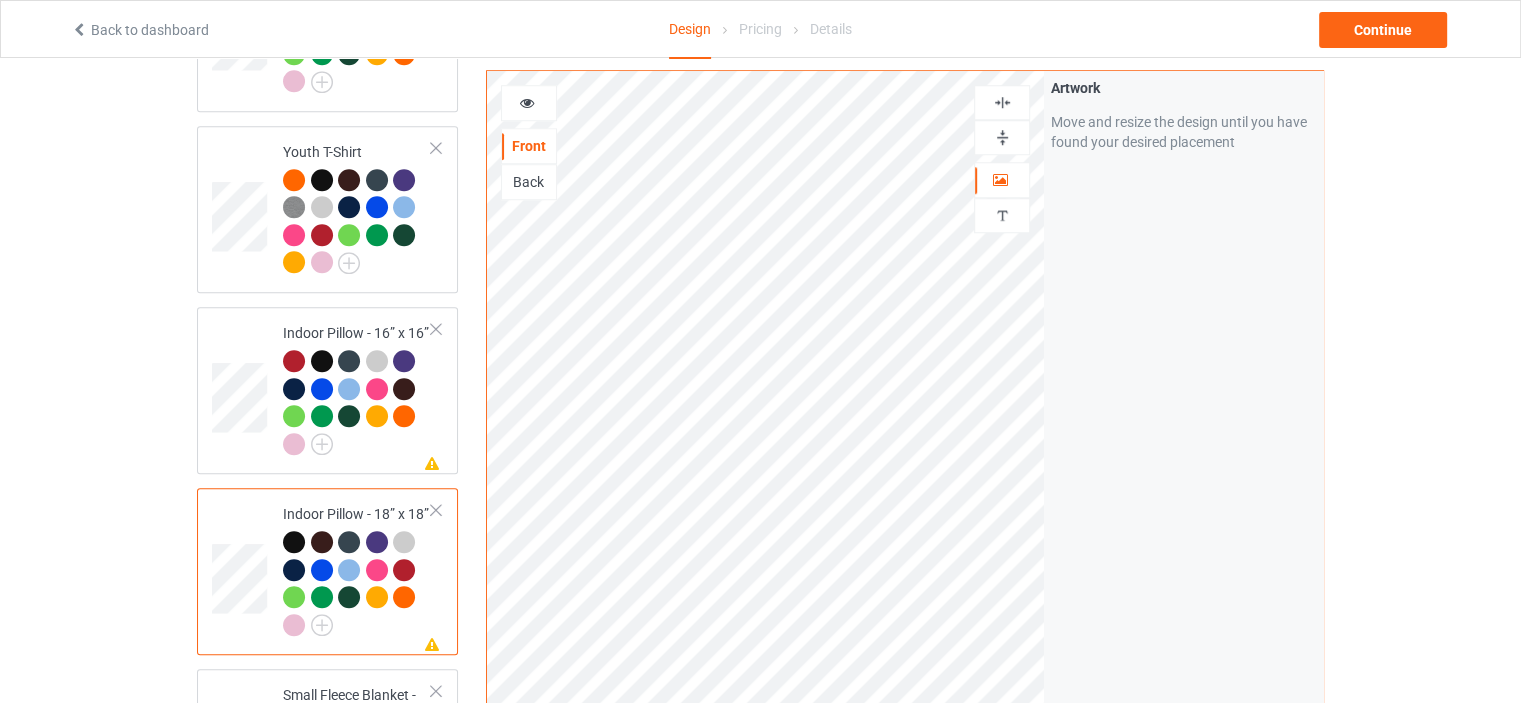 click at bounding box center [1002, 137] 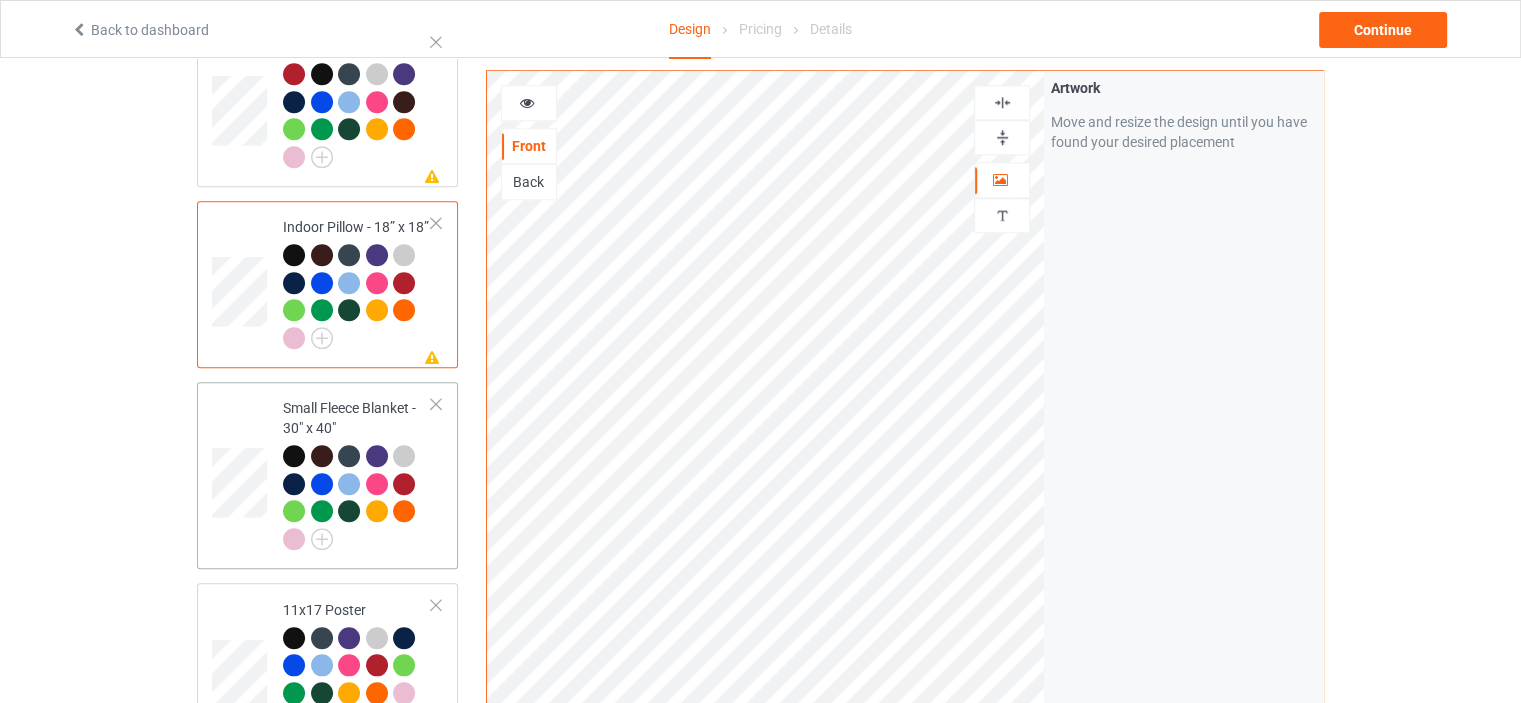 scroll, scrollTop: 2000, scrollLeft: 0, axis: vertical 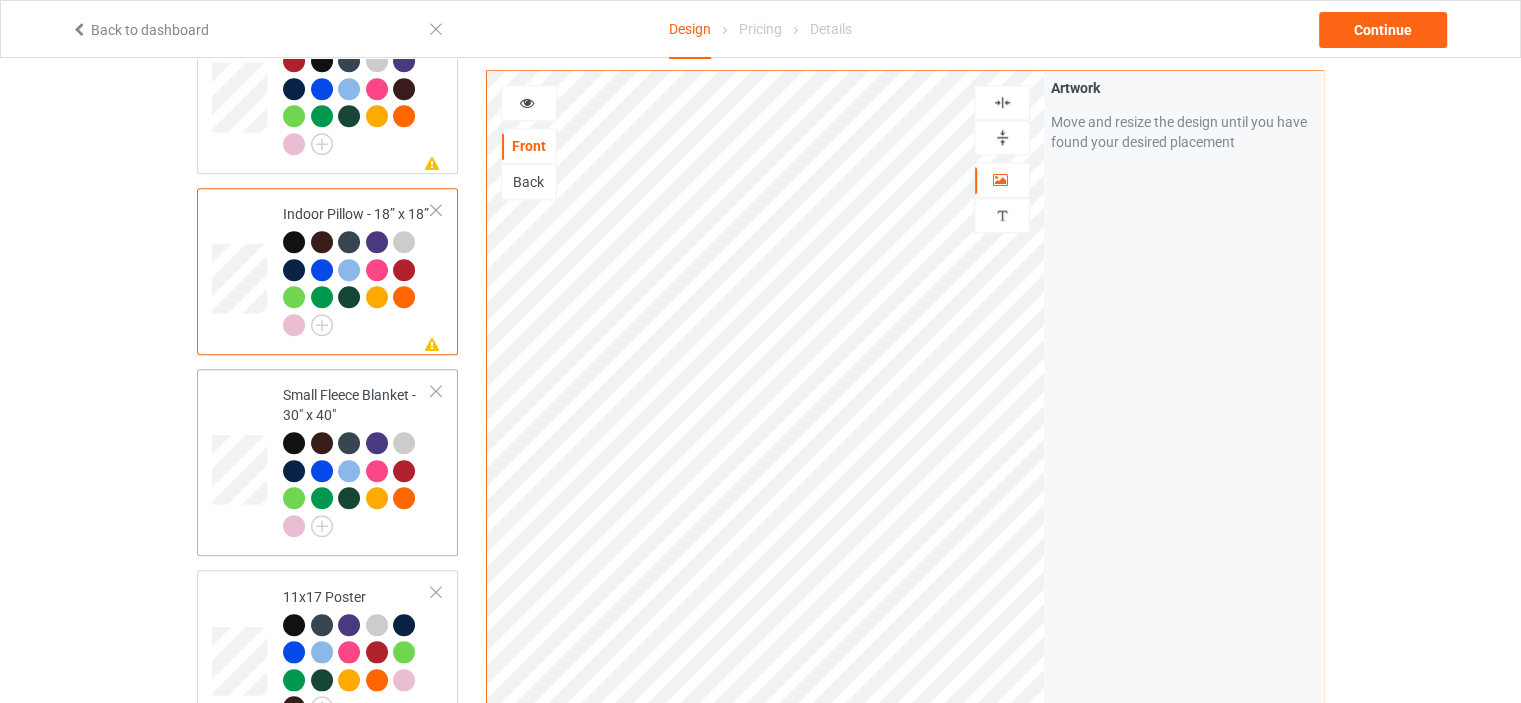 click on "Small Fleece Blanket - 30" x 40"" at bounding box center [357, 460] 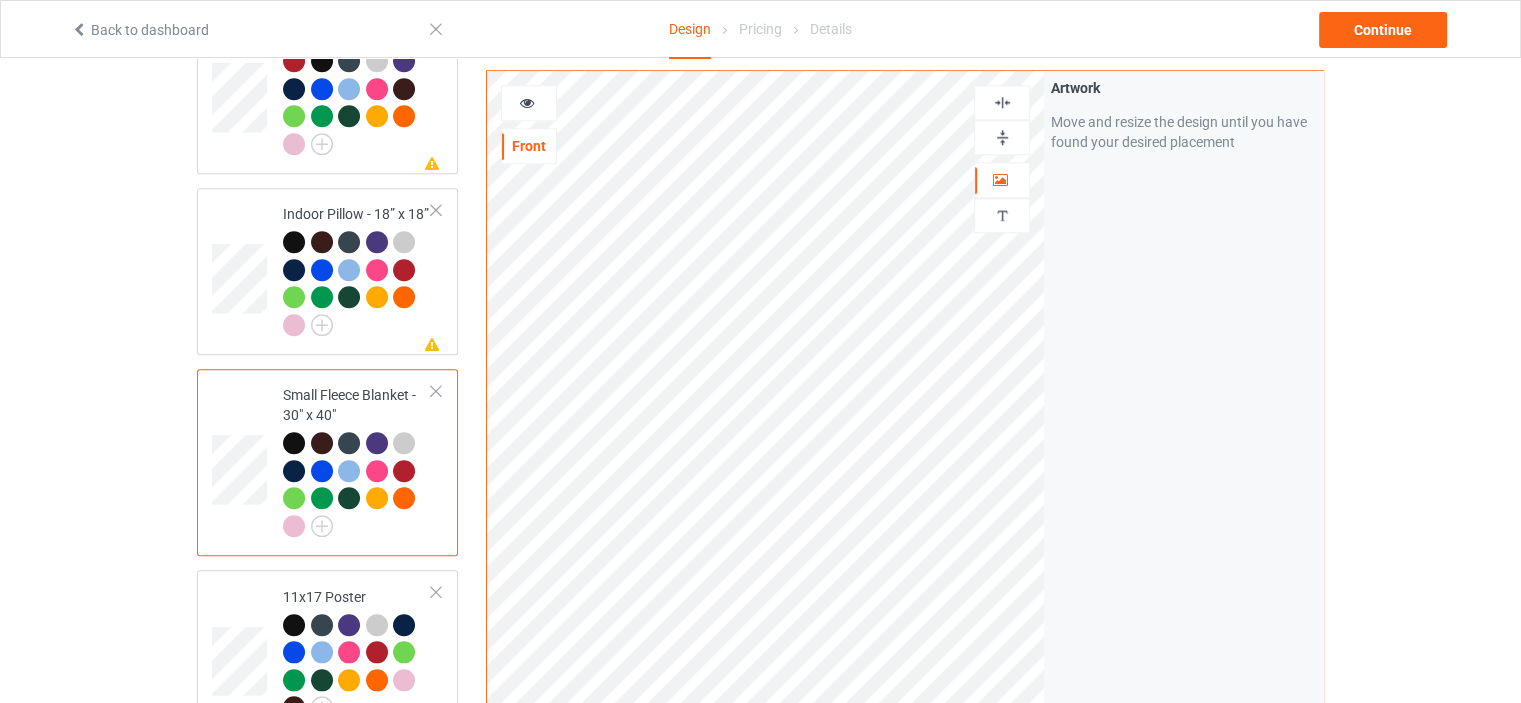click at bounding box center [1002, 137] 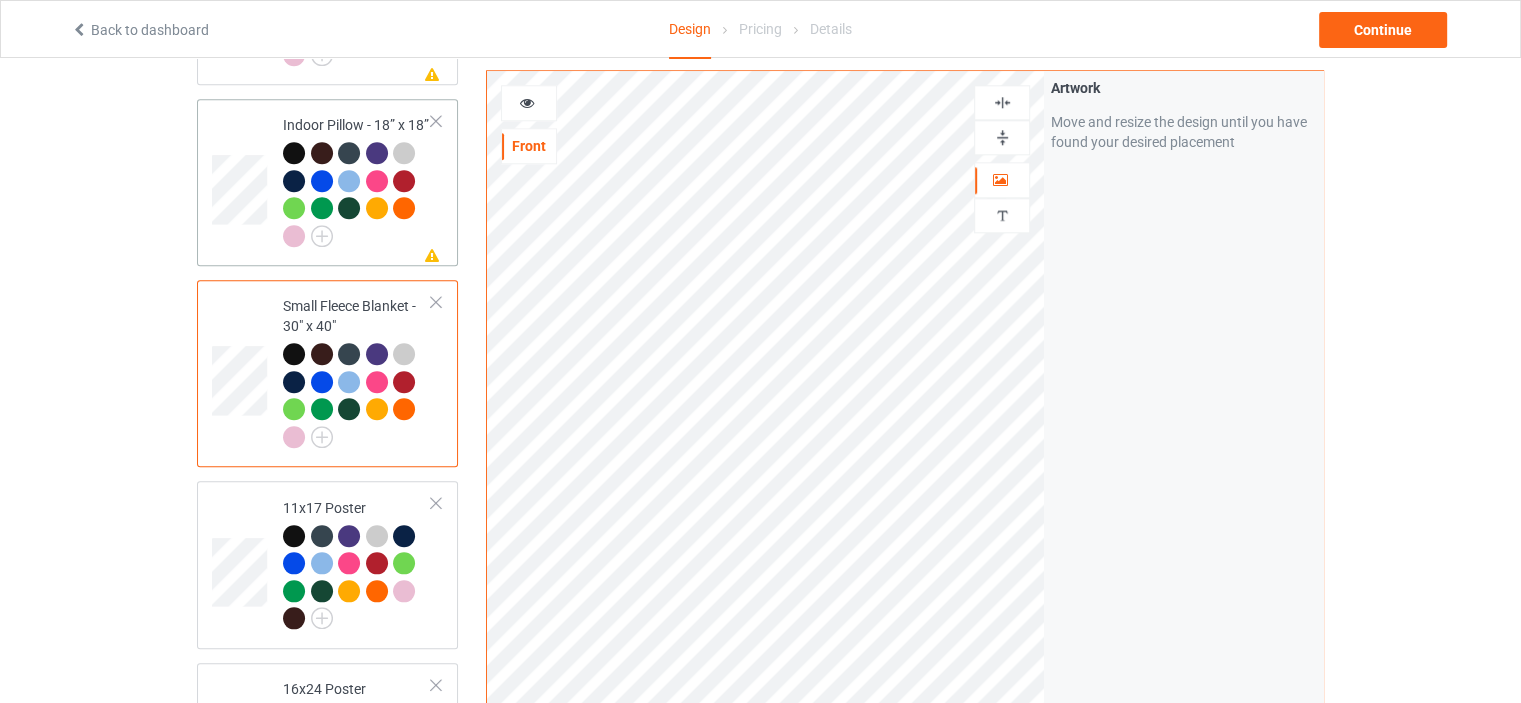 scroll, scrollTop: 2200, scrollLeft: 0, axis: vertical 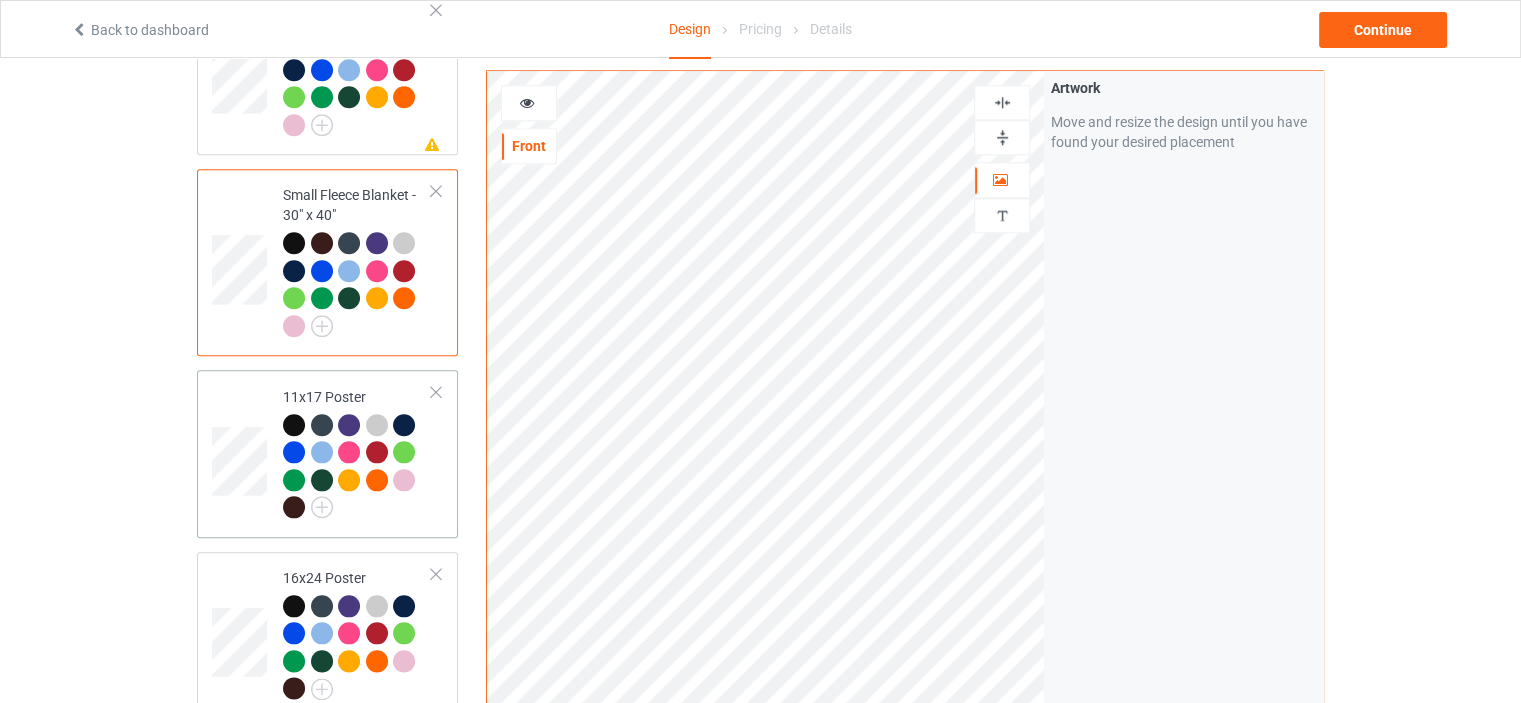 click on "11x17 Poster" at bounding box center (327, 453) 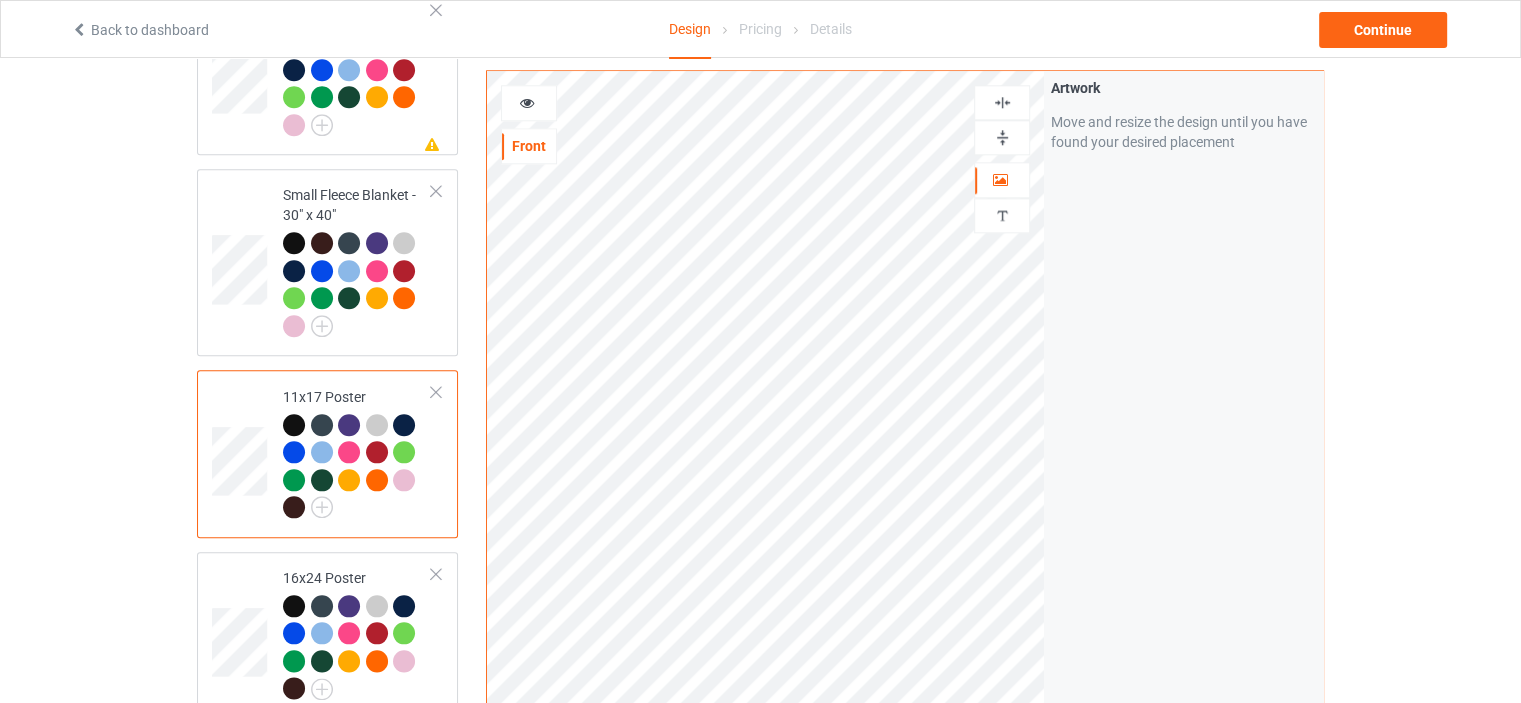 click at bounding box center [1002, 137] 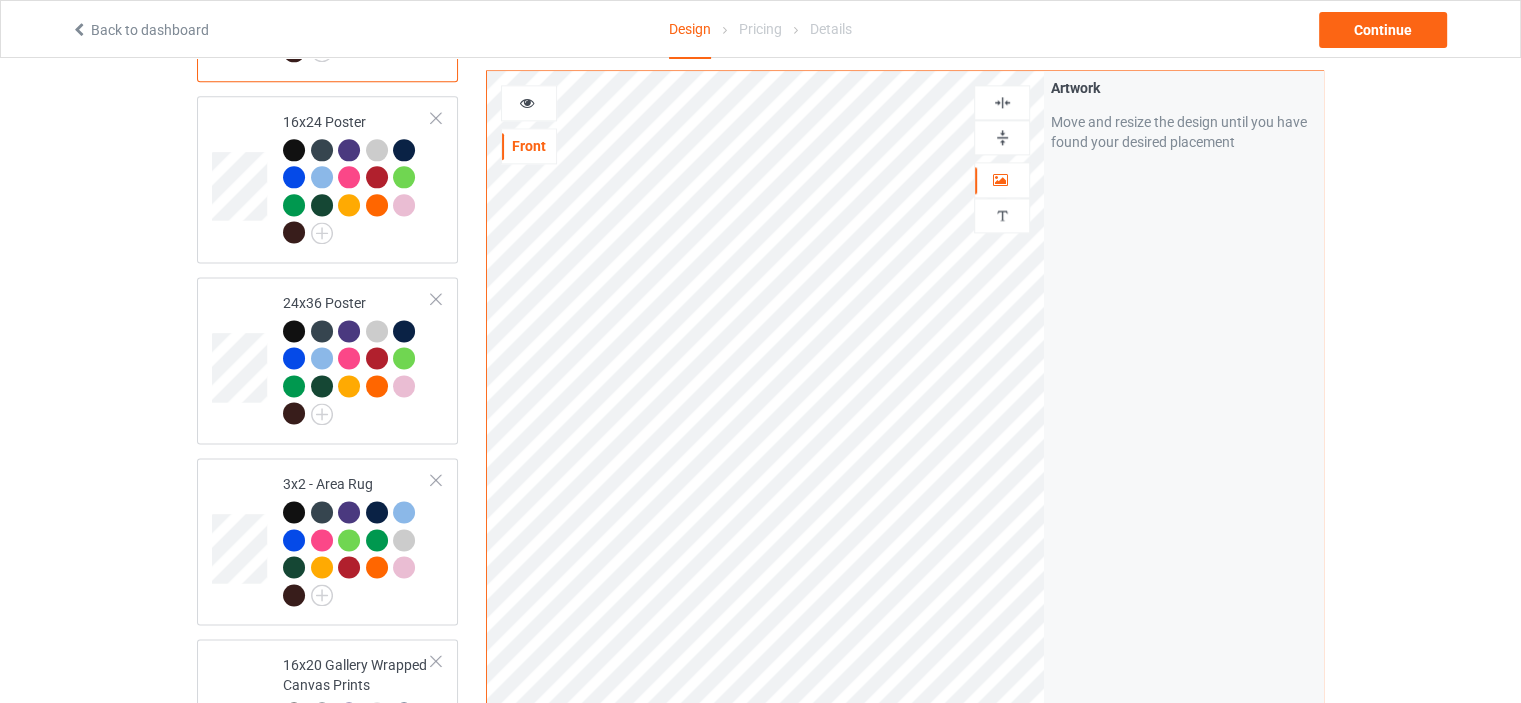 scroll, scrollTop: 2700, scrollLeft: 0, axis: vertical 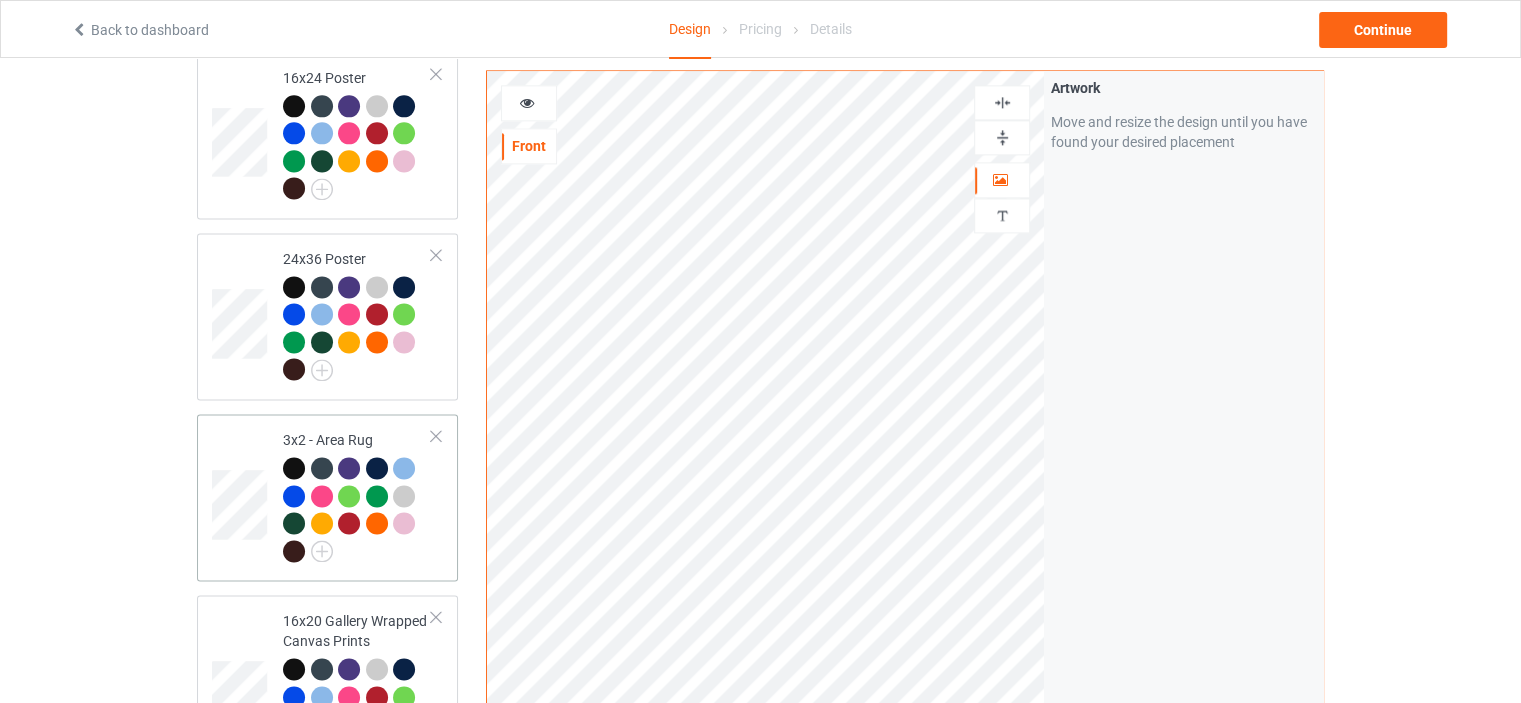click on "3x2 - Area Rug" at bounding box center [357, 497] 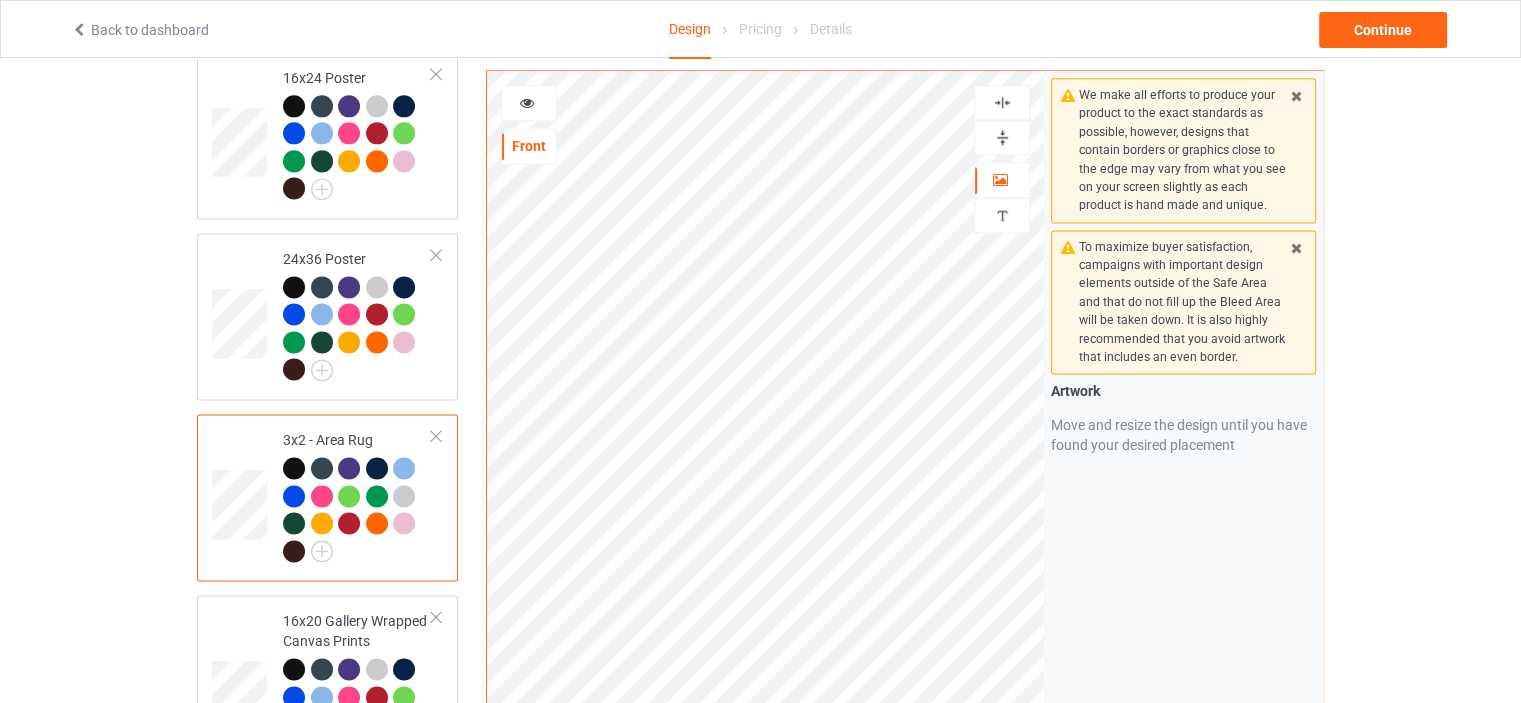 click at bounding box center [1002, 137] 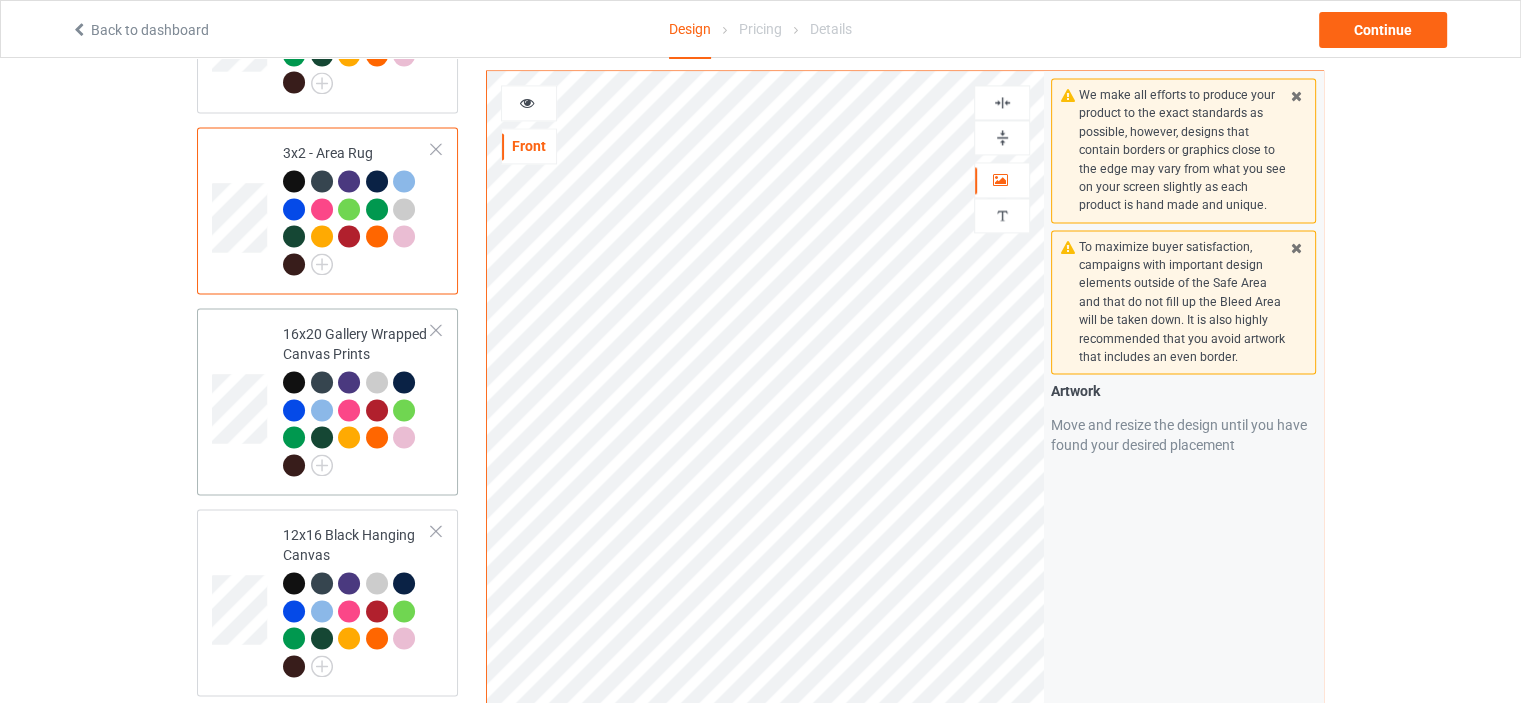 scroll, scrollTop: 3000, scrollLeft: 0, axis: vertical 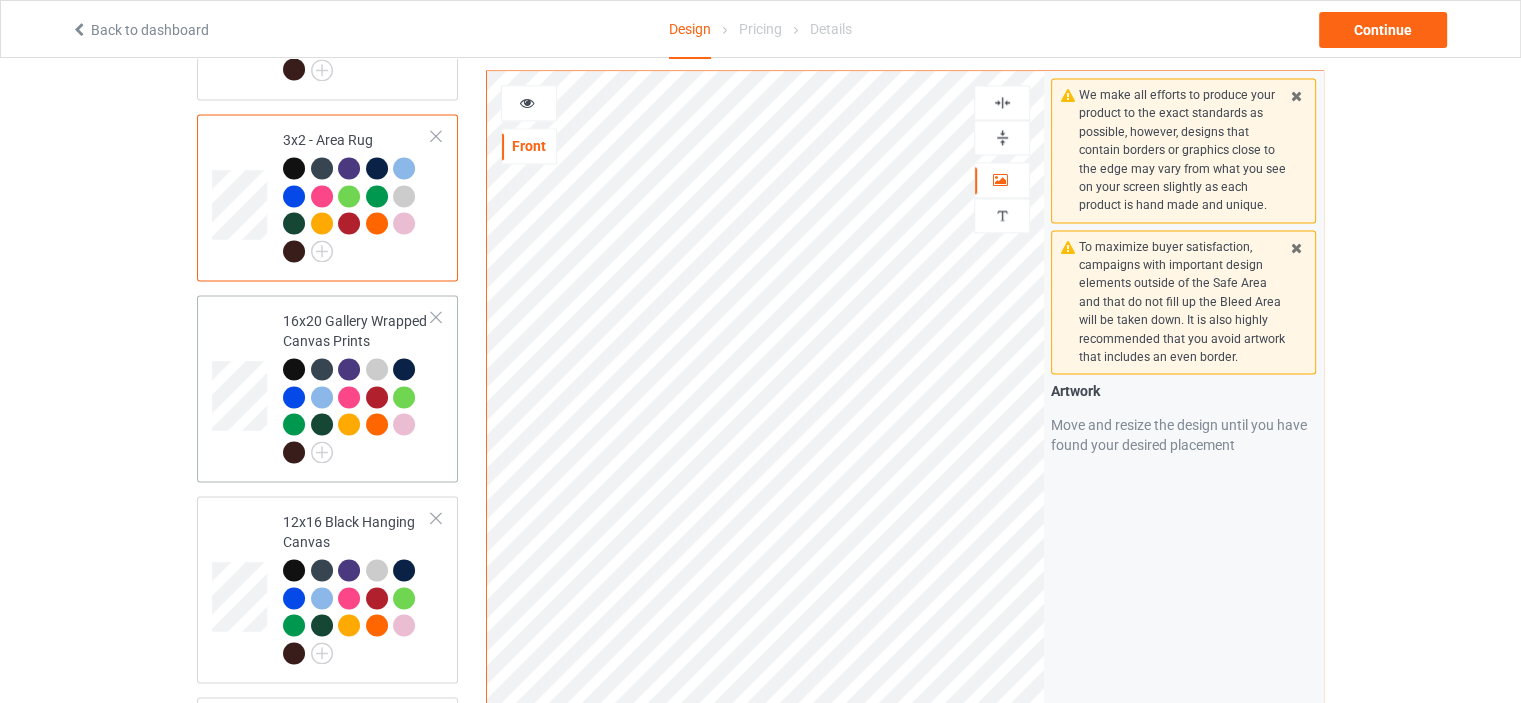 click on "16x20 Gallery Wrapped Canvas Prints" at bounding box center [357, 386] 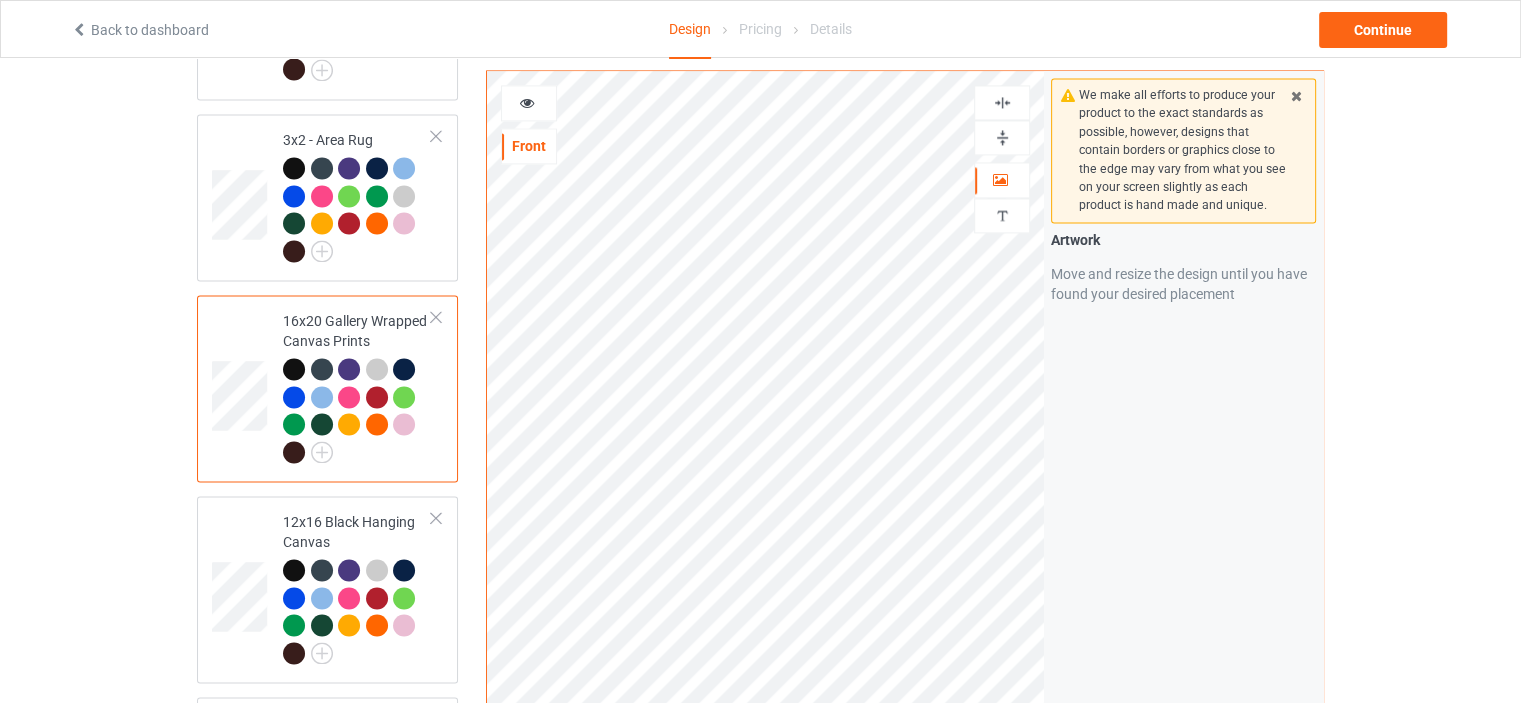 click at bounding box center [1002, 137] 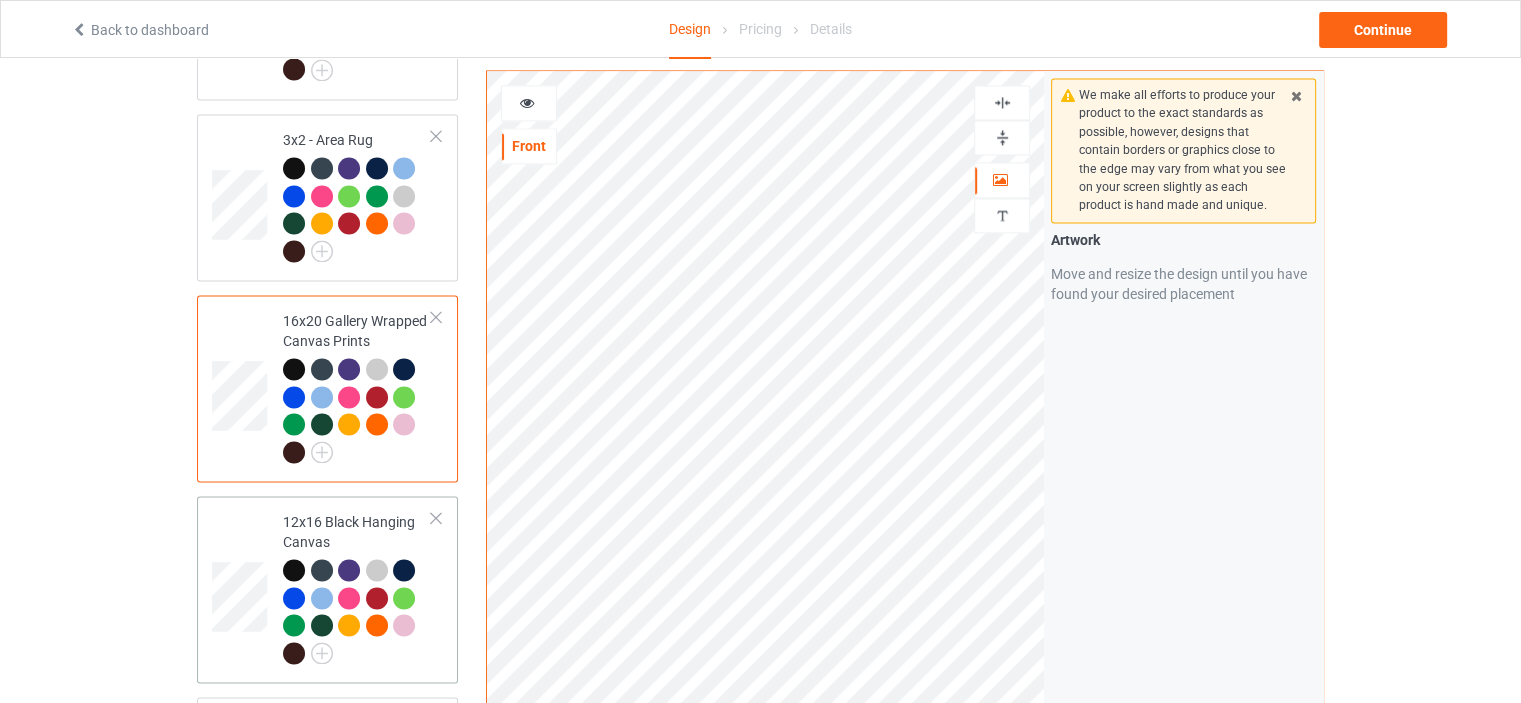 click on "12x16 Black Hanging Canvas" at bounding box center (357, 587) 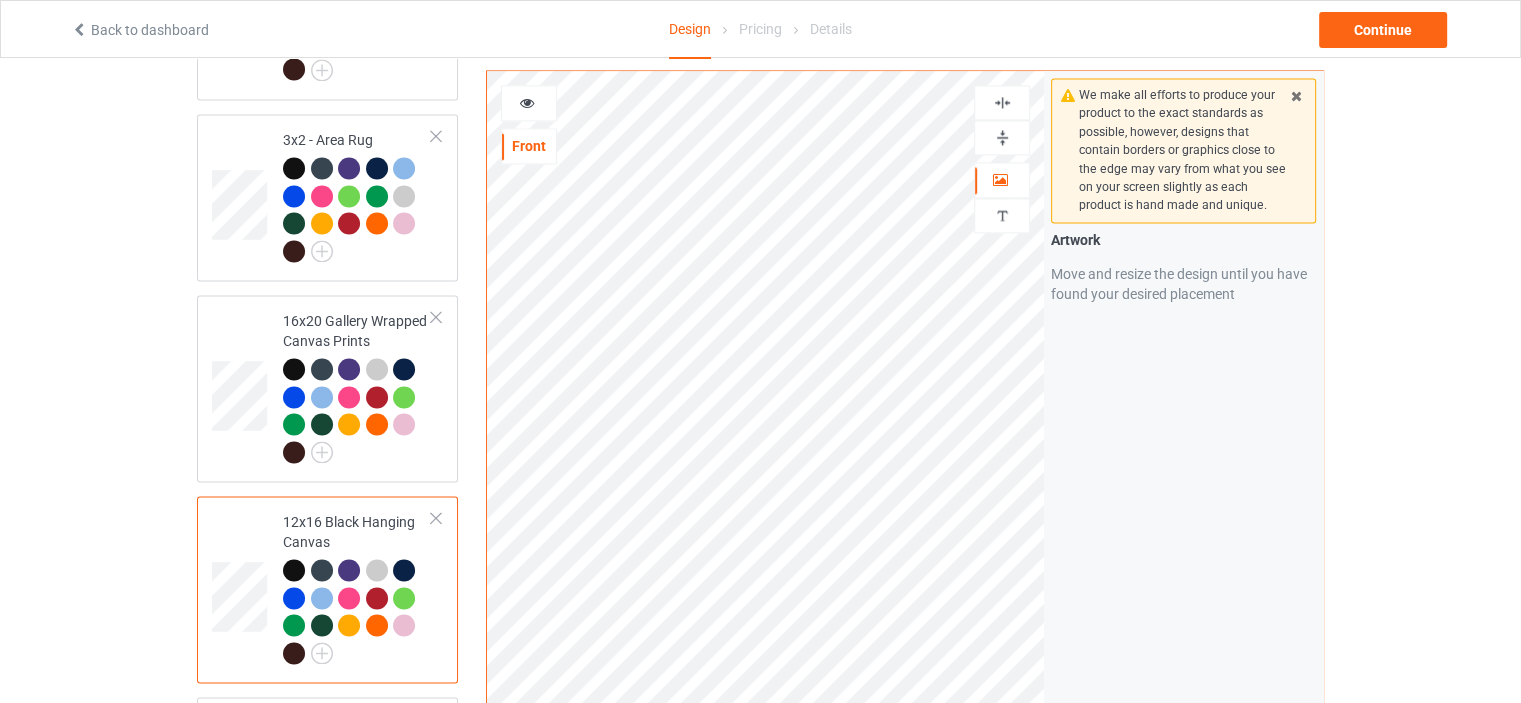 click at bounding box center [1002, 137] 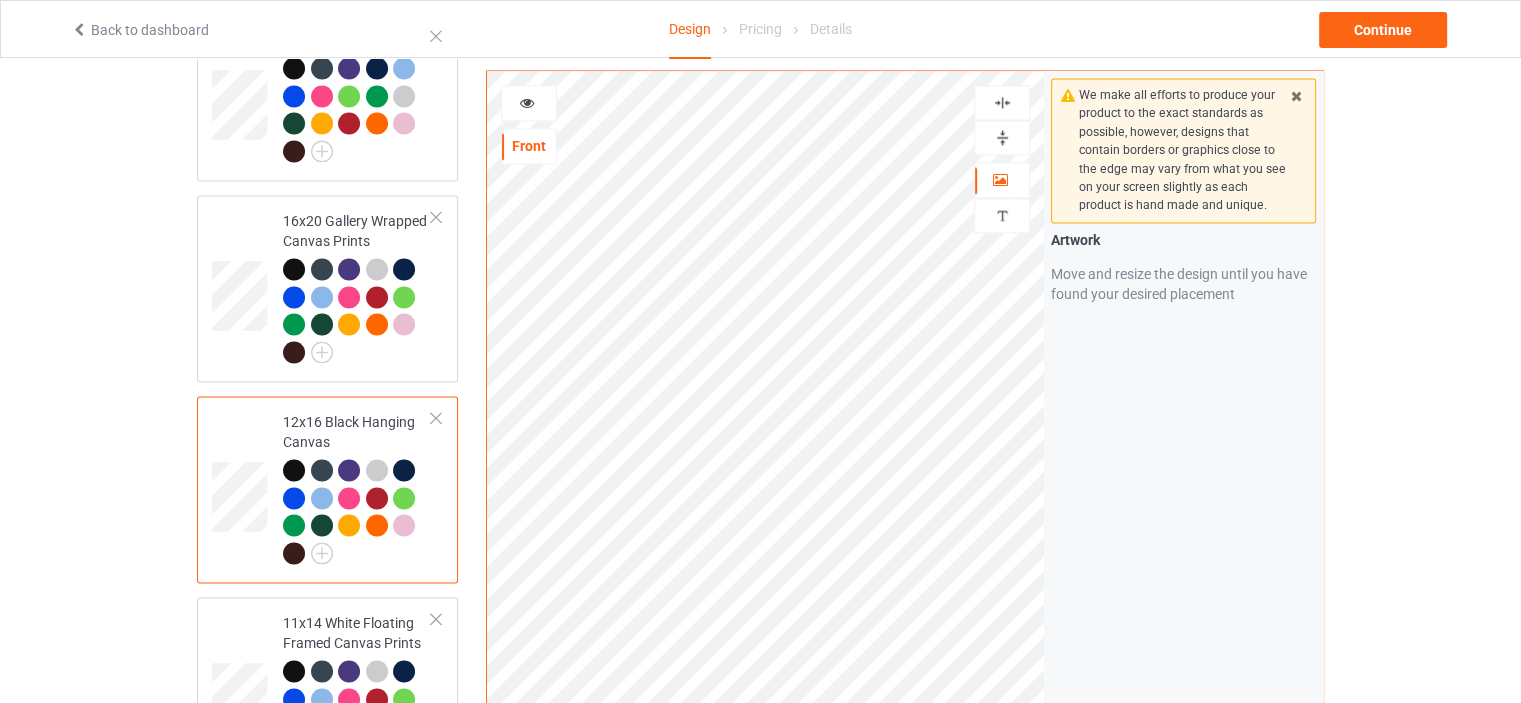 scroll, scrollTop: 3300, scrollLeft: 0, axis: vertical 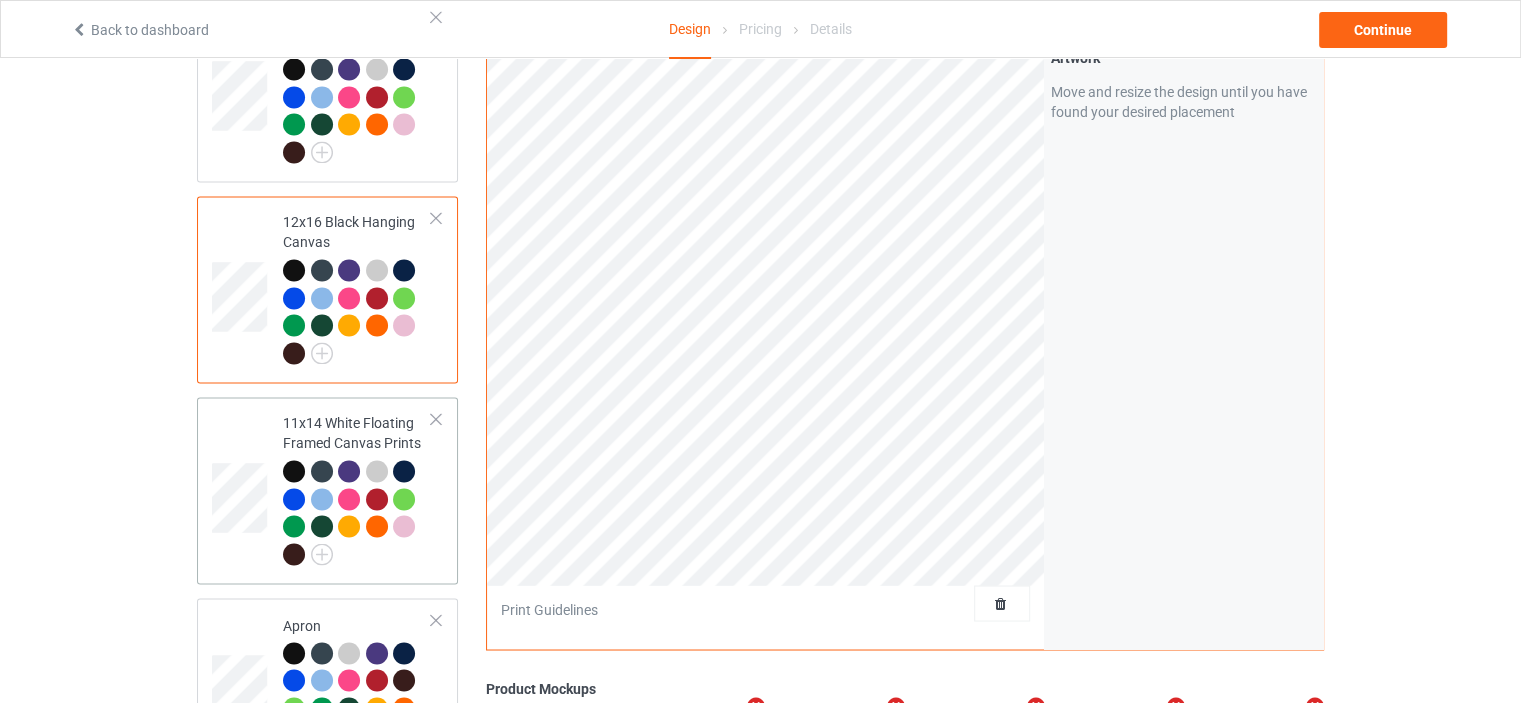 click on "11x14 White Floating Framed Canvas Prints" at bounding box center (357, 488) 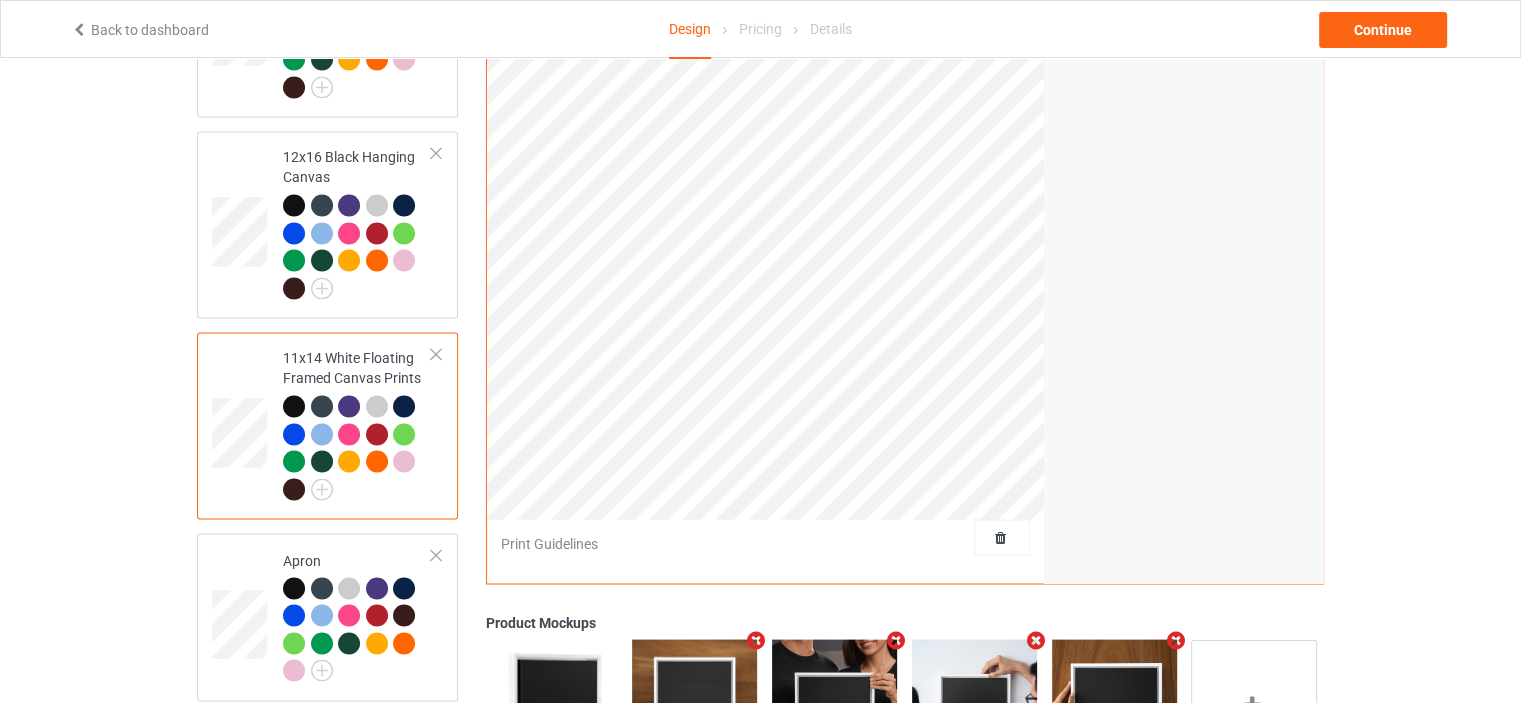scroll, scrollTop: 3400, scrollLeft: 0, axis: vertical 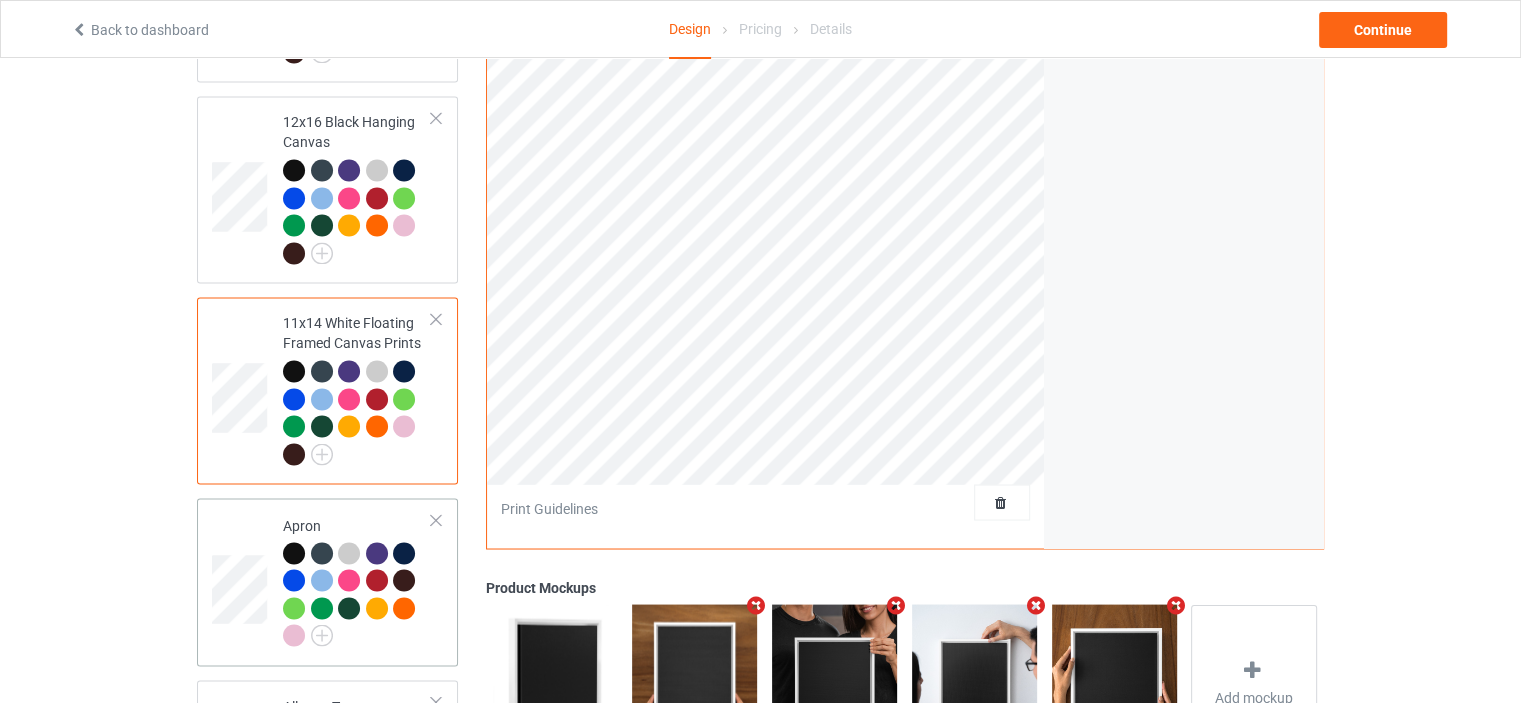 click on "Apron" at bounding box center [357, 580] 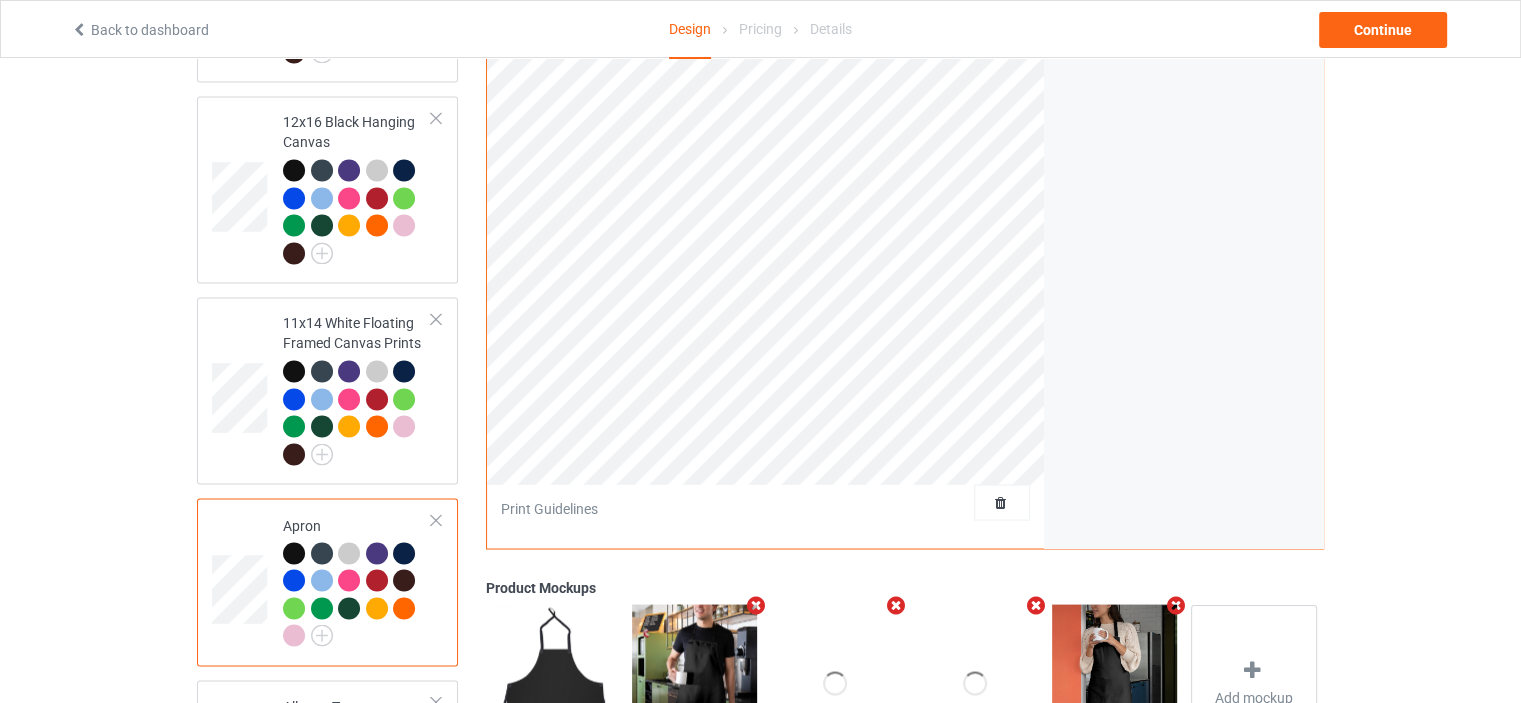 scroll, scrollTop: 3100, scrollLeft: 0, axis: vertical 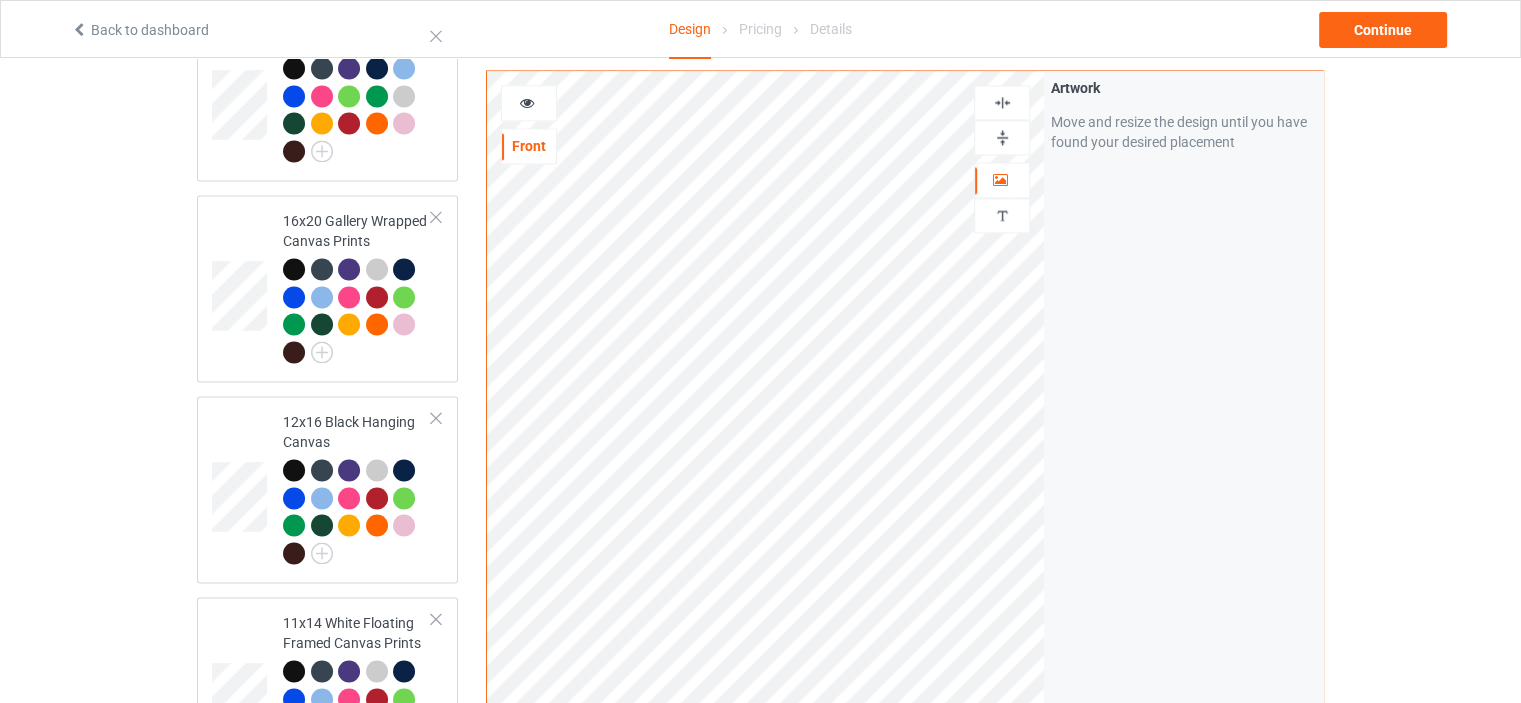 click at bounding box center [1002, 102] 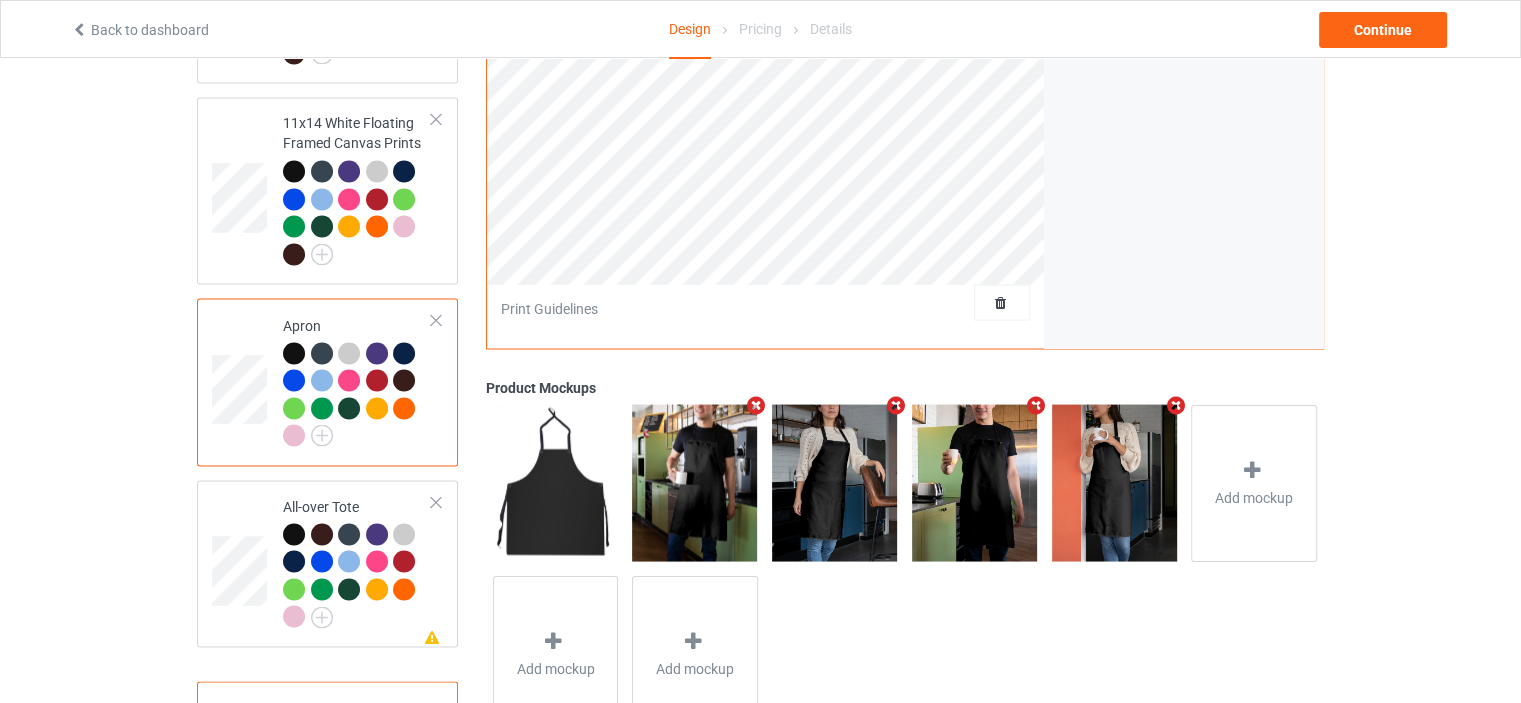 scroll, scrollTop: 3644, scrollLeft: 0, axis: vertical 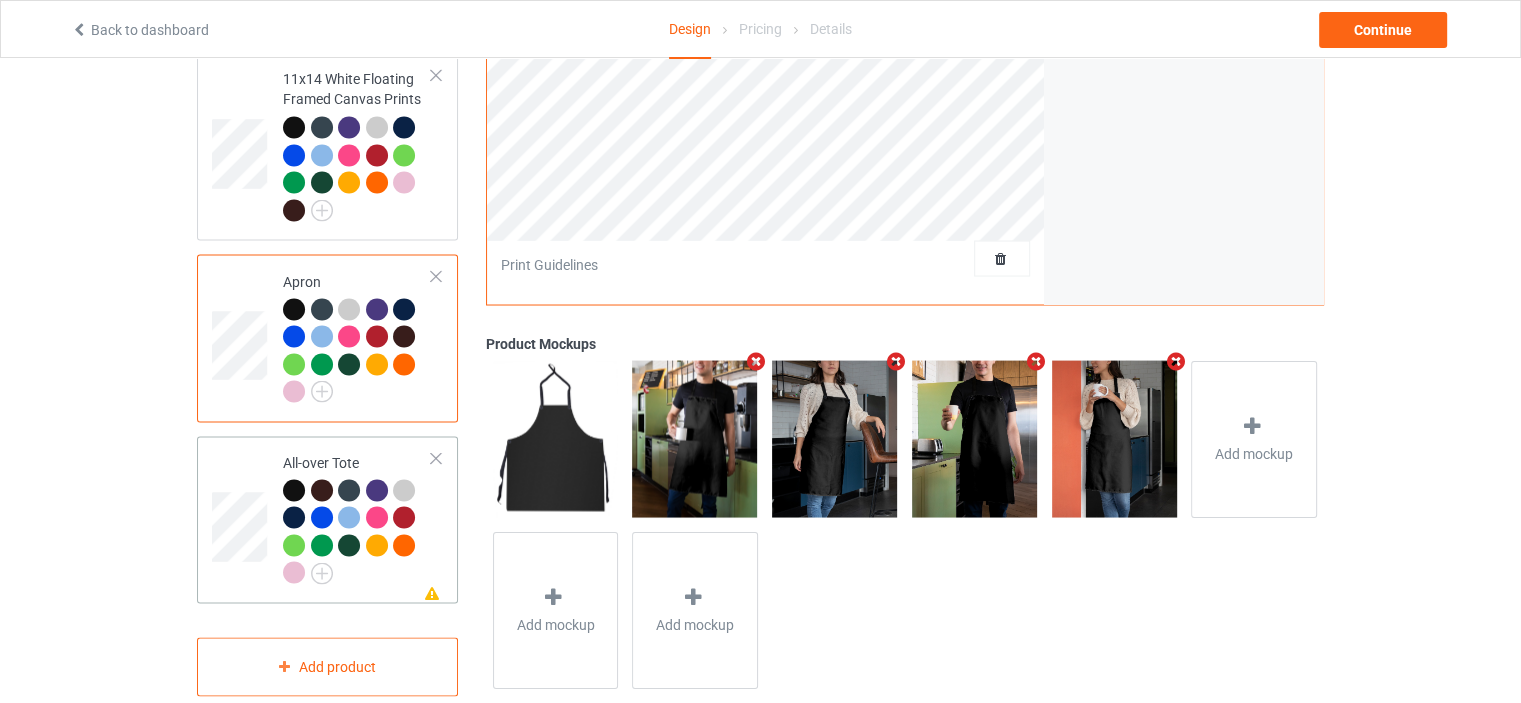 click on "All-over Tote" at bounding box center (357, 517) 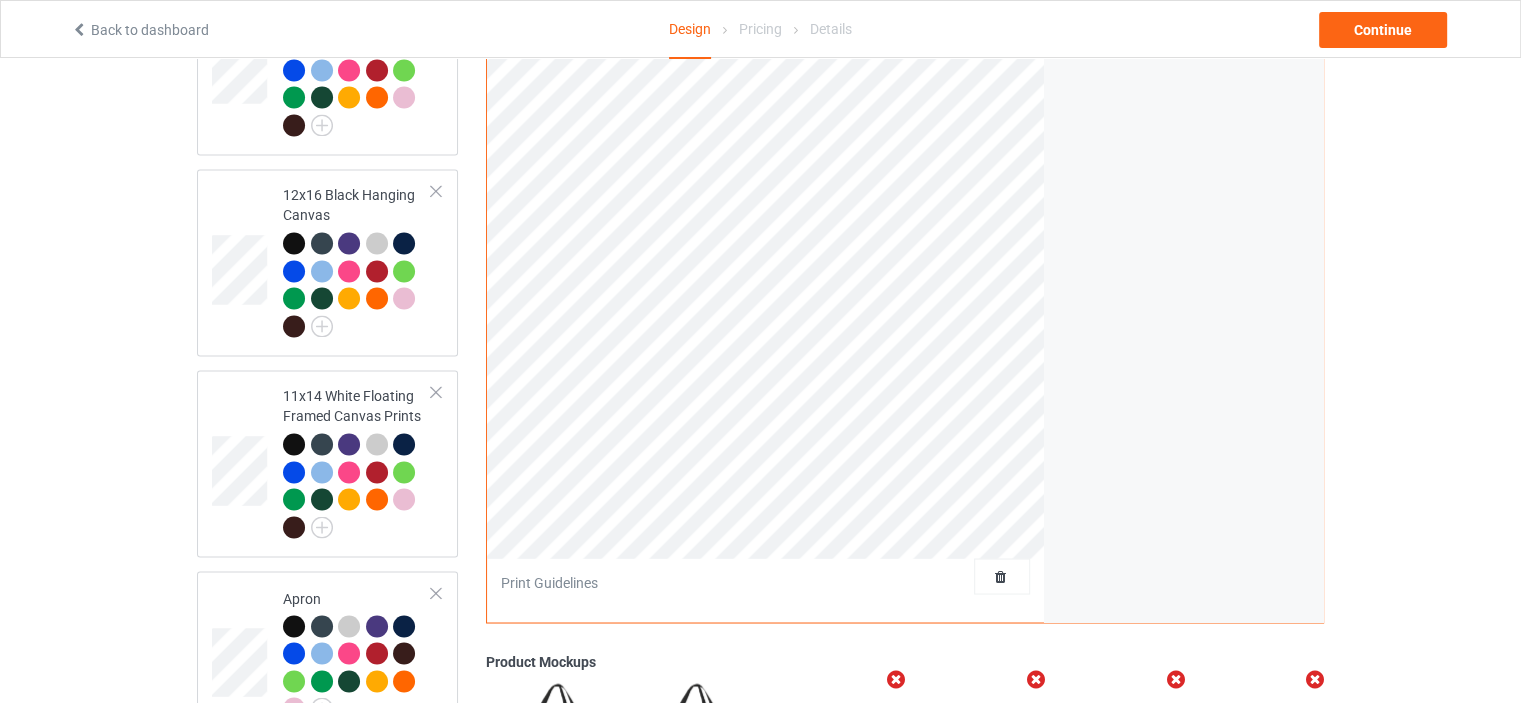 scroll, scrollTop: 2944, scrollLeft: 0, axis: vertical 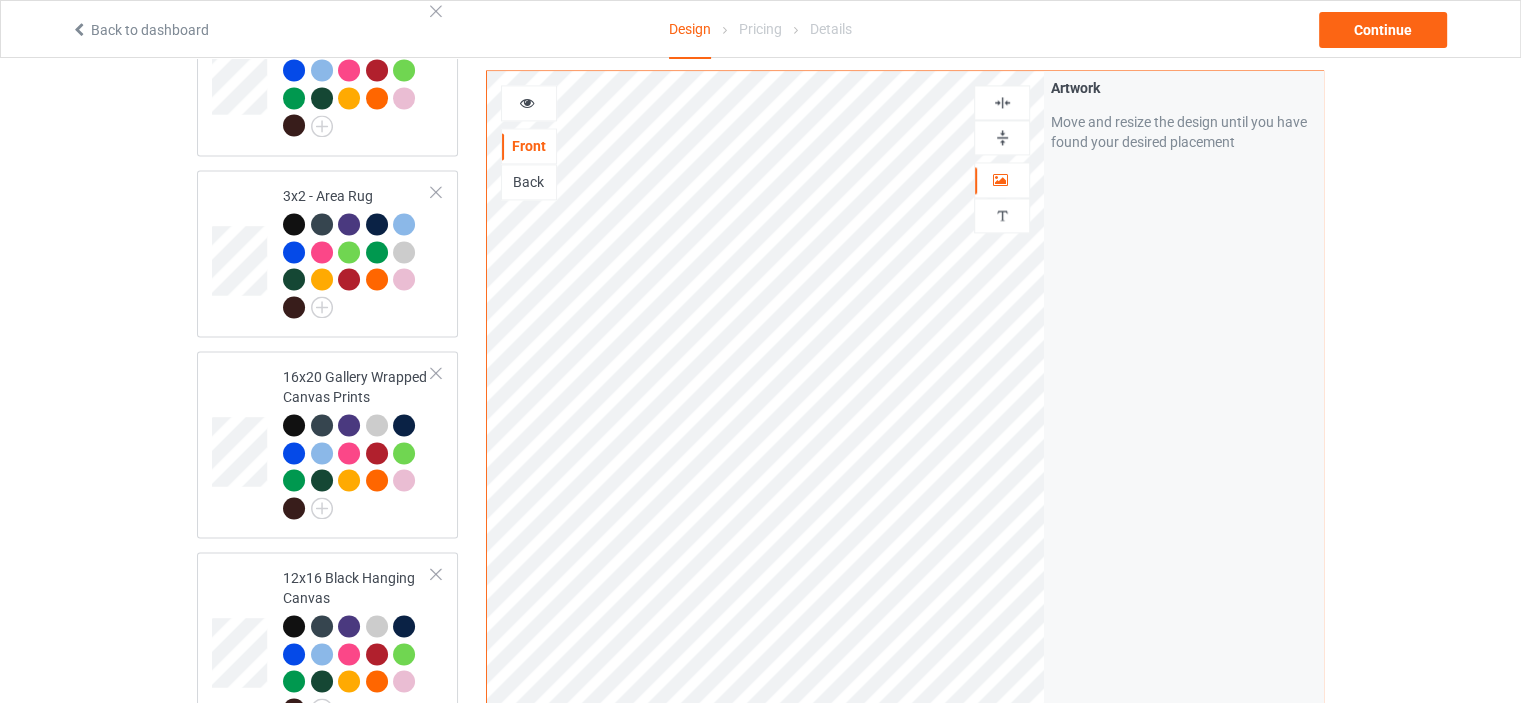 click at bounding box center [1002, 137] 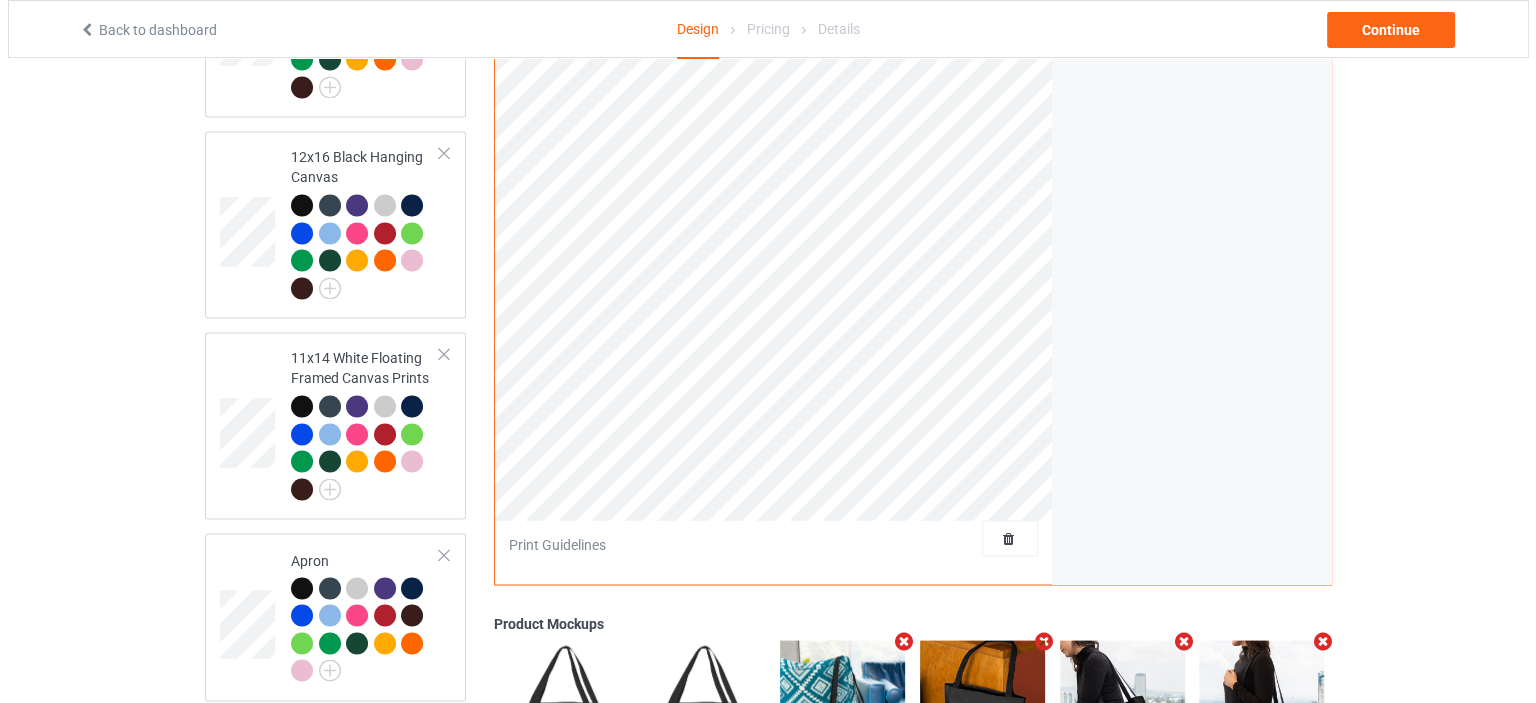scroll, scrollTop: 3644, scrollLeft: 0, axis: vertical 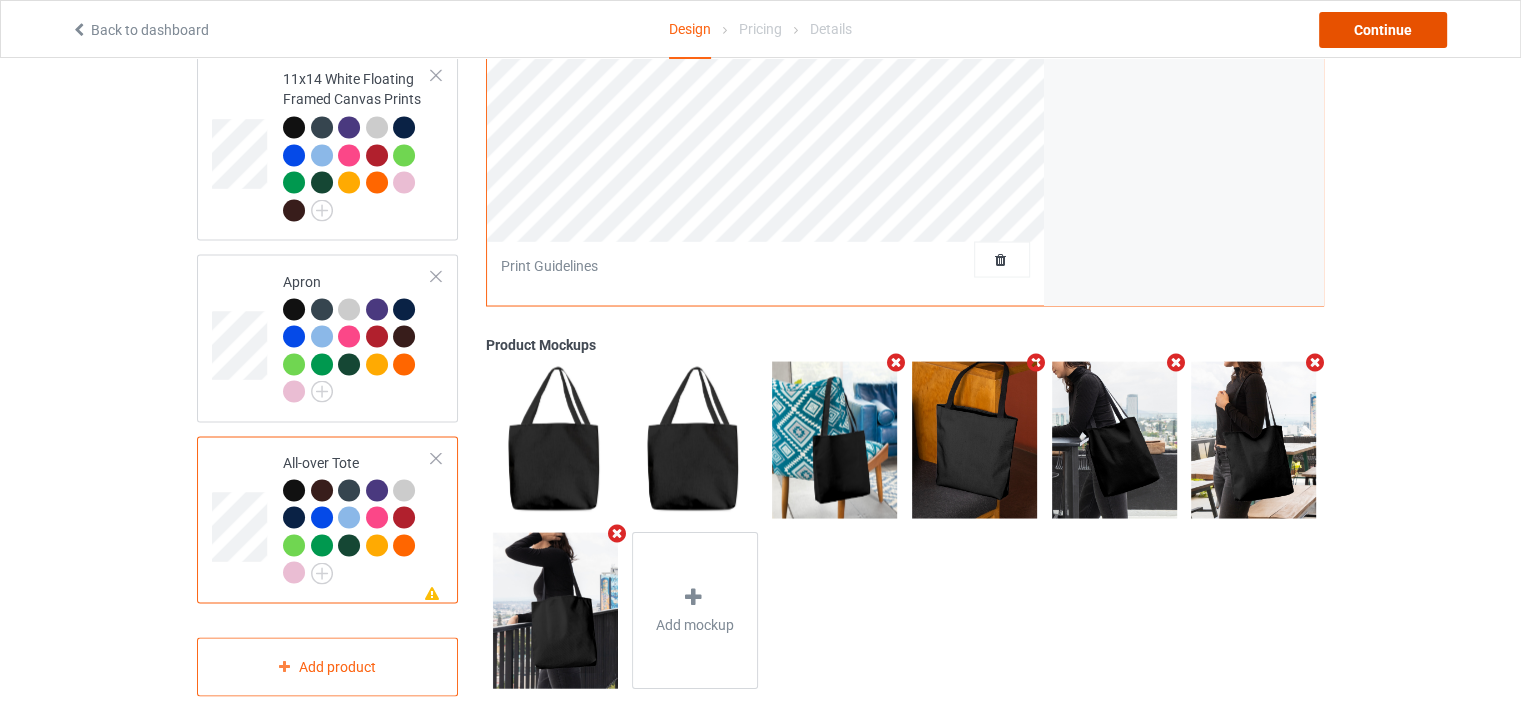 click on "Continue" at bounding box center (1383, 30) 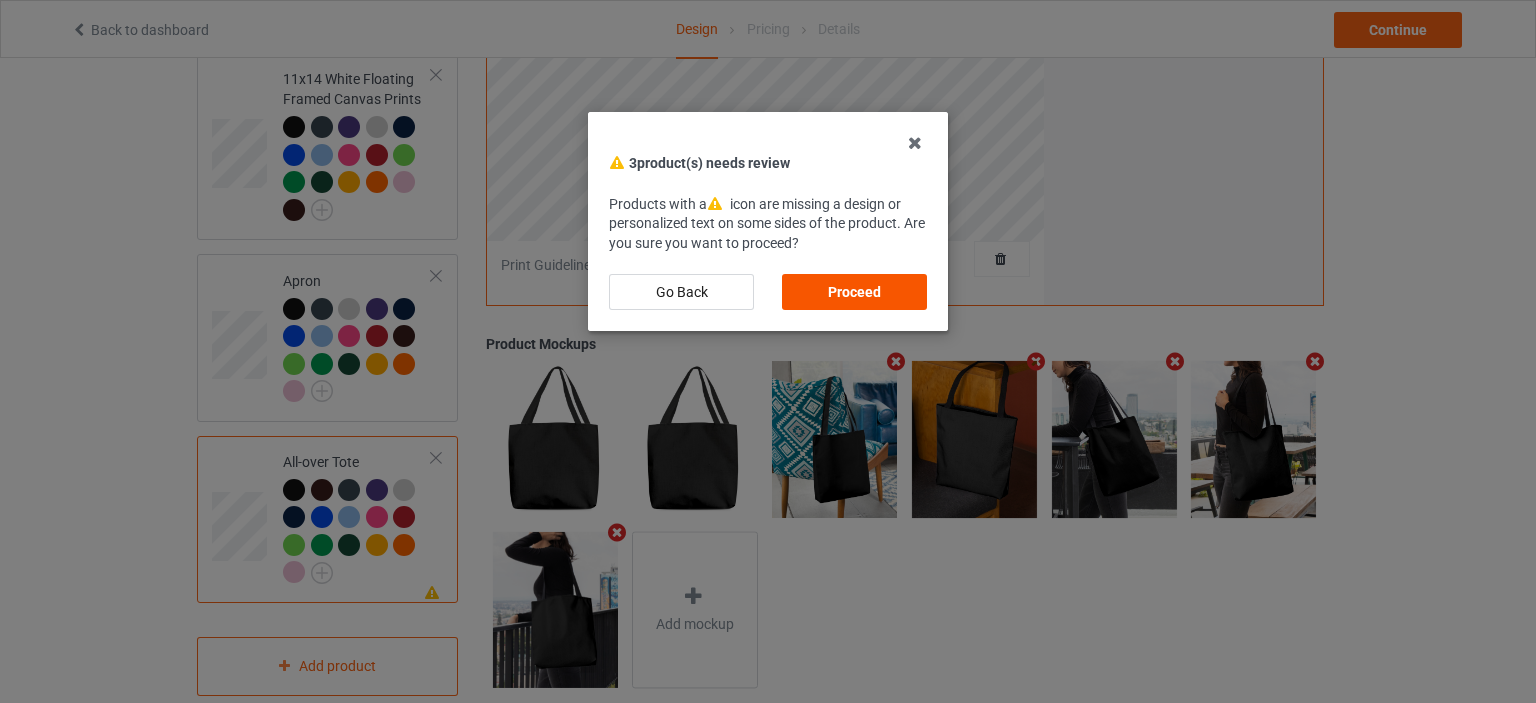 click on "Proceed" at bounding box center [854, 292] 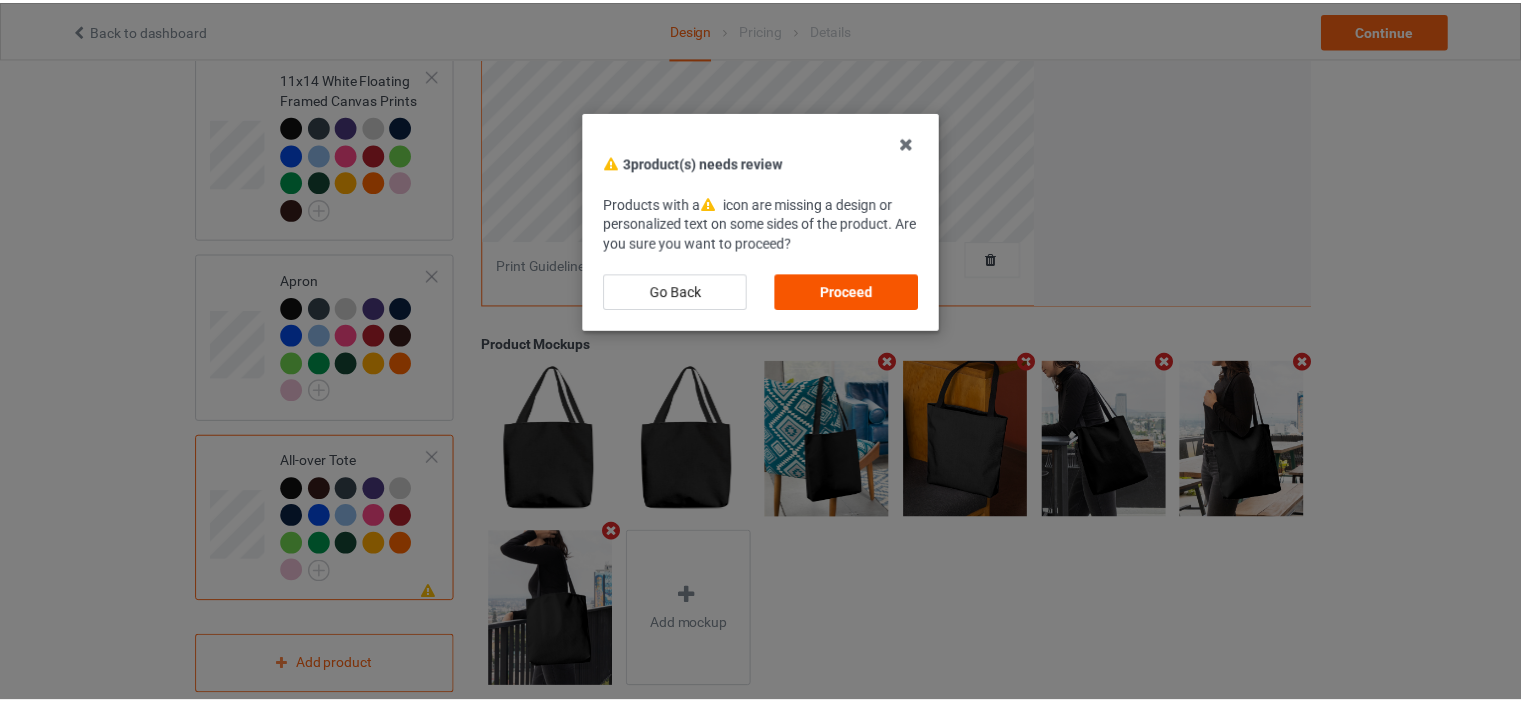 scroll, scrollTop: 0, scrollLeft: 0, axis: both 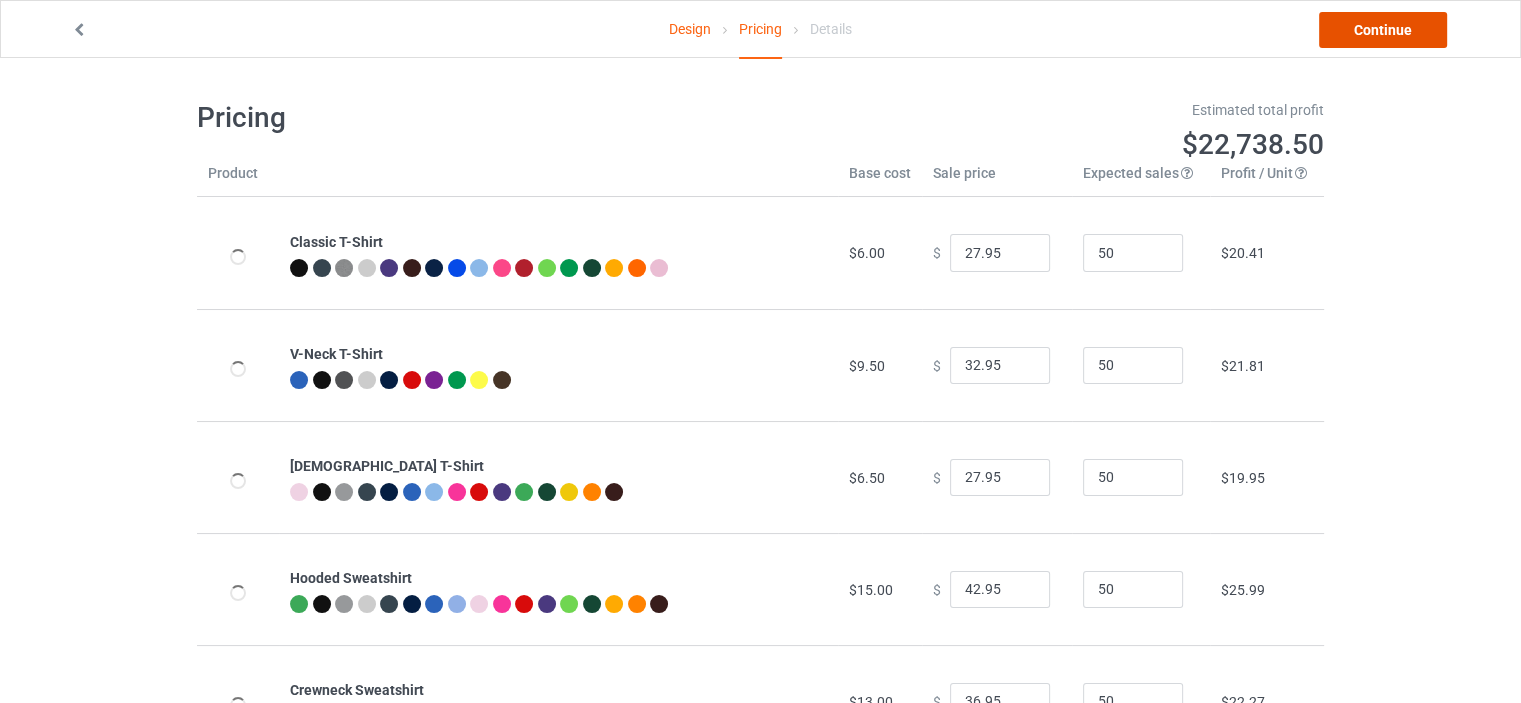 click on "Continue" at bounding box center (1383, 30) 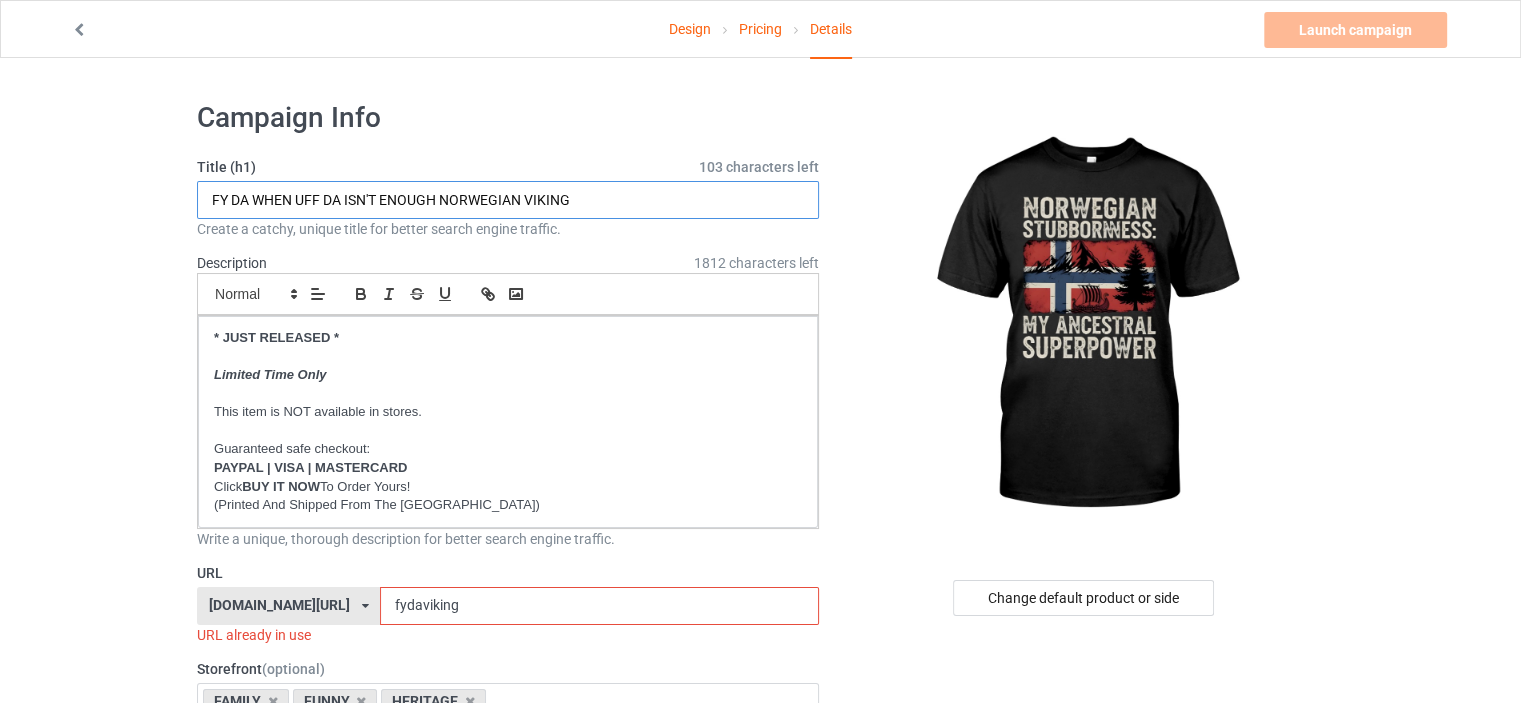 drag, startPoint x: 598, startPoint y: 199, endPoint x: 0, endPoint y: 199, distance: 598 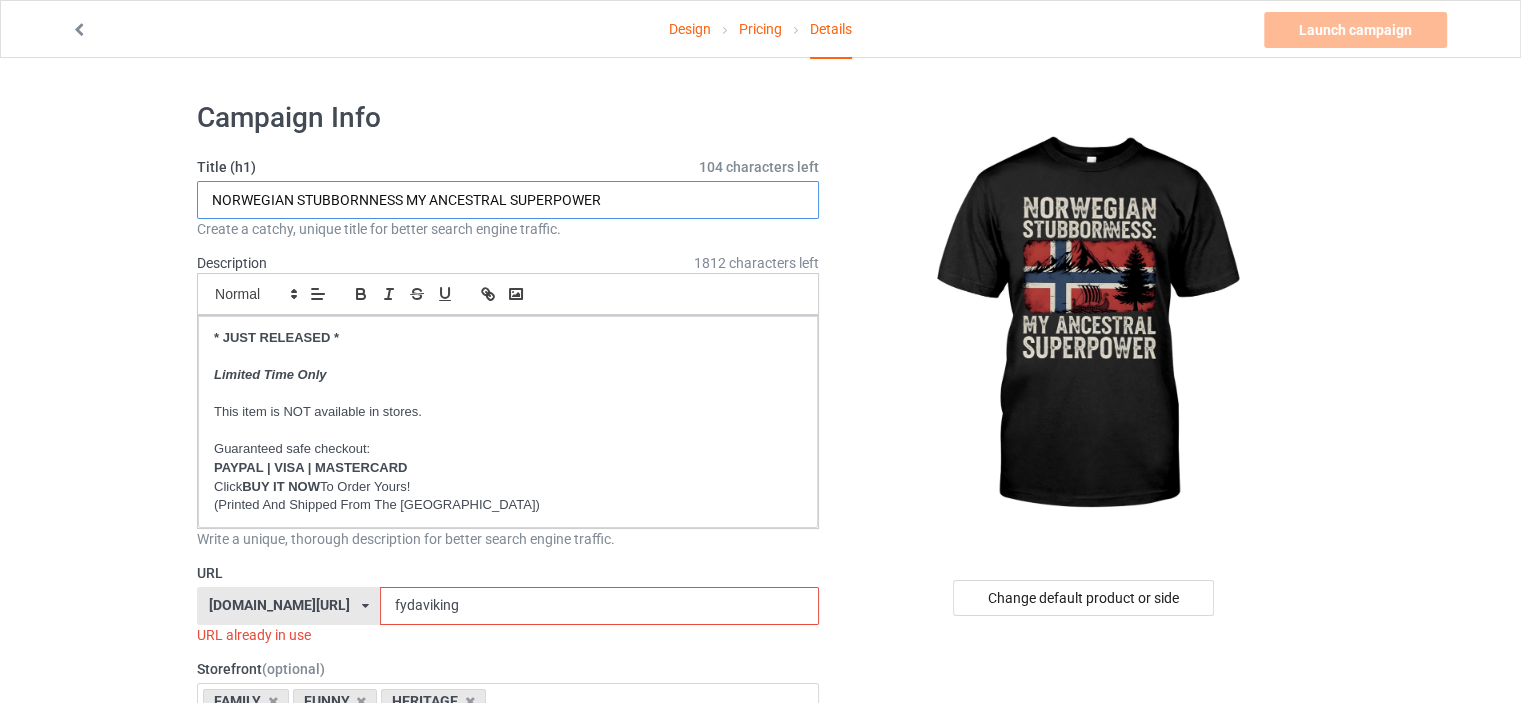 type on "NORWEGIAN STUBBORNNESS MY ANCESTRAL SUPERPOWER" 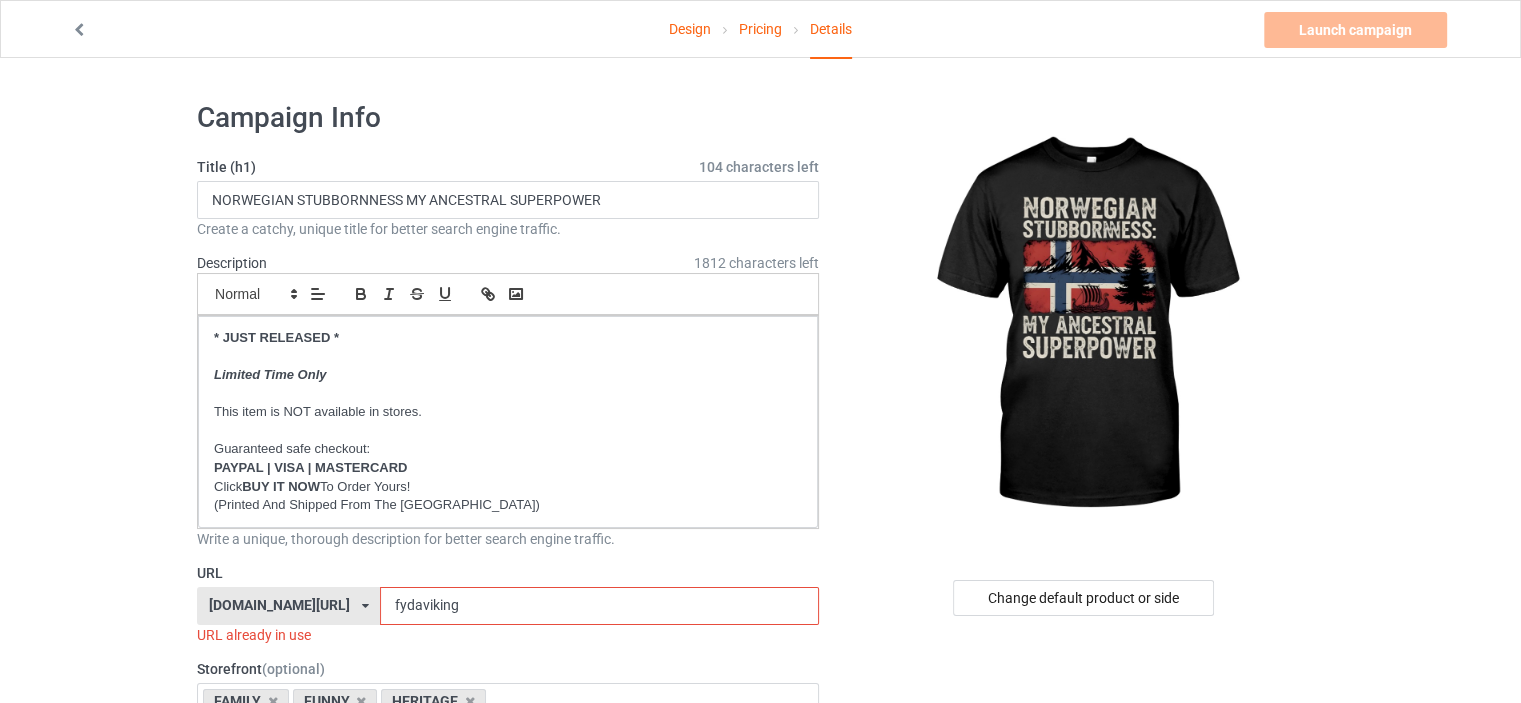 click on "Design Pricing Details Launch campaign Invalid campaign URL Campaign Info Title (h1) 104   characters left NORWEGIAN STUBBORNNESS MY ANCESTRAL SUPERPOWER Create a catchy, unique title for better search engine traffic. Description 1812   characters left       Small Normal Large Big Huge                                                                                     * JUST RELEASED * Limited Time Only This item is NOT available in stores. Guaranteed safe checkout: PAYPAL | VISA | MASTERCARD Click  BUY IT NOW  To Order Yours! (Printed And Shipped From The [GEOGRAPHIC_DATA]) Write a unique, thorough description for better search engine traffic. URL [DOMAIN_NAME][URL] [DOMAIN_NAME][URL] [DOMAIN_NAME][URL] [DOMAIN_NAME][URL] [DOMAIN_NAME][URL] [DOMAIN_NAME][URL] [DOMAIN_NAME][URL] [DOMAIN_NAME][URL] [DOMAIN_NAME][URL] [DOMAIN_NAME][URL] [DOMAIN_NAME][URL] [DOMAIN_NAME][URL] [DOMAIN_NAME][URL] [DOMAIN_NAME][URL] [DOMAIN_NAME][URL] [DOMAIN_NAME][URL] [DOMAIN_NAME][URL] [DOMAIN_NAME][URL] [DOMAIN_NAME][URL] 6 /" at bounding box center (760, 1182) 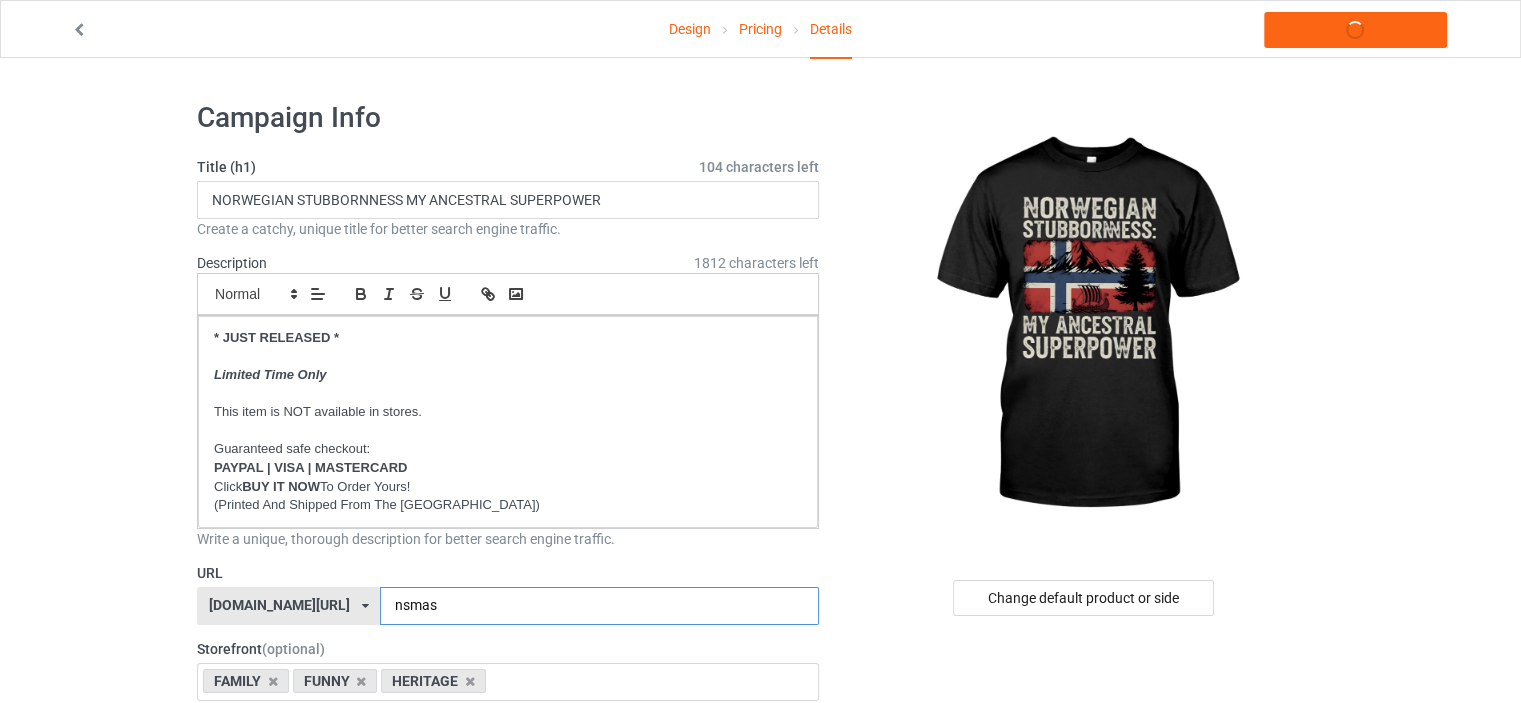 type on "nsmas" 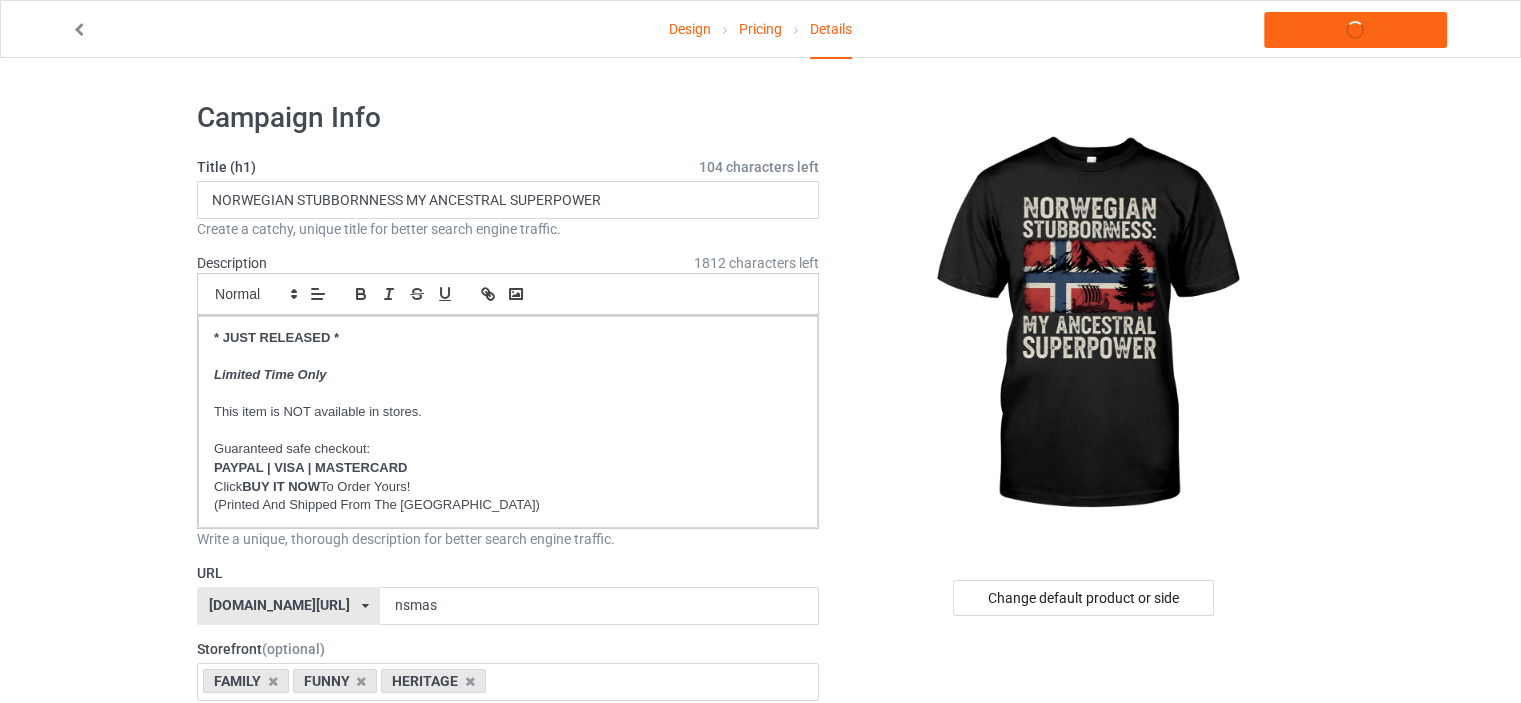 click on "Design Pricing Details Launch campaign Campaign Info Title (h1) 104   characters left NORWEGIAN STUBBORNNESS MY ANCESTRAL SUPERPOWER Create a catchy, unique title for better search engine traffic. Description 1812   characters left       Small Normal Large Big Huge                                                                                     * JUST RELEASED * Limited Time Only This item is NOT available in stores. Guaranteed safe checkout: PAYPAL | VISA | MASTERCARD Click  BUY IT NOW  To Order Yours! (Printed And Shipped From The [GEOGRAPHIC_DATA]) Write a unique, thorough description for better search engine traffic. URL [DOMAIN_NAME][URL] [DOMAIN_NAME][URL] [DOMAIN_NAME][URL] [DOMAIN_NAME][URL] [DOMAIN_NAME][URL] [DOMAIN_NAME][URL] [DOMAIN_NAME][URL] [DOMAIN_NAME][URL] [DOMAIN_NAME][URL] [DOMAIN_NAME][URL] [DOMAIN_NAME][URL] [DOMAIN_NAME][URL] [DOMAIN_NAME][URL] [DOMAIN_NAME][URL] [DOMAIN_NAME][URL] [DOMAIN_NAME][URL] [DOMAIN_NAME][URL] [DOMAIN_NAME][URL] [DOMAIN_NAME][GEOGRAPHIC_DATA] [DOMAIN_NAME][GEOGRAPHIC_DATA] 6 /" at bounding box center [760, 1172] 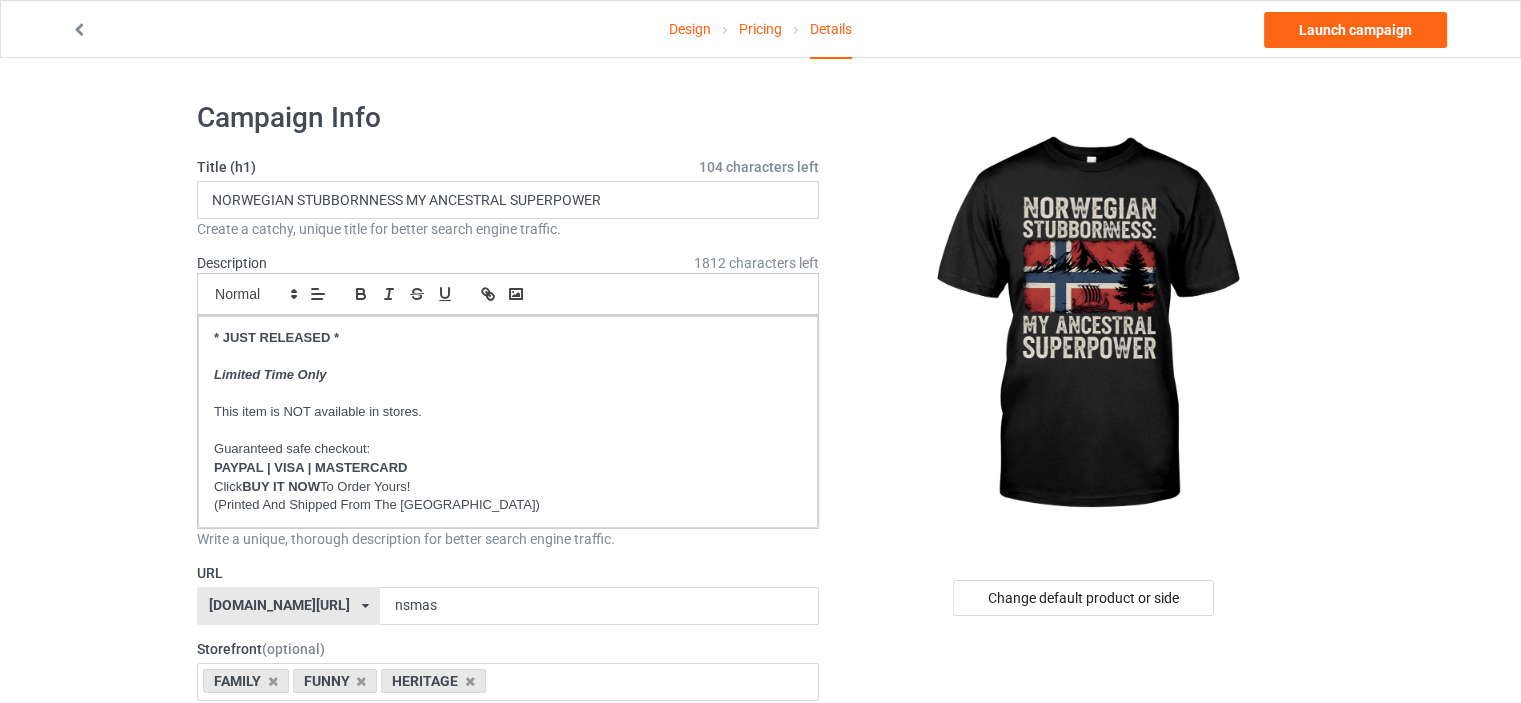 scroll, scrollTop: 300, scrollLeft: 0, axis: vertical 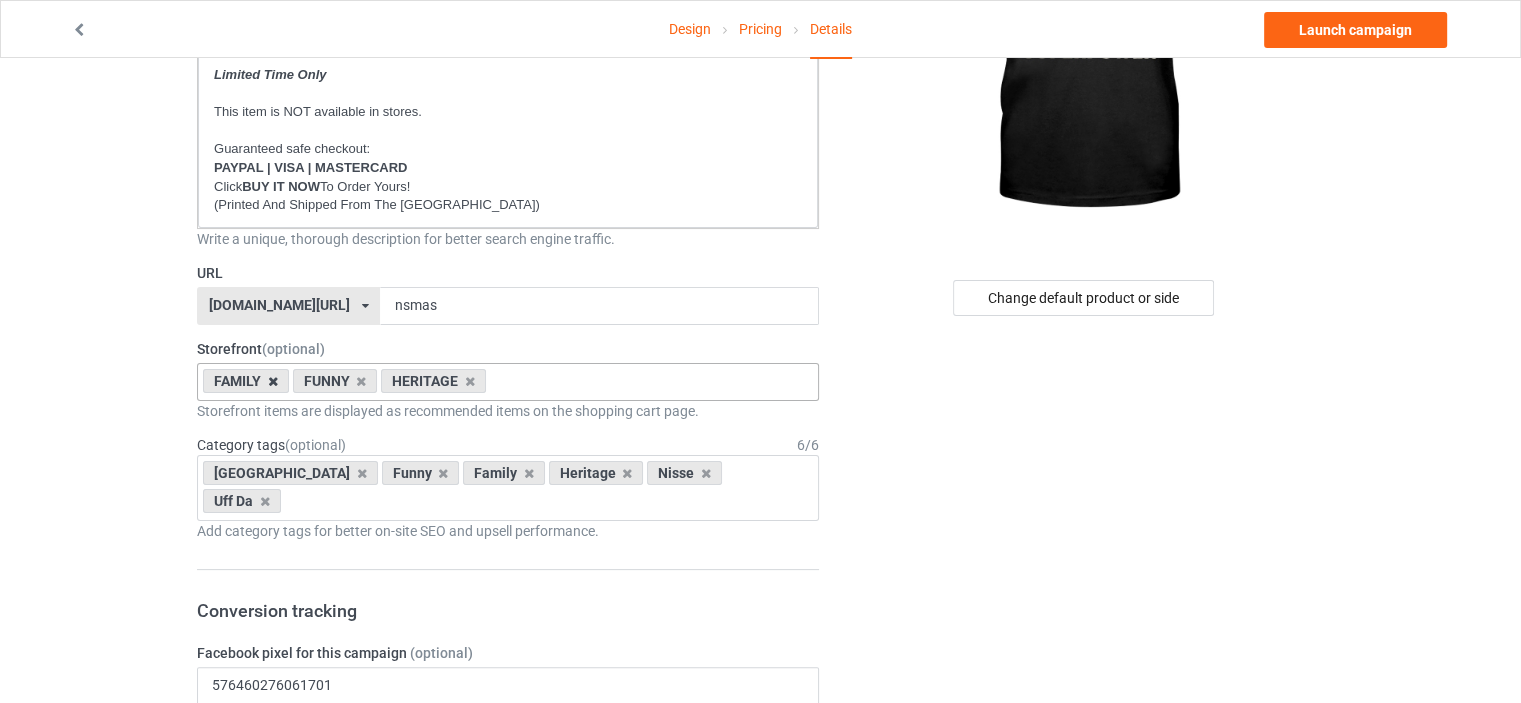 click at bounding box center (273, 381) 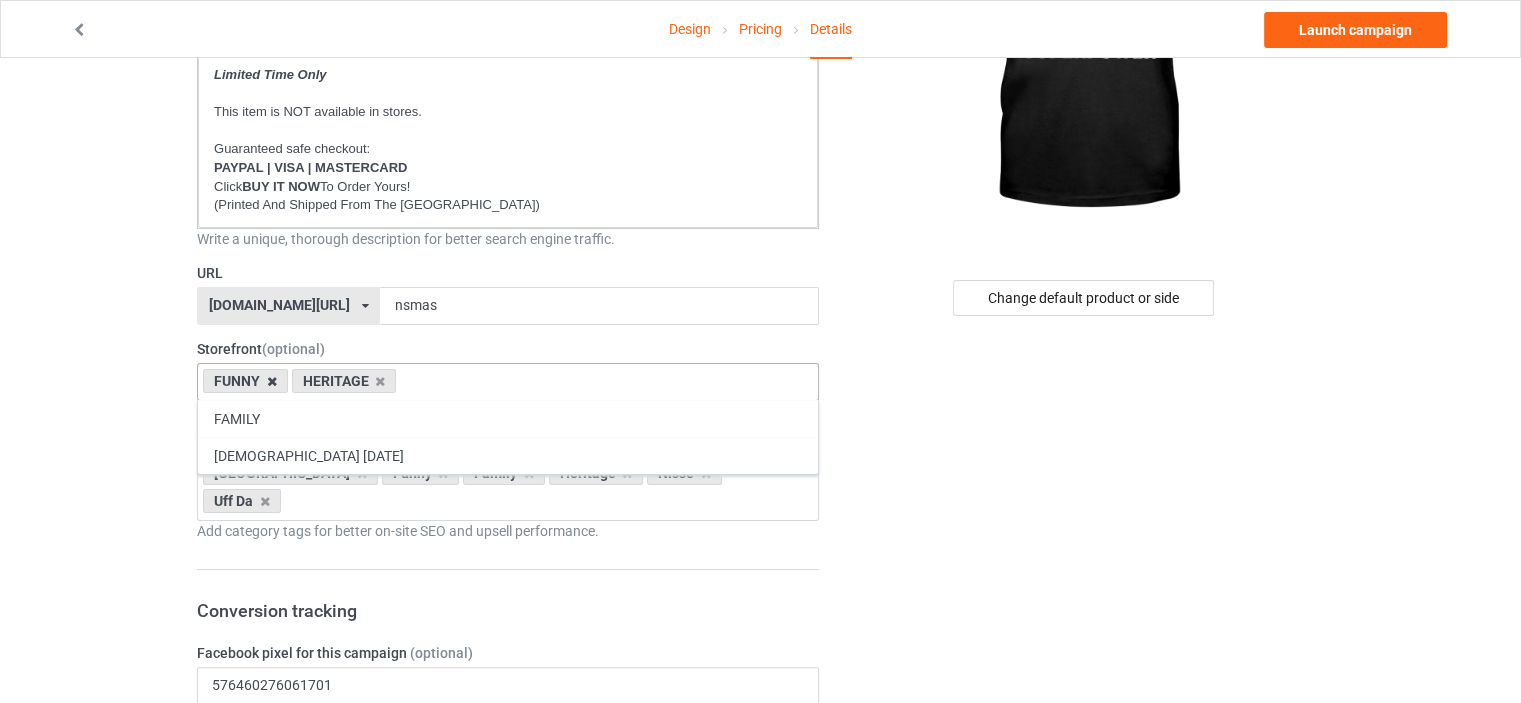 click at bounding box center [272, 381] 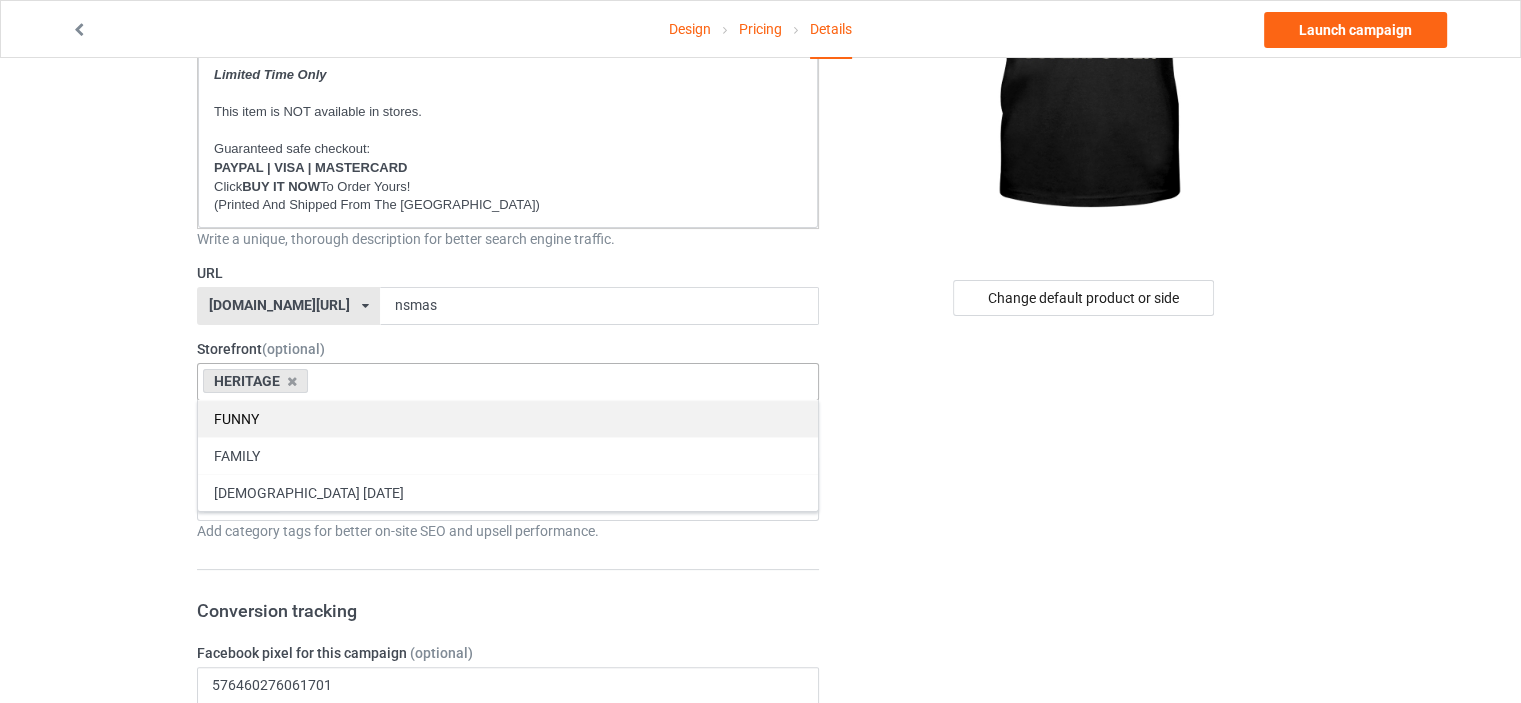click on "FUNNY" at bounding box center (508, 418) 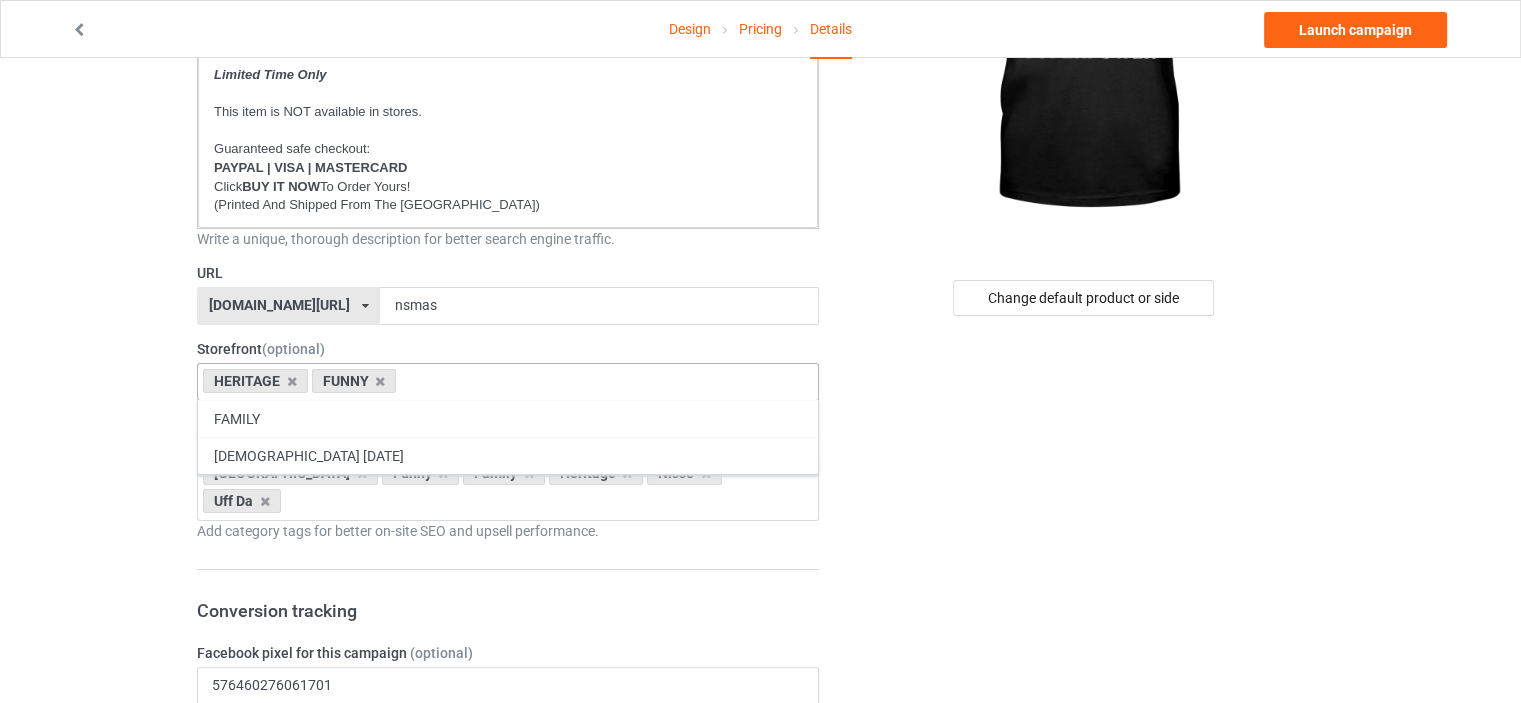 click on "FAMILY" at bounding box center (508, 418) 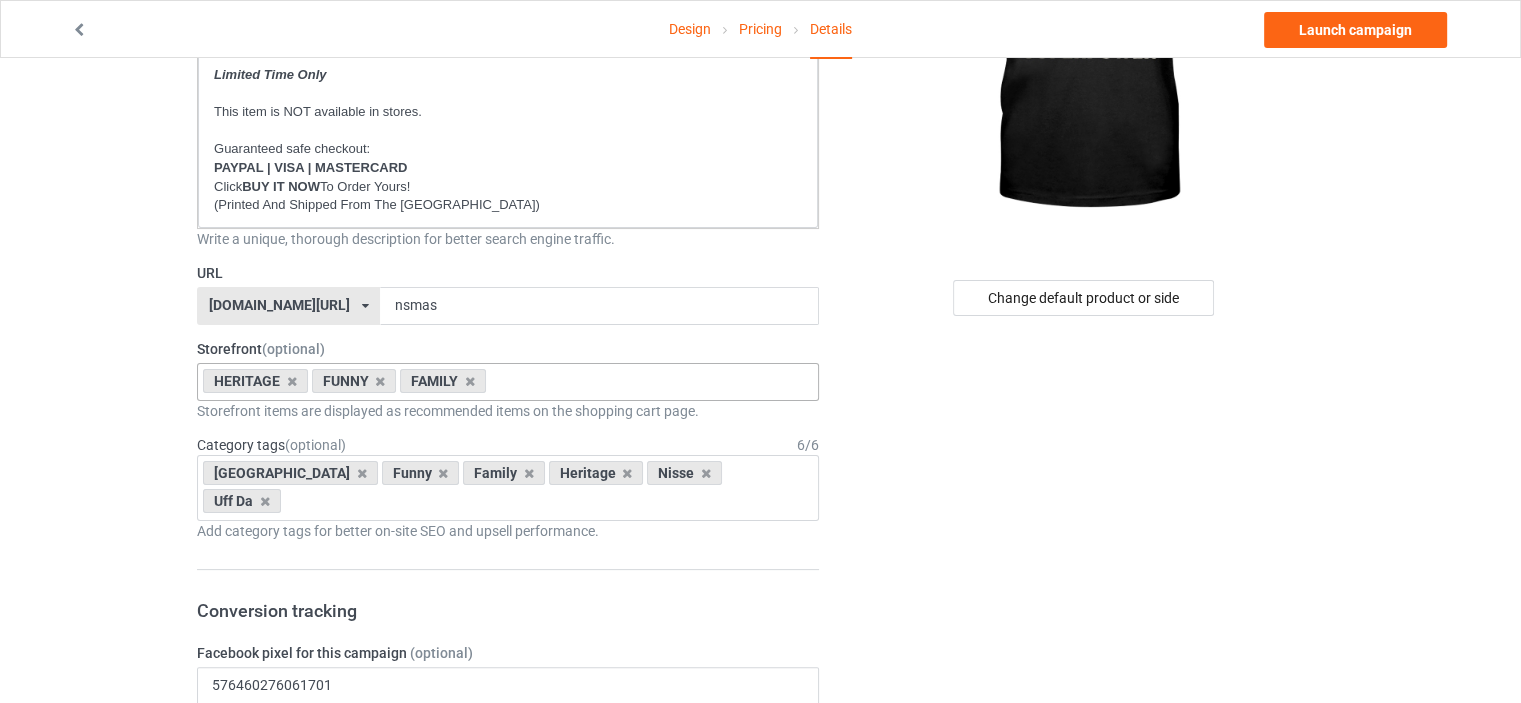 click on "Design Pricing Details Launch campaign Campaign Info Title (h1) 104   characters left NORWEGIAN STUBBORNNESS MY ANCESTRAL SUPERPOWER Create a catchy, unique title for better search engine traffic. Description 1812   characters left       Small Normal Large Big Huge                                                                                     * JUST RELEASED * Limited Time Only This item is NOT available in stores. Guaranteed safe checkout: PAYPAL | VISA | MASTERCARD Click  BUY IT NOW  To Order Yours! (Printed And Shipped From The [GEOGRAPHIC_DATA]) Write a unique, thorough description for better search engine traffic. URL [DOMAIN_NAME][URL] [DOMAIN_NAME][URL] [DOMAIN_NAME][URL] [DOMAIN_NAME][URL] [DOMAIN_NAME][URL] [DOMAIN_NAME][URL] [DOMAIN_NAME][URL] [DOMAIN_NAME][URL] [DOMAIN_NAME][URL] [DOMAIN_NAME][URL] [DOMAIN_NAME][URL] [DOMAIN_NAME][URL] [DOMAIN_NAME][URL] [DOMAIN_NAME][URL] [DOMAIN_NAME][URL] [DOMAIN_NAME][URL] [DOMAIN_NAME][URL] [DOMAIN_NAME][URL] [DOMAIN_NAME][GEOGRAPHIC_DATA] [DOMAIN_NAME][GEOGRAPHIC_DATA] 6 /" at bounding box center [760, 872] 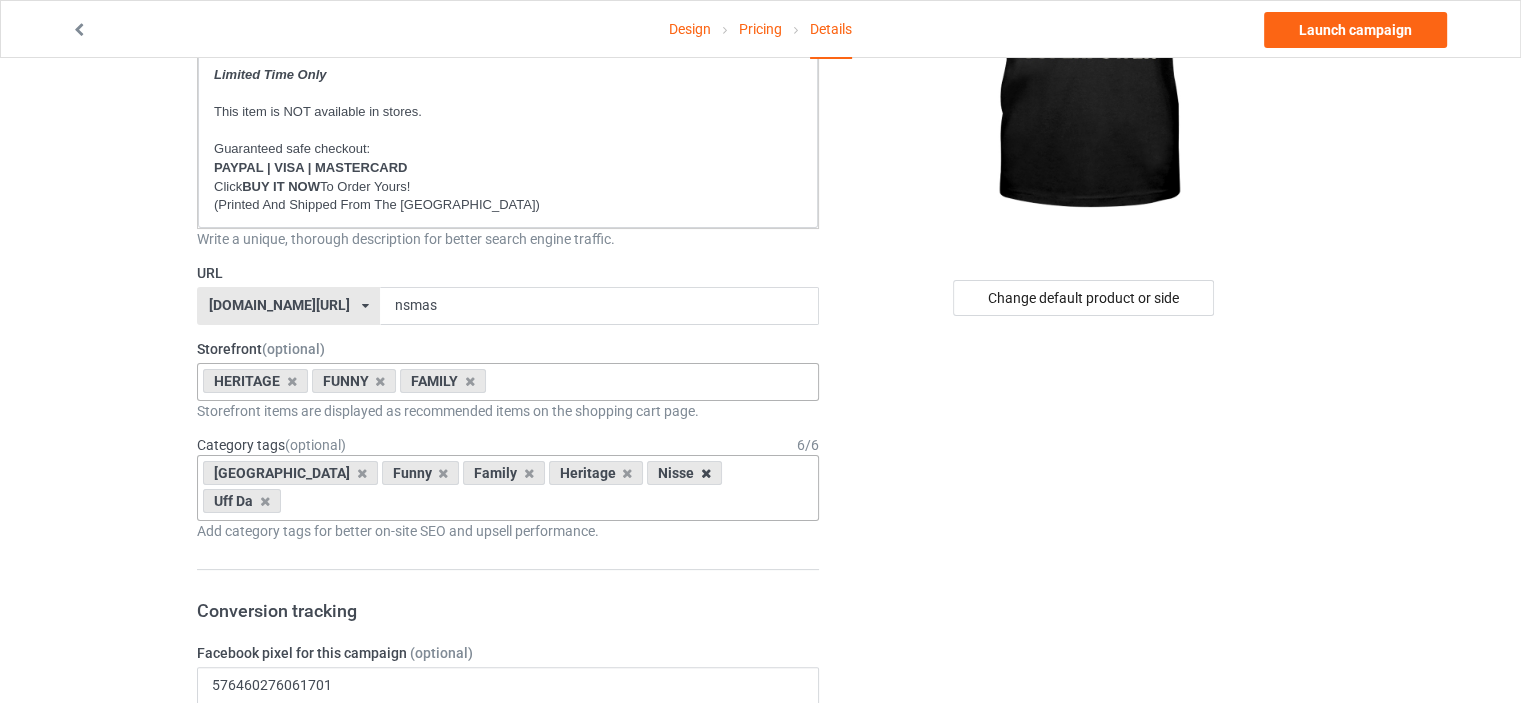 click at bounding box center [706, 473] 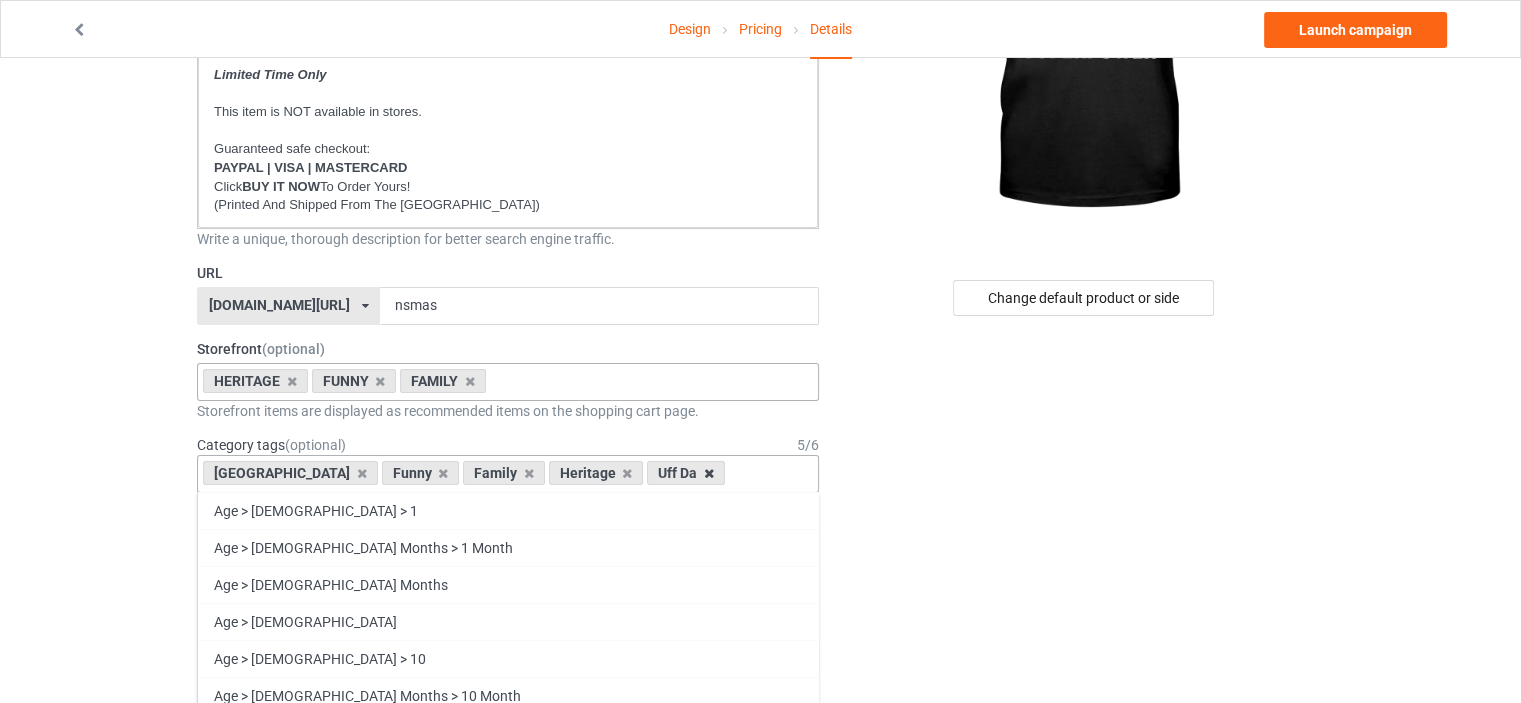 click at bounding box center [709, 473] 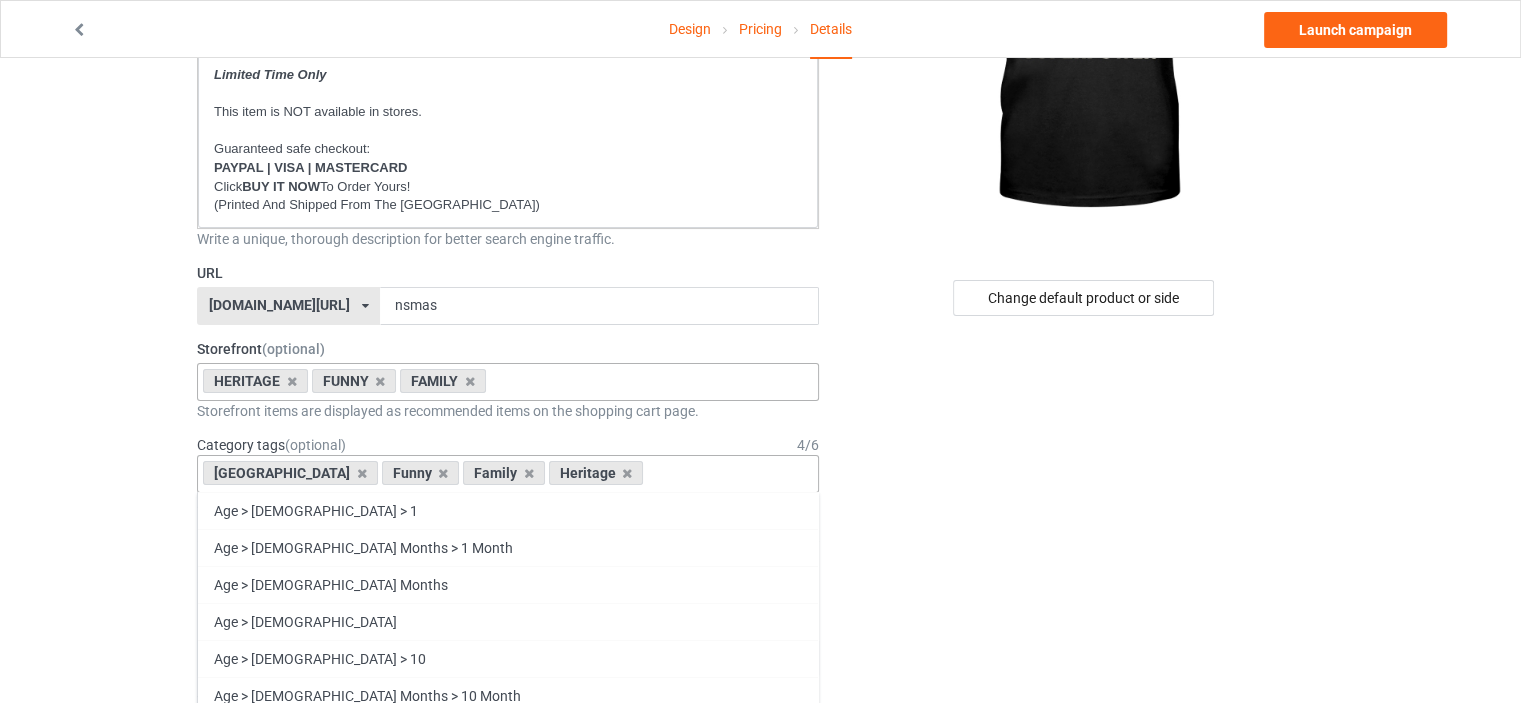 click on "Change default product or side" at bounding box center (1085, 858) 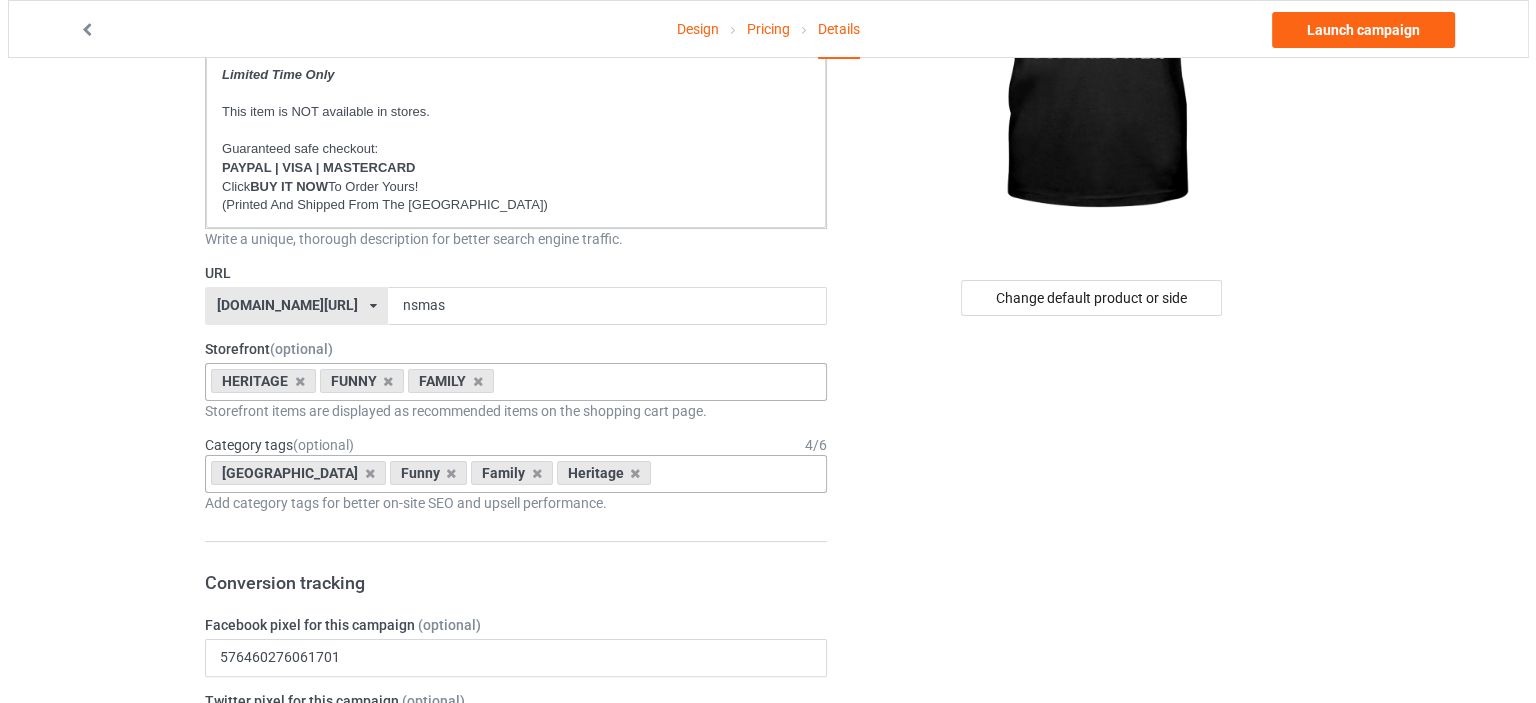 scroll, scrollTop: 0, scrollLeft: 0, axis: both 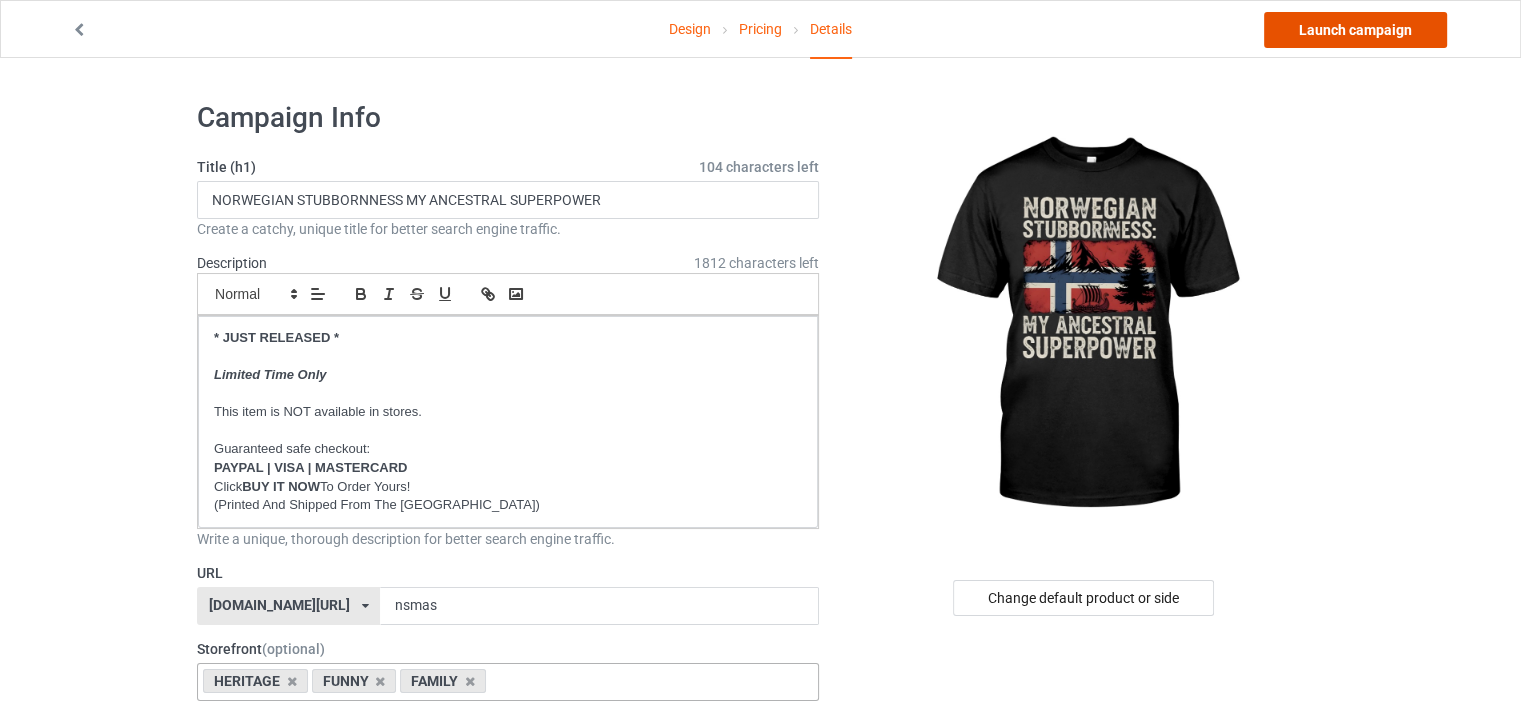 click on "Launch campaign" at bounding box center [1355, 30] 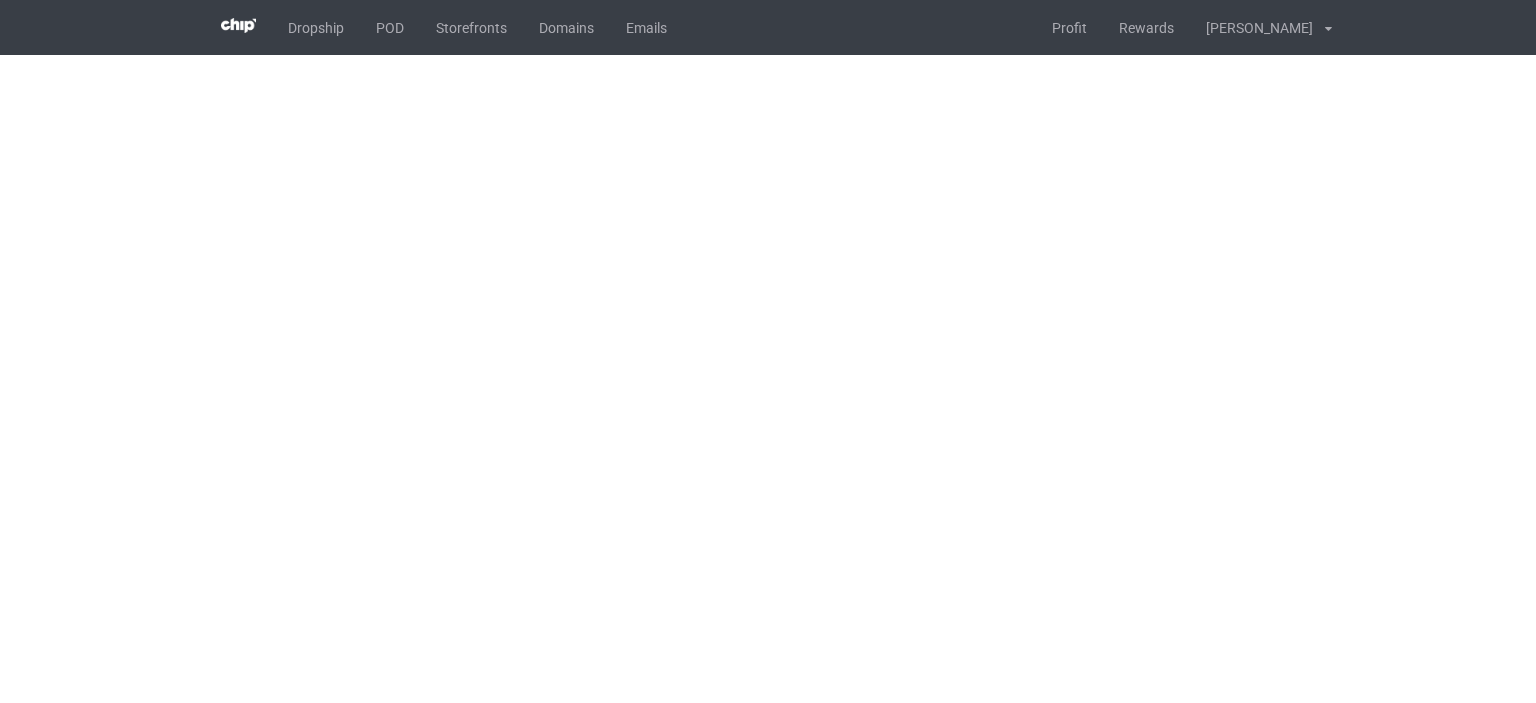 scroll, scrollTop: 0, scrollLeft: 0, axis: both 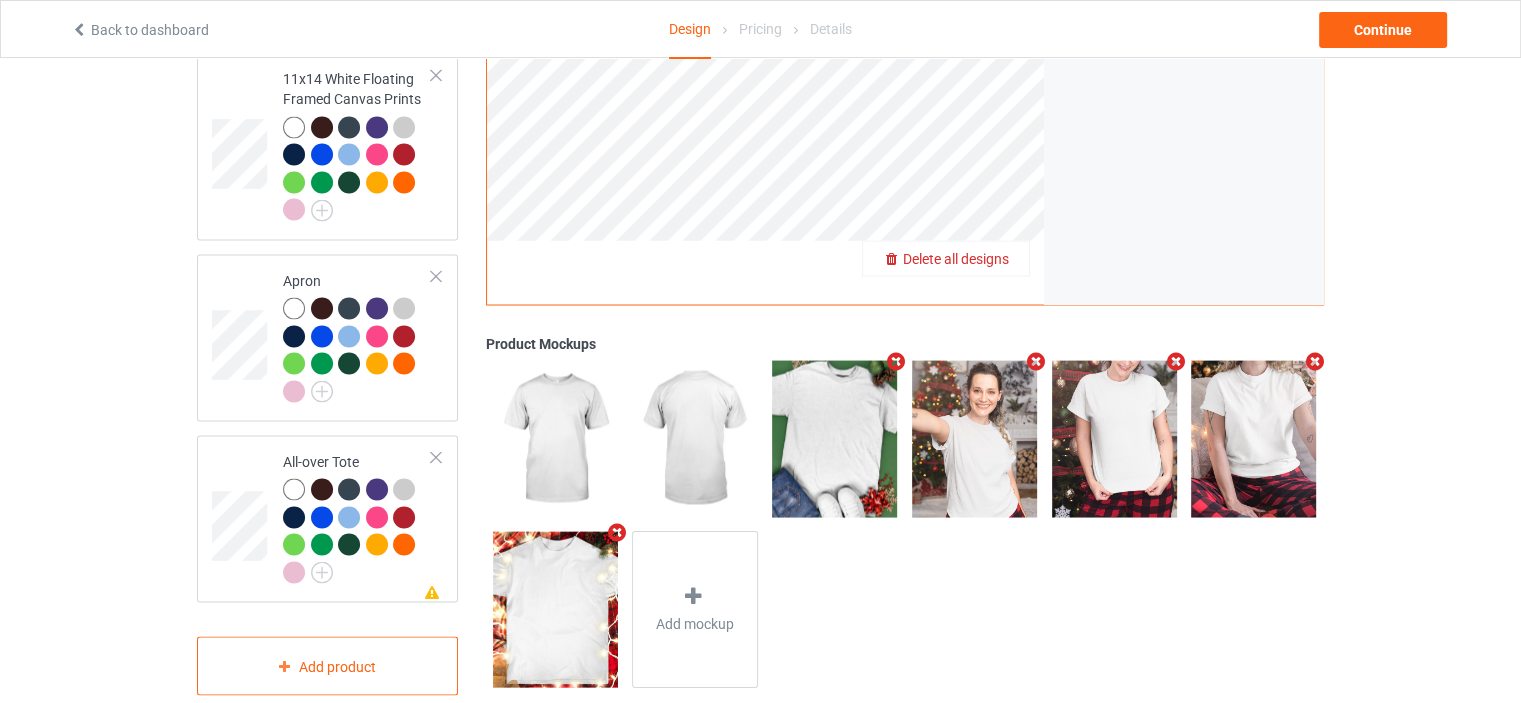click on "Delete all designs" at bounding box center (956, 259) 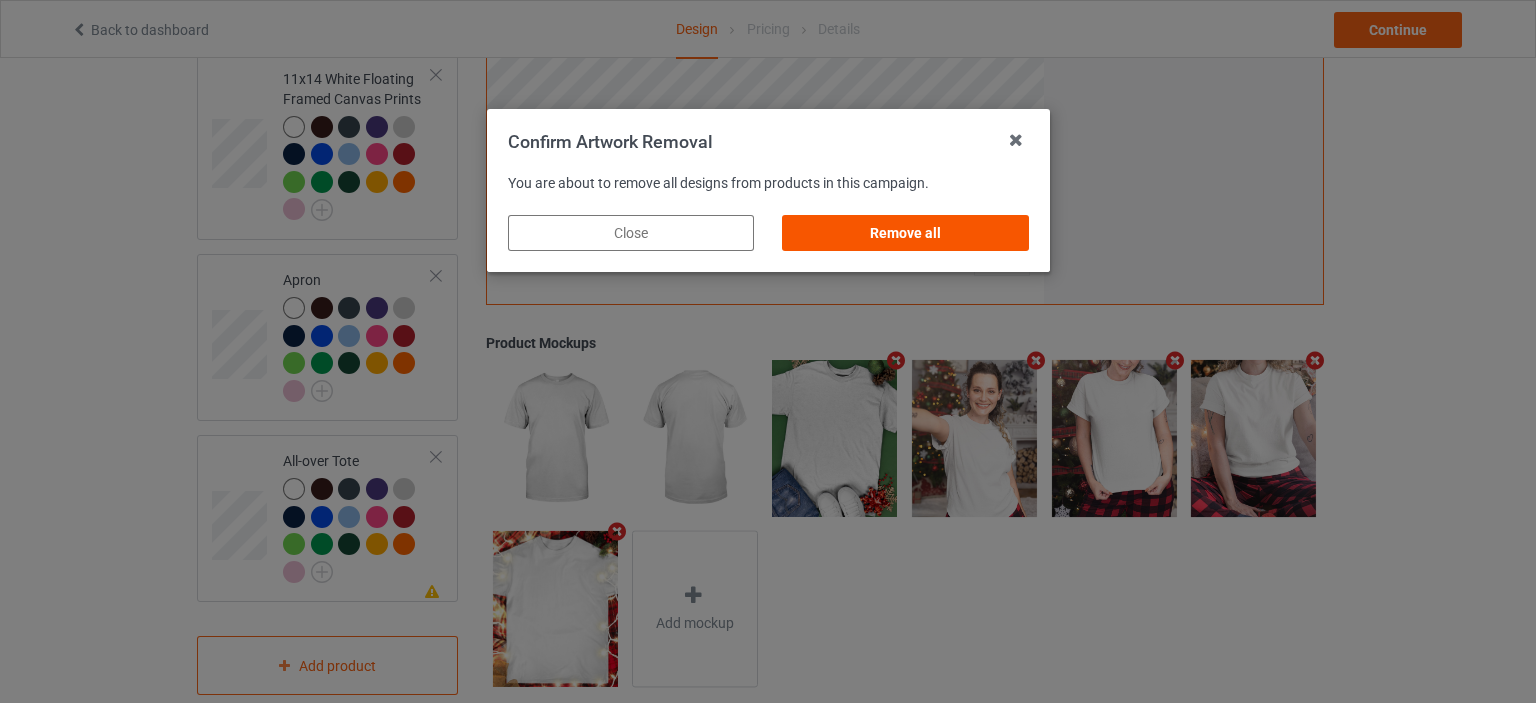 click on "Remove all" at bounding box center (905, 233) 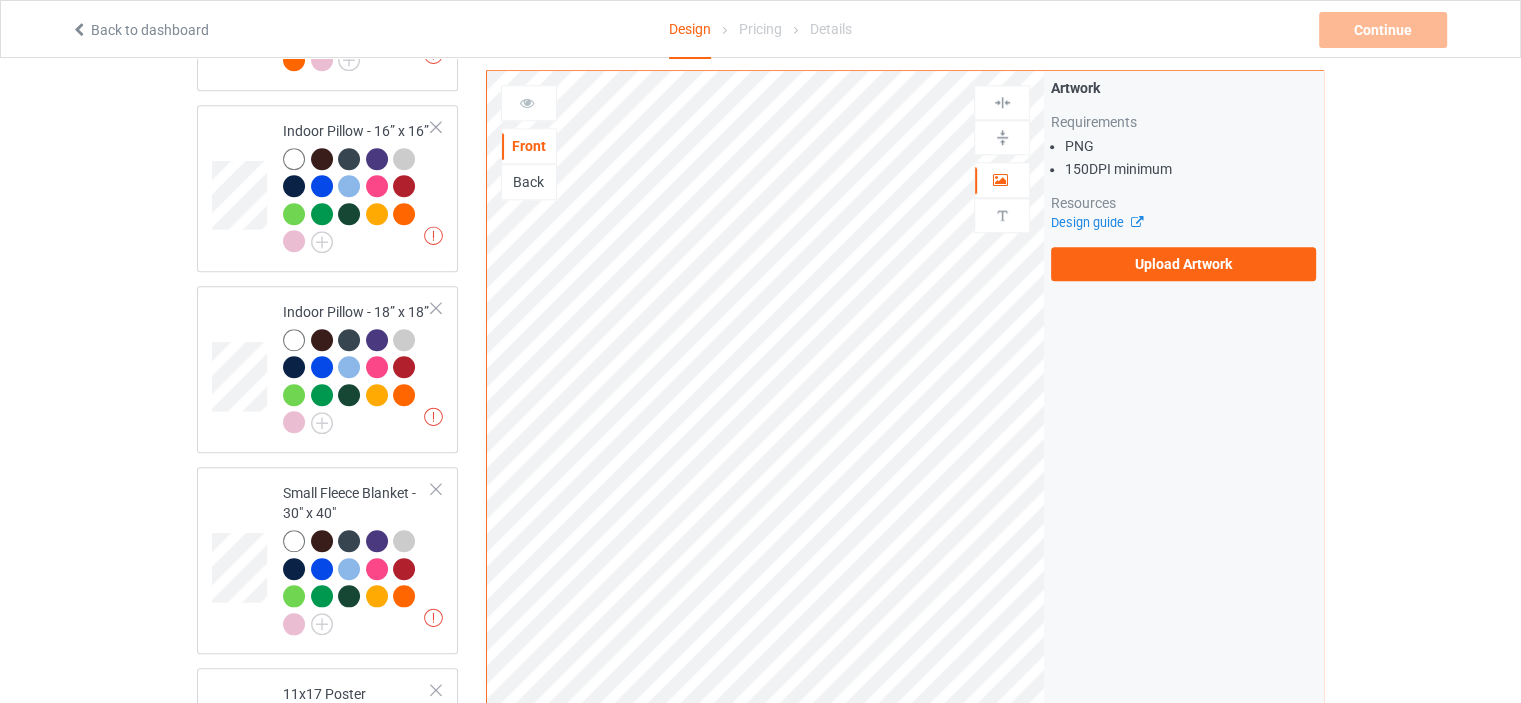 scroll, scrollTop: 0, scrollLeft: 0, axis: both 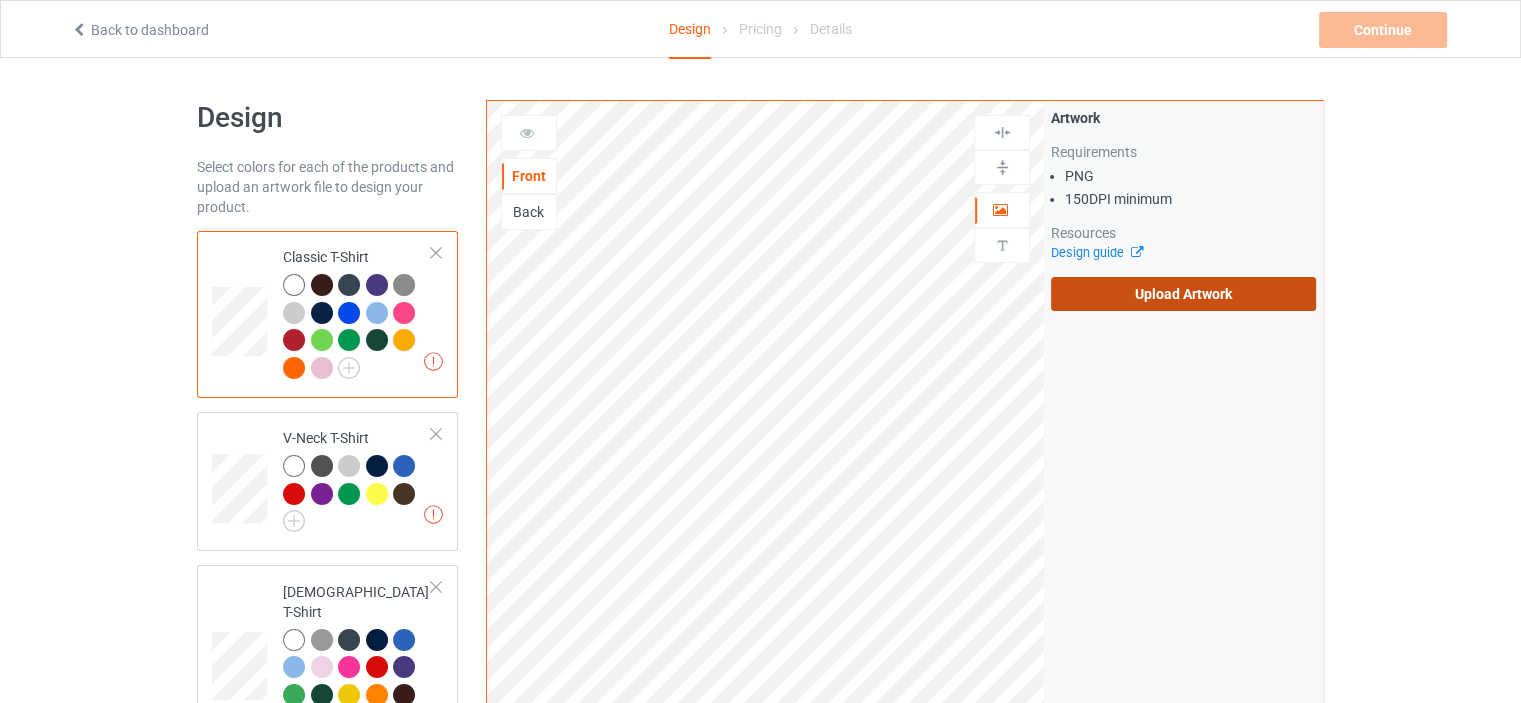click on "Upload Artwork" at bounding box center (1183, 294) 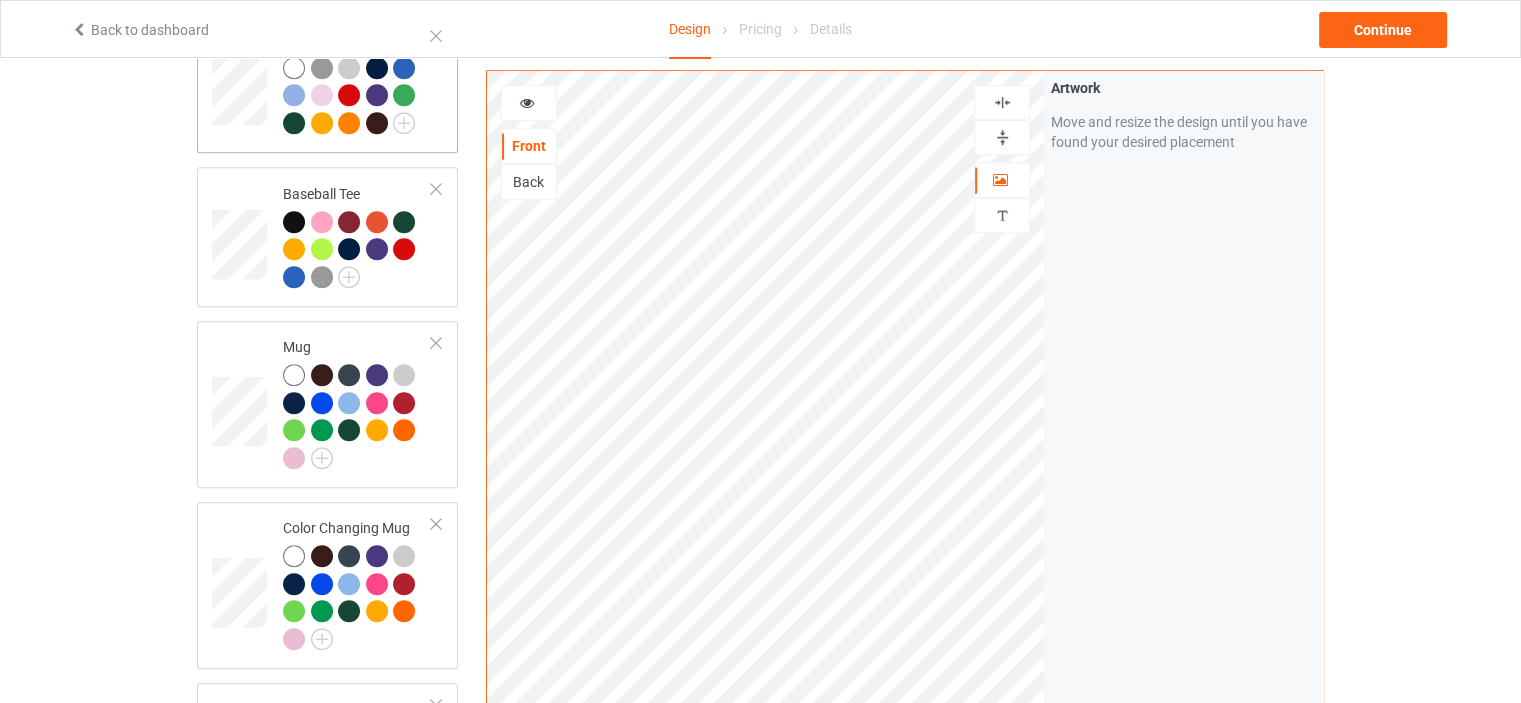 scroll, scrollTop: 1400, scrollLeft: 0, axis: vertical 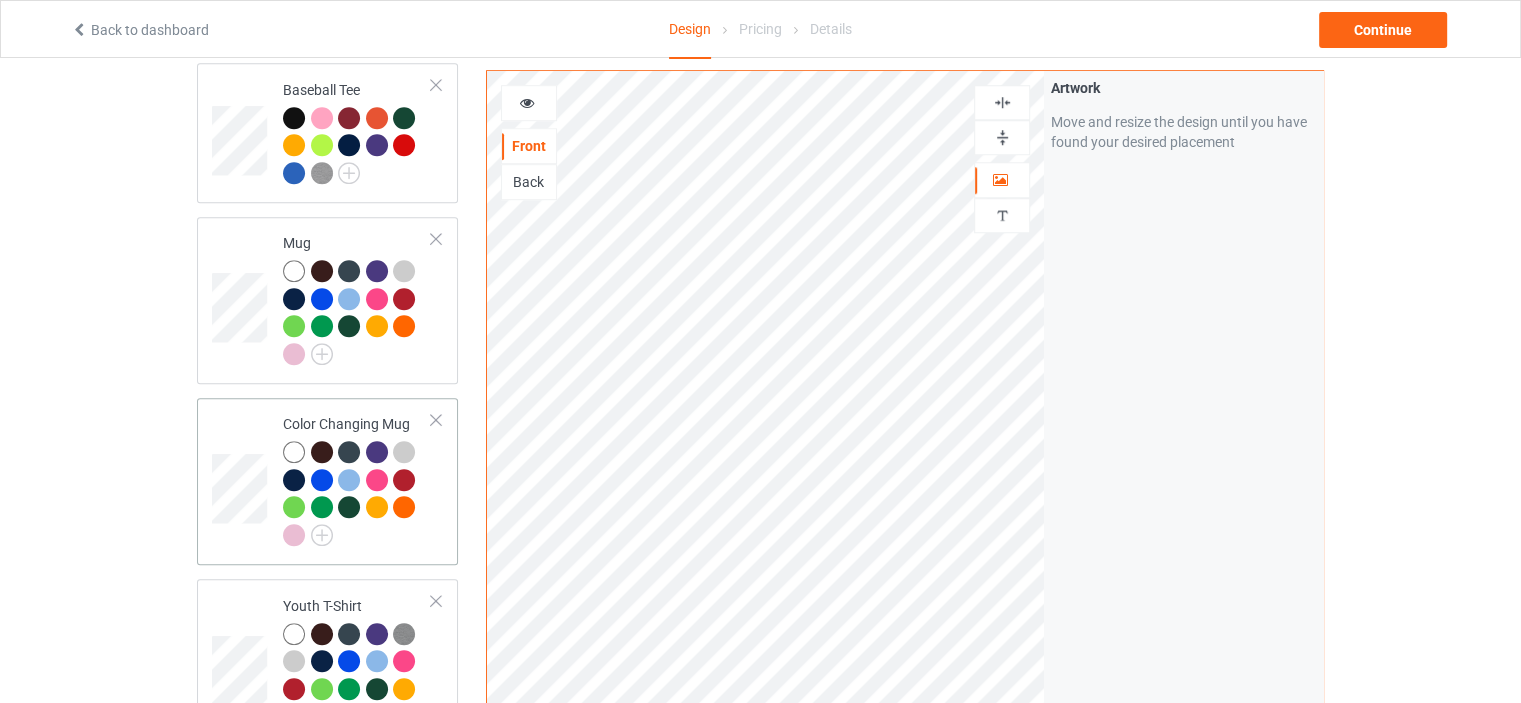click on "Color Changing Mug" at bounding box center (357, 479) 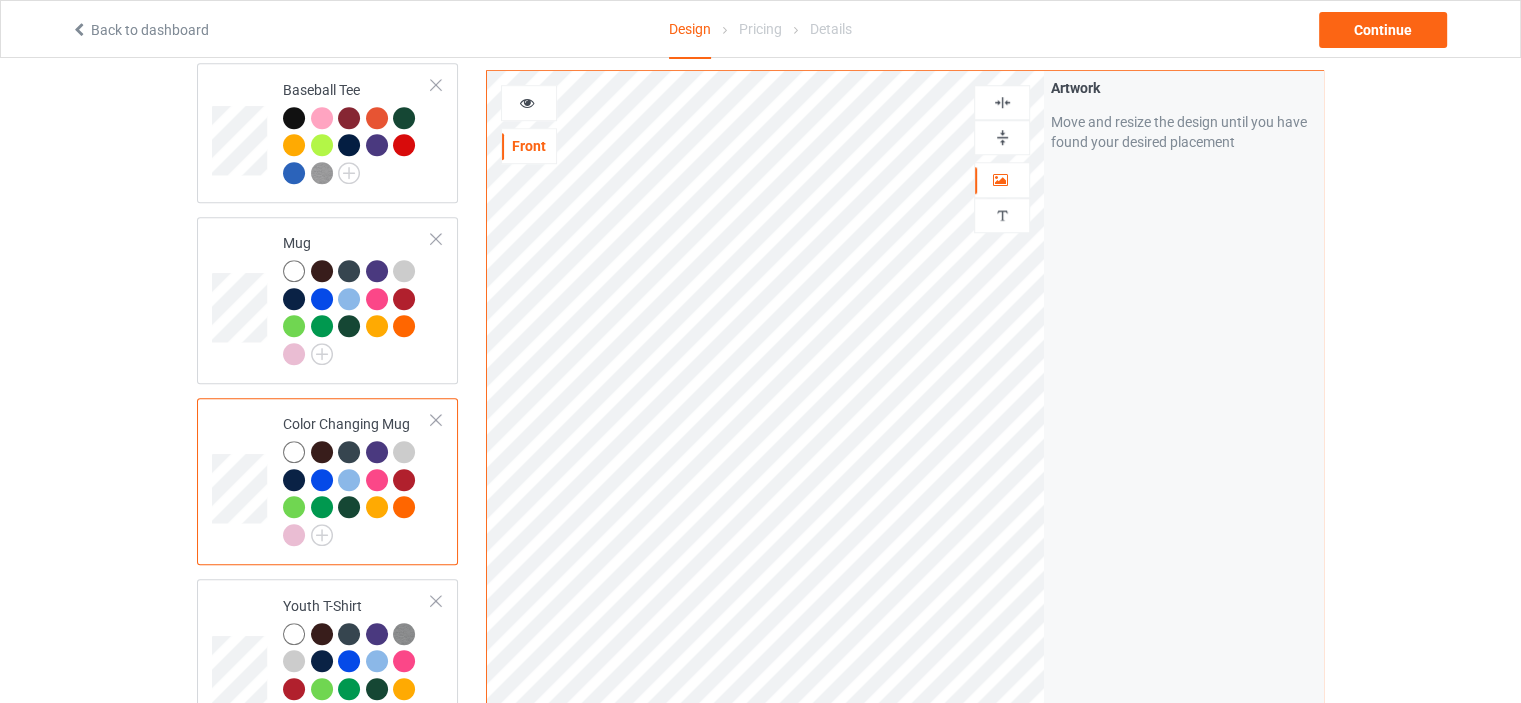 click at bounding box center [1002, 137] 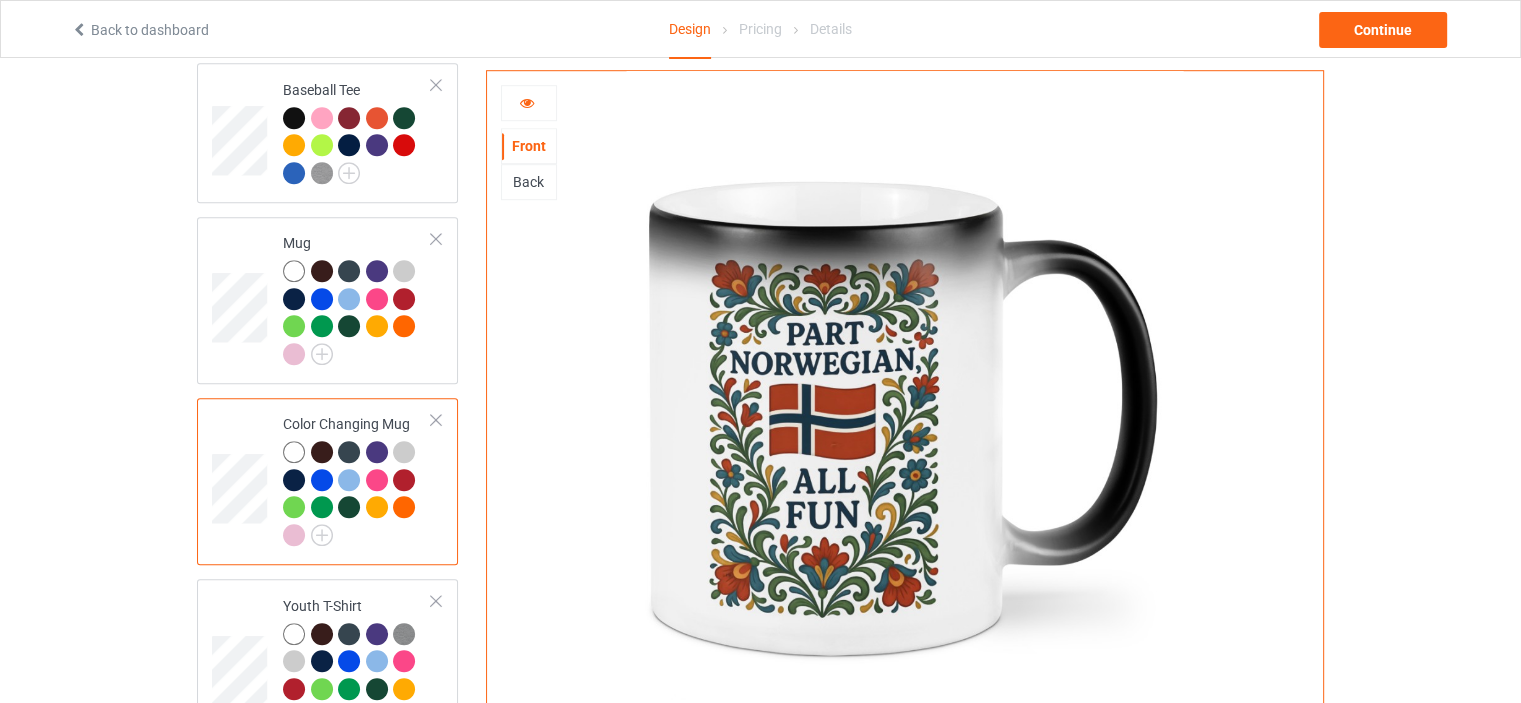 click at bounding box center [527, 100] 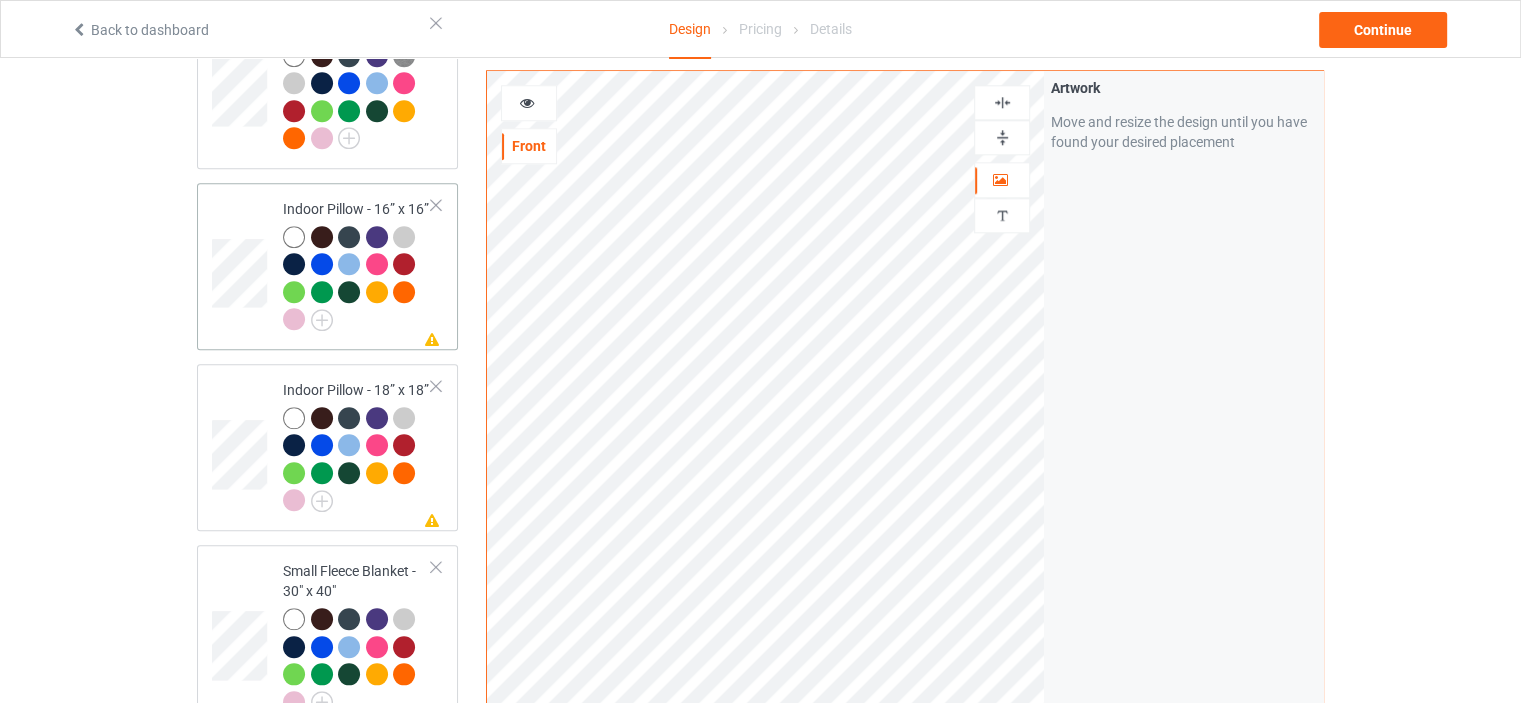 scroll, scrollTop: 1800, scrollLeft: 0, axis: vertical 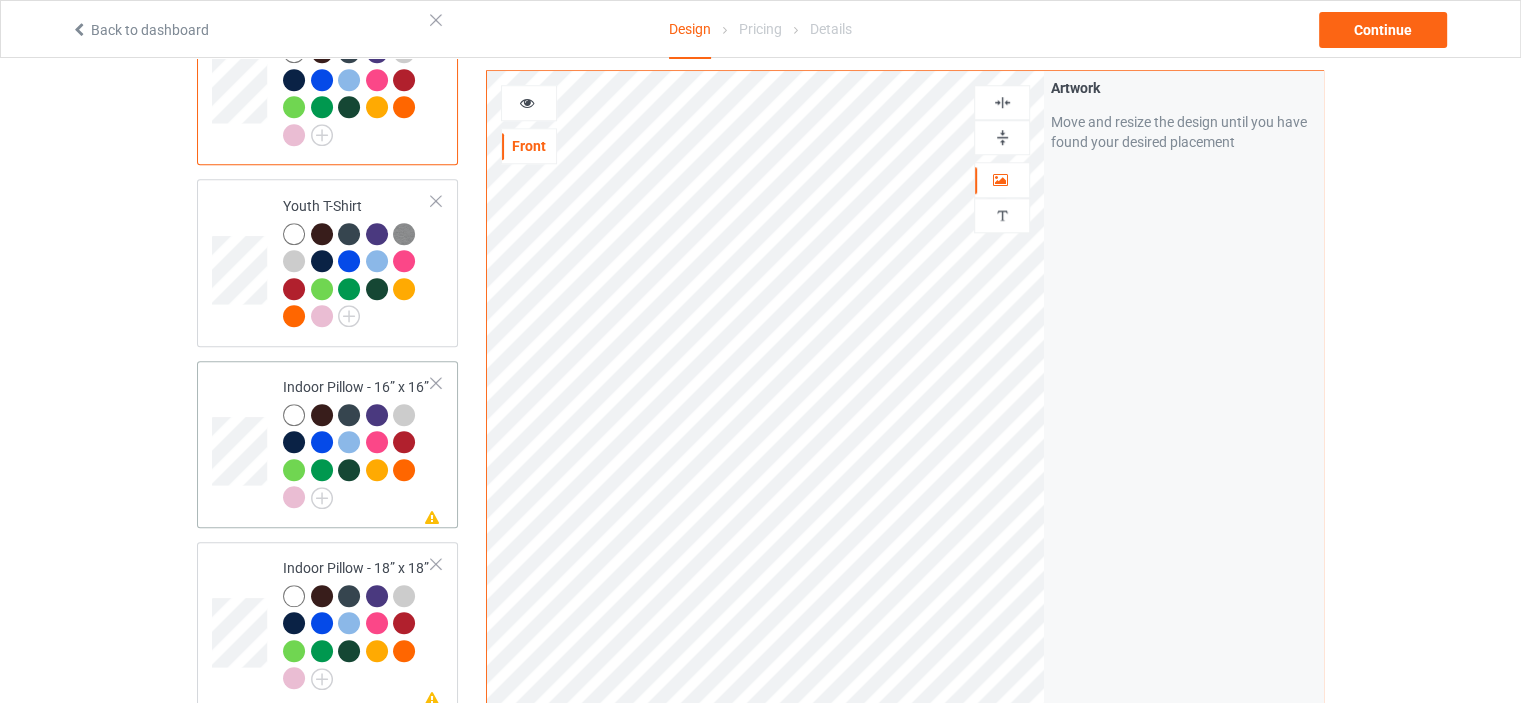 click on "Indoor Pillow - 16” x 16”" at bounding box center (357, 442) 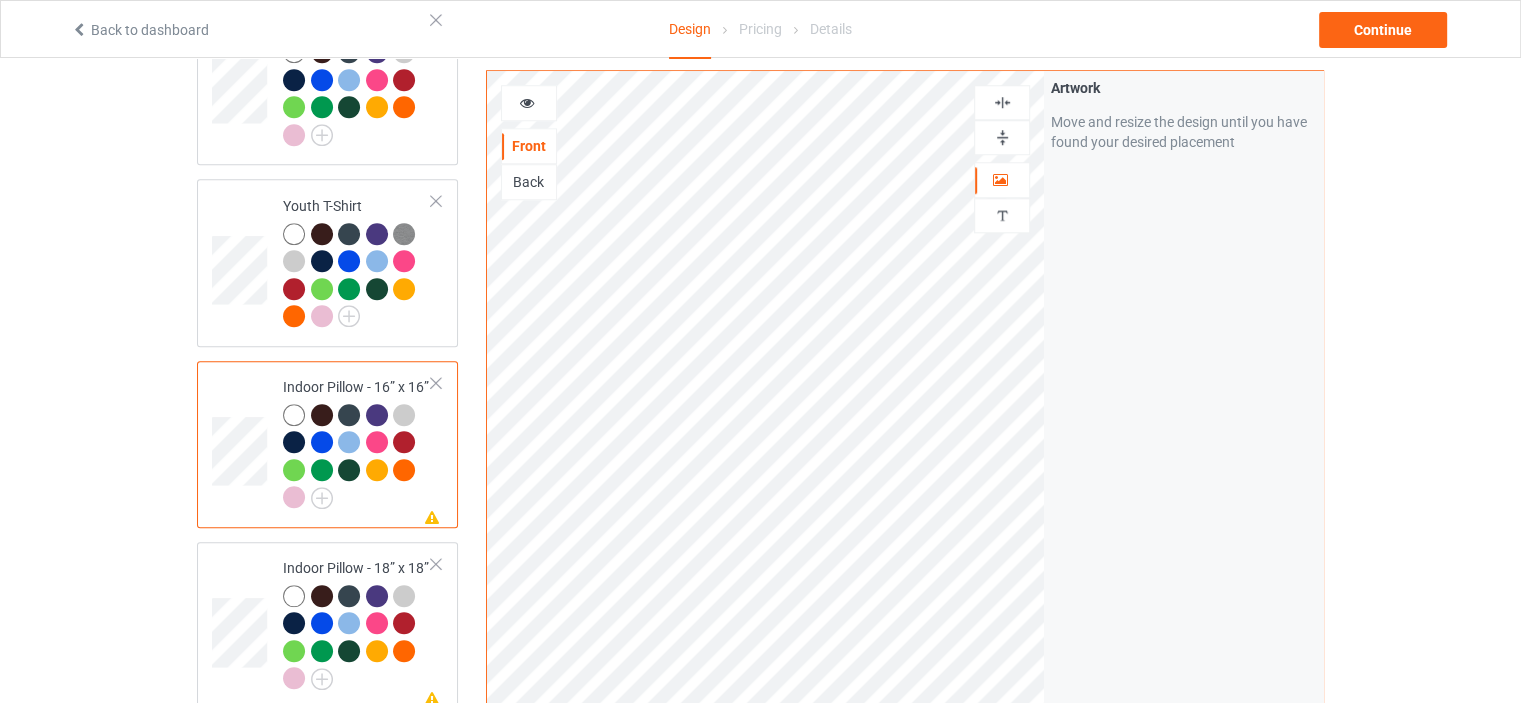click at bounding box center (529, 103) 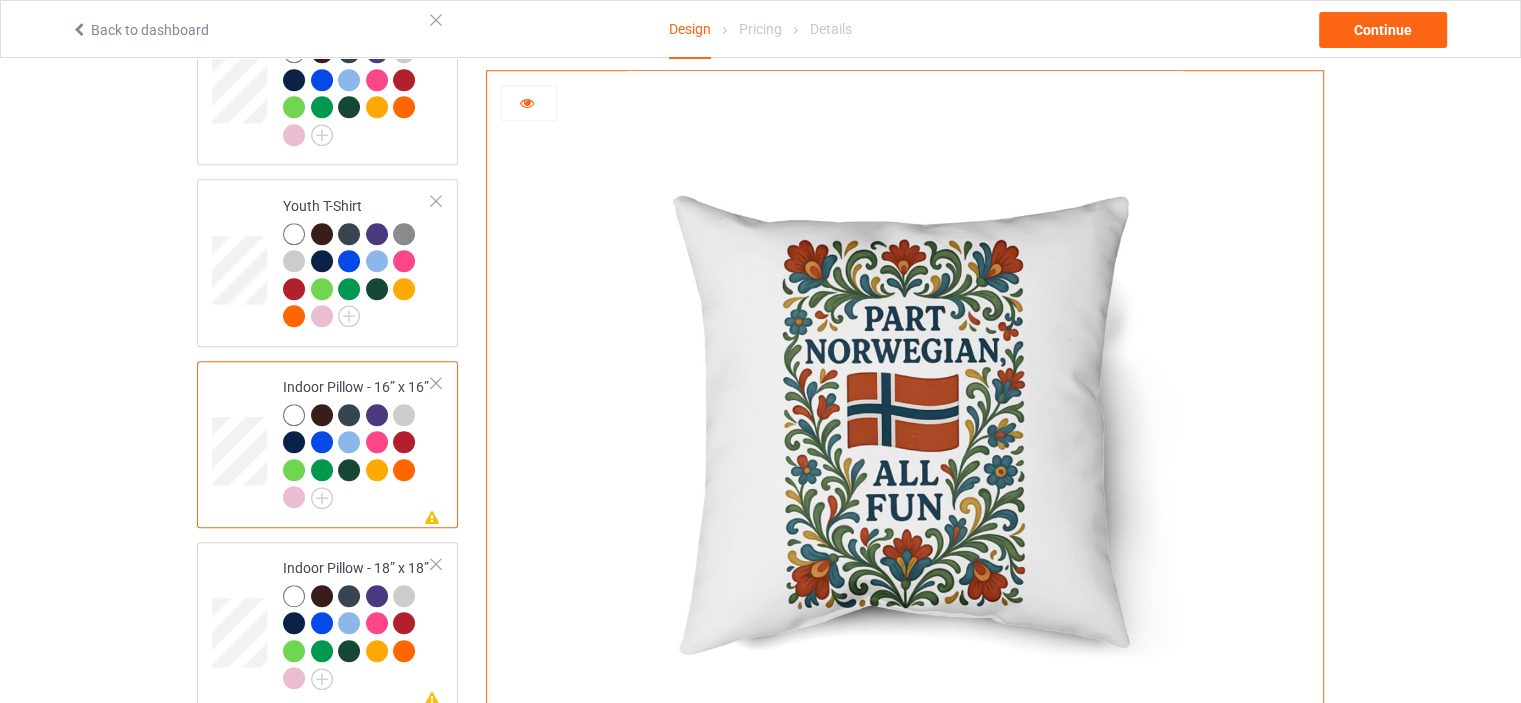 click at bounding box center [529, 103] 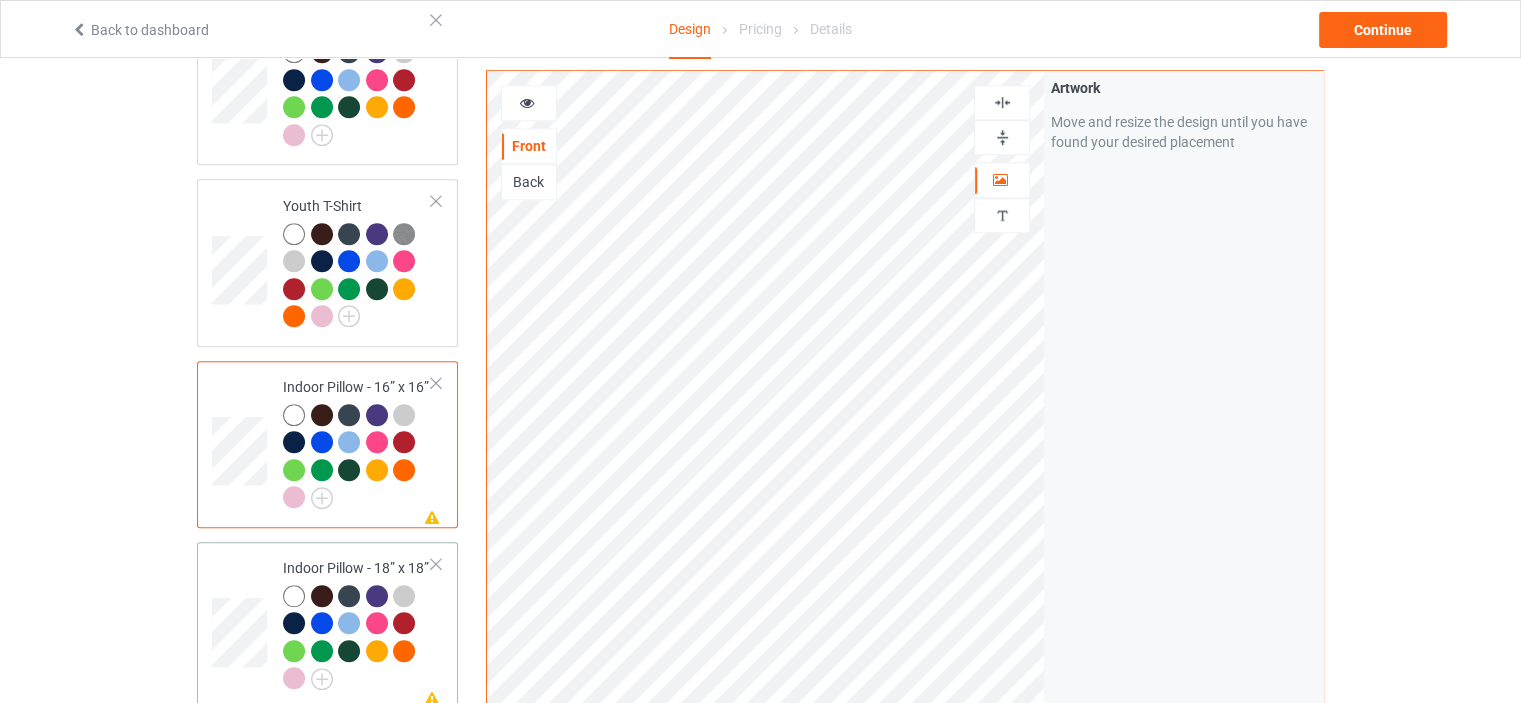 click on "Indoor Pillow - 18” x 18”" at bounding box center [357, 623] 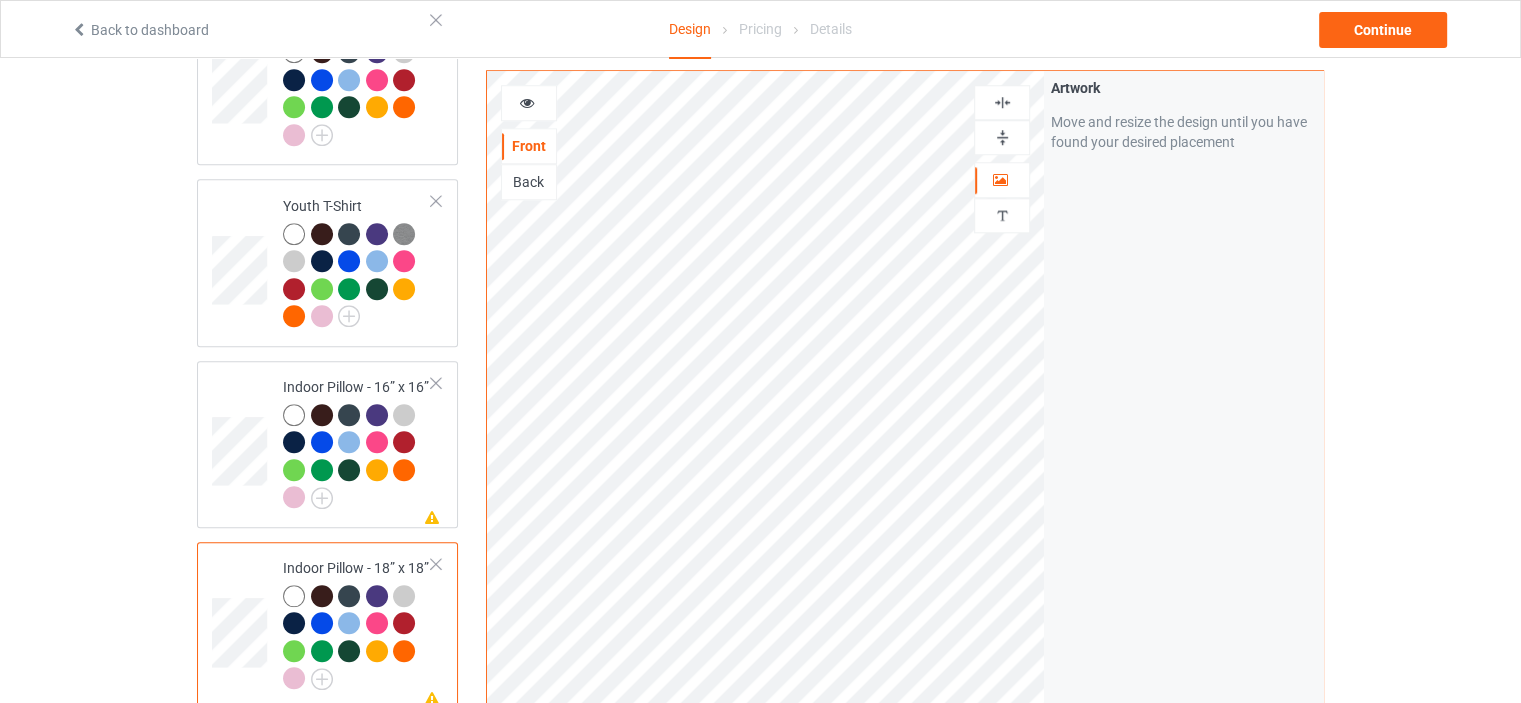 click at bounding box center [1002, 137] 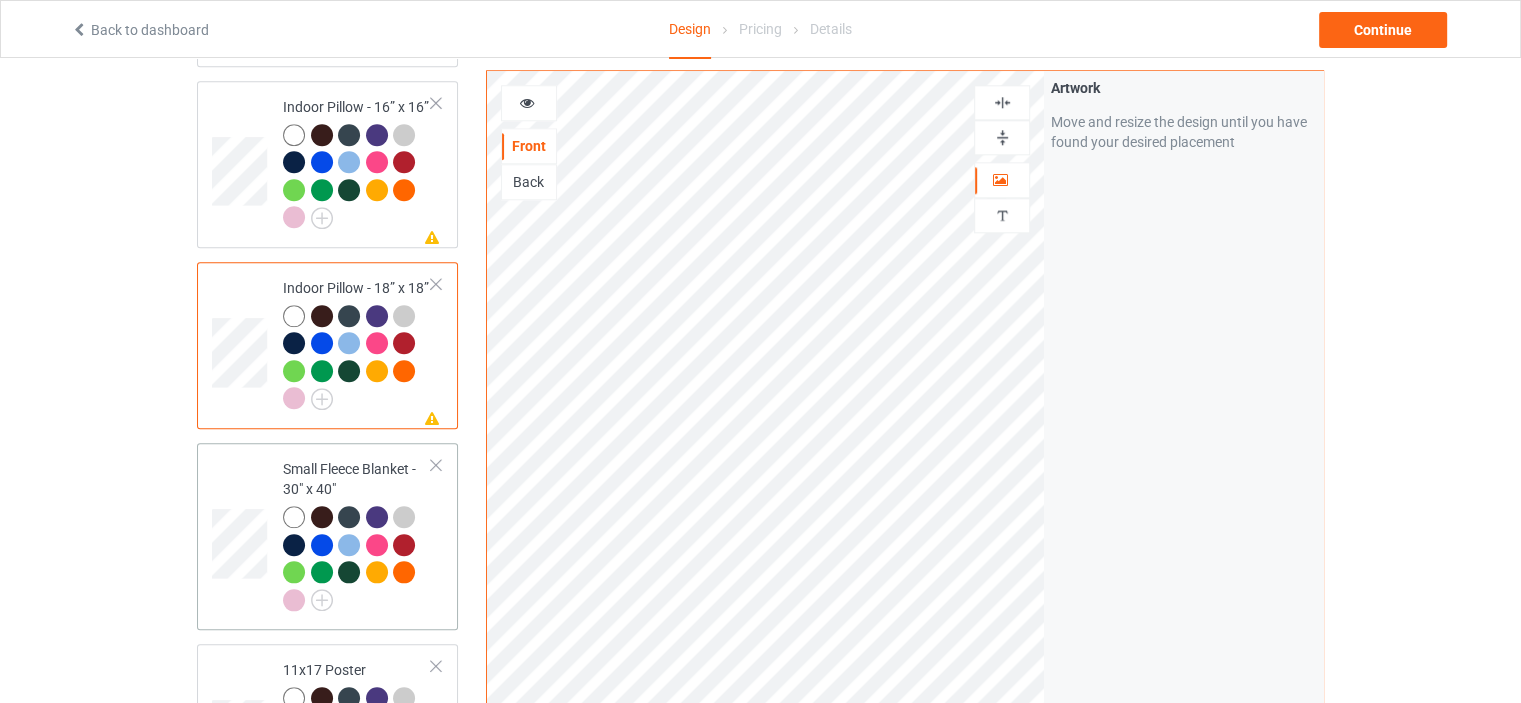 scroll, scrollTop: 2200, scrollLeft: 0, axis: vertical 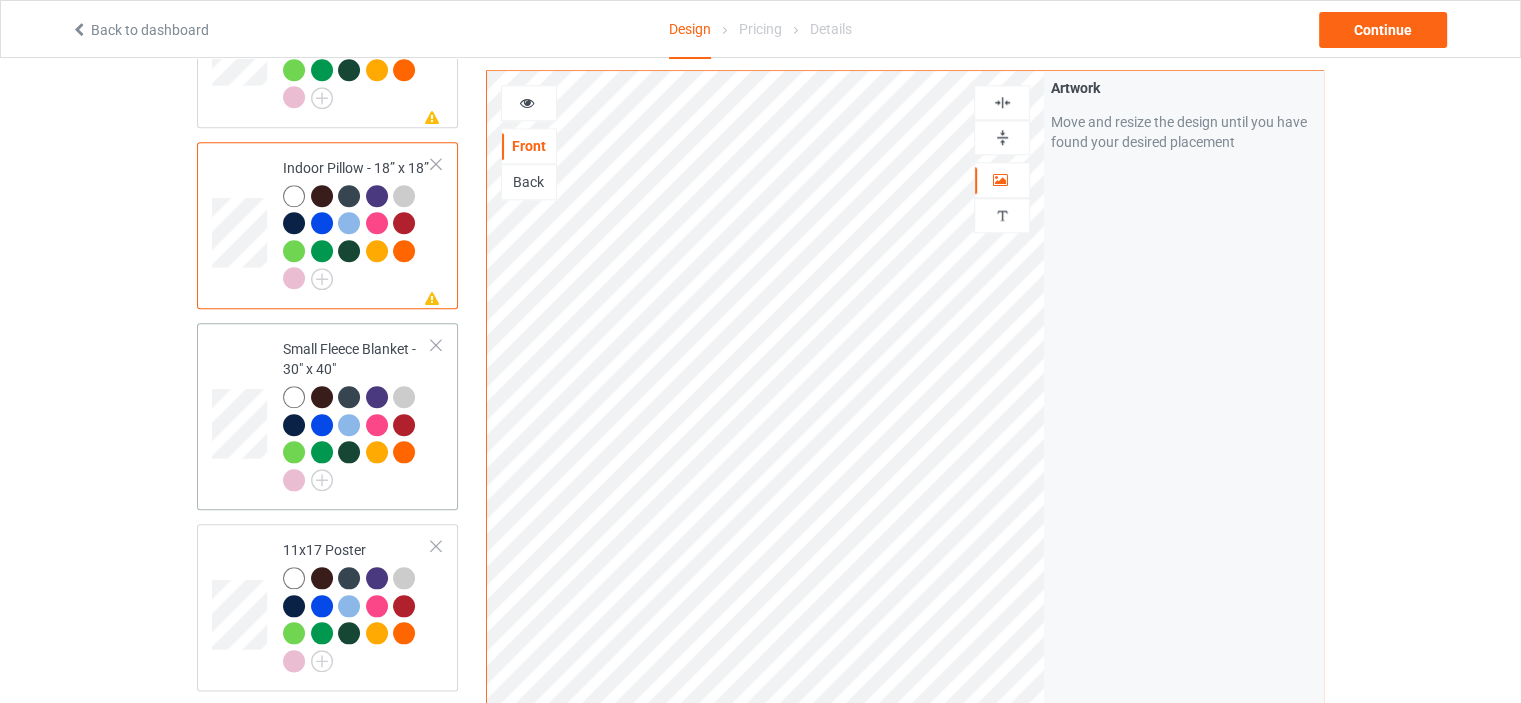 click on "Small Fleece Blanket - 30" x 40"" at bounding box center (357, 414) 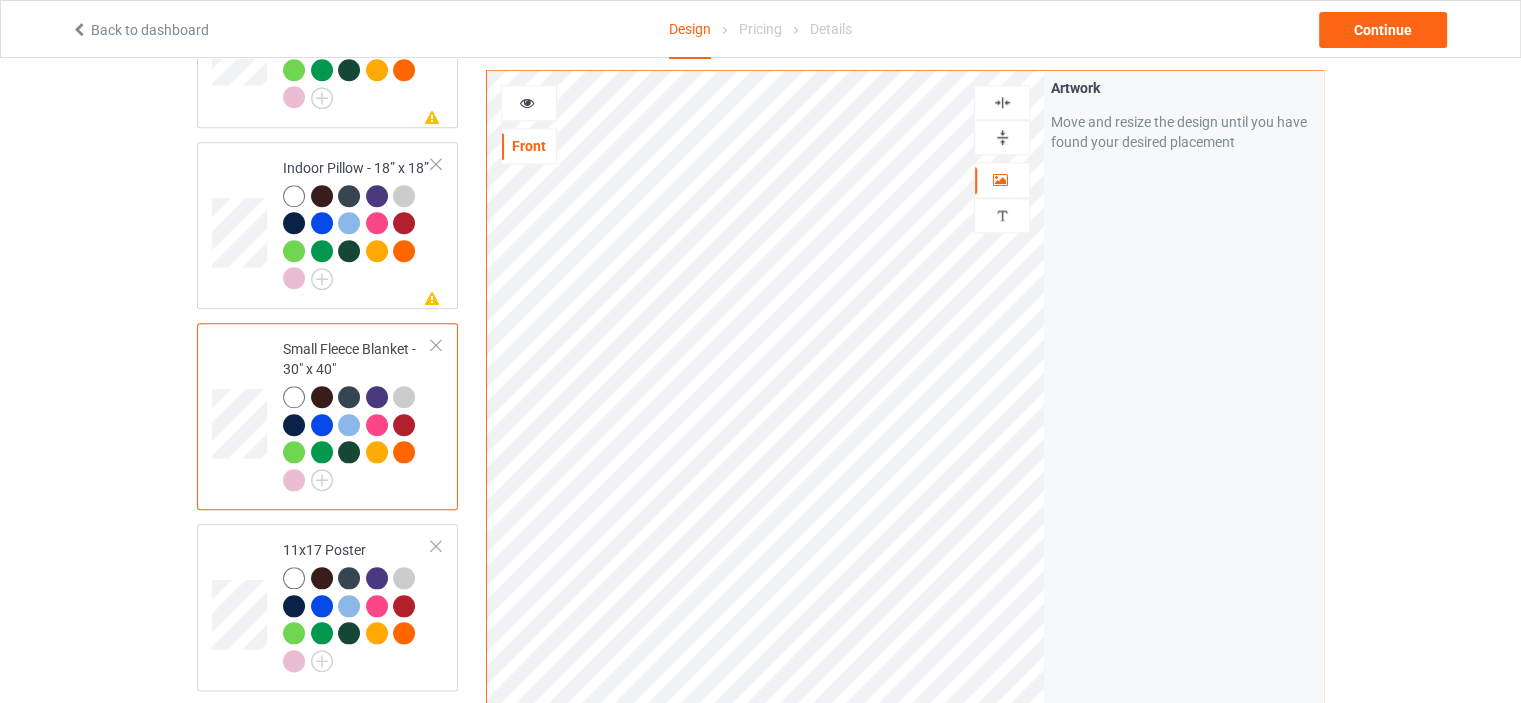 click at bounding box center (1002, 137) 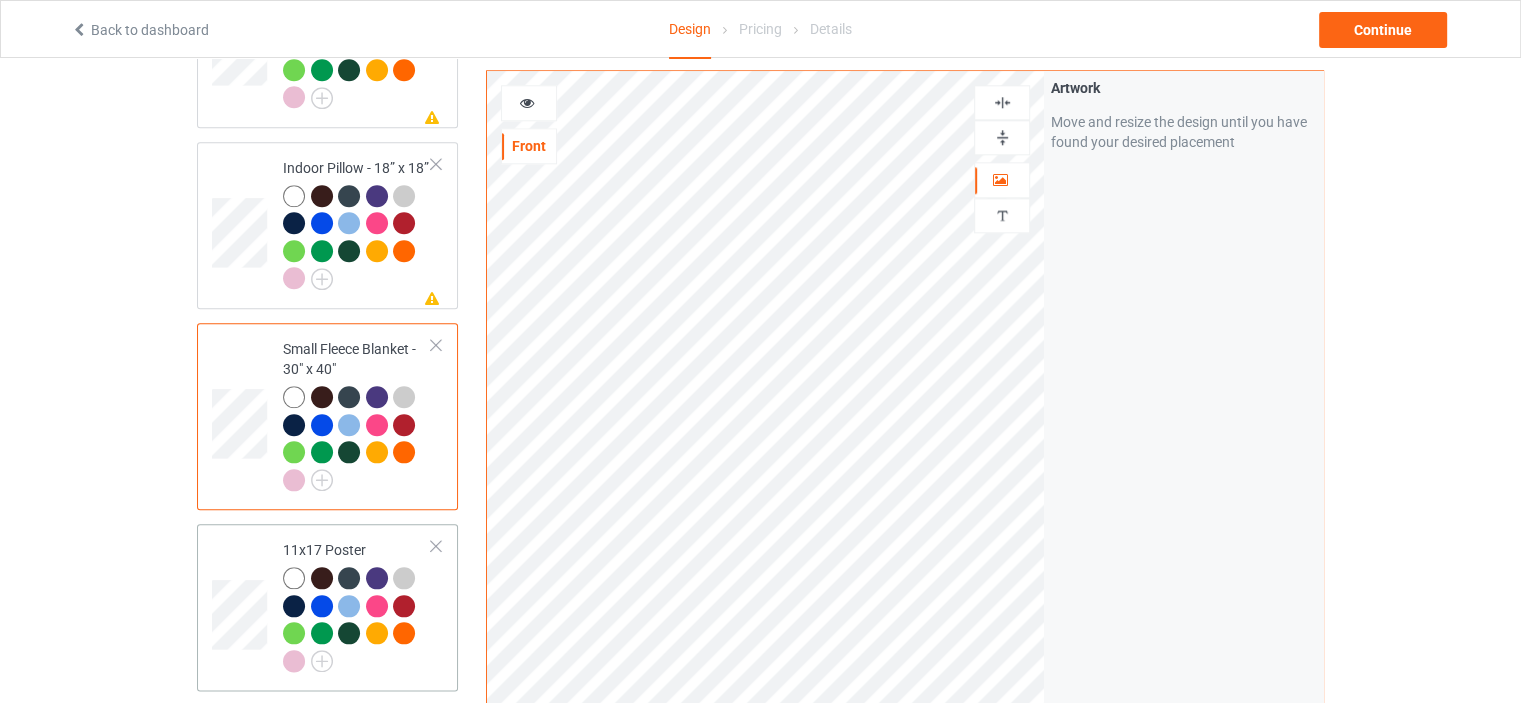click on "11x17 Poster" at bounding box center (357, 605) 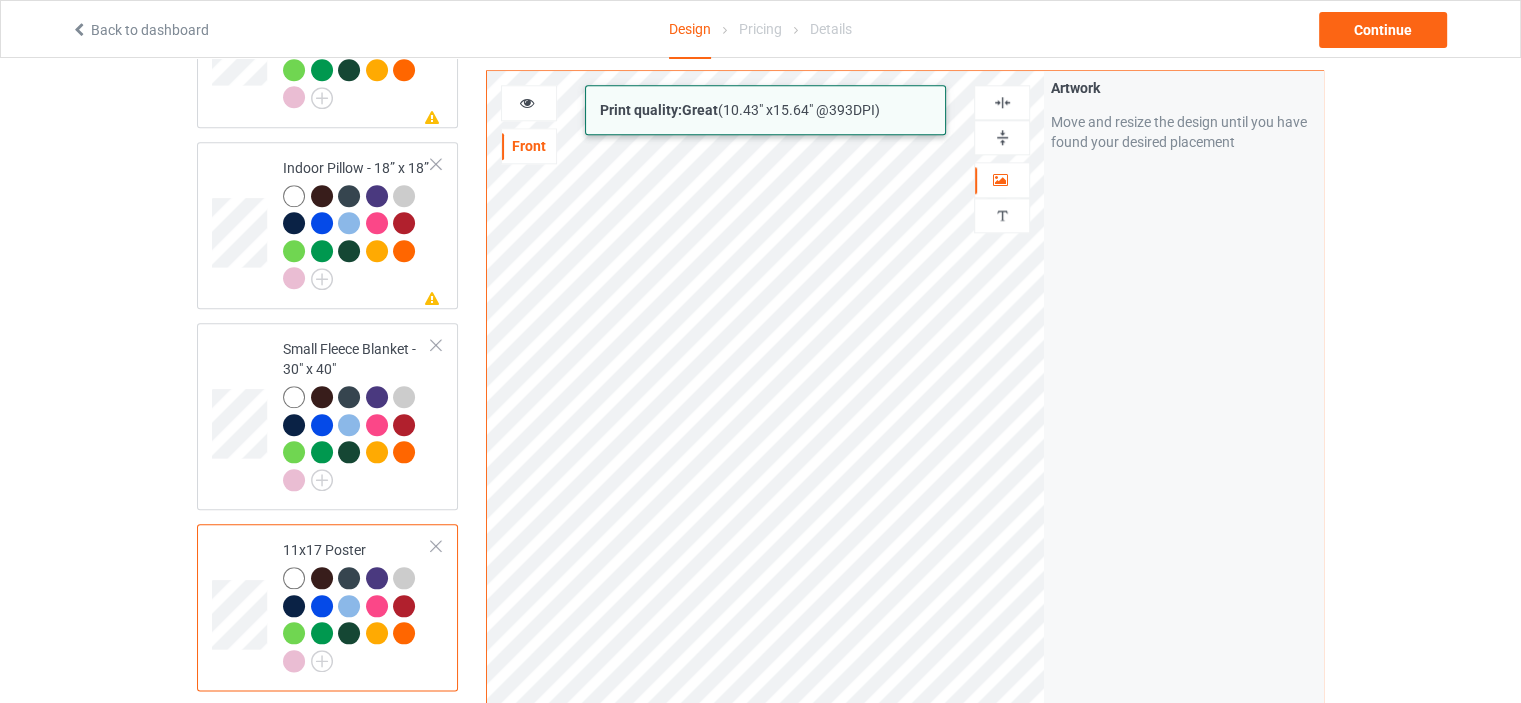 click on "Back to dashboard Design Pricing Details Continue Design Select colors for each of the products and upload an artwork file to design your product. Classic T-Shirt V-Neck T-Shirt Ladies T-Shirt Hooded Sweatshirt Crewneck Sweatshirt Premium Fit Mens Tee Long Sleeve Tee Baseball Tee Mug Color Changing Mug Youth T-Shirt Missing artwork on 1 side(s) Indoor Pillow - 16” x 16” Missing artwork on 1 side(s) Indoor Pillow - 18” x 18” Small Fleece Blanket - 30" x 40" 11x17 Poster 16x24 Poster 24x36 Poster 16x20 Gallery Wrapped Canvas Prints 12x16 Black Hanging Canvas 11x14 White Floating Framed Canvas Prints Apron Missing artwork on 1 side(s) All-over Tote Add product Print quality:  Great  (  10.43 " x  15.64 " @ 393 DPI) Front Artwork Personalized text Artwork Move and resize the design until you have found your desired placement Product Mockups Add mockup Add mockup Add mockup Add mockup" at bounding box center (760, -1849) 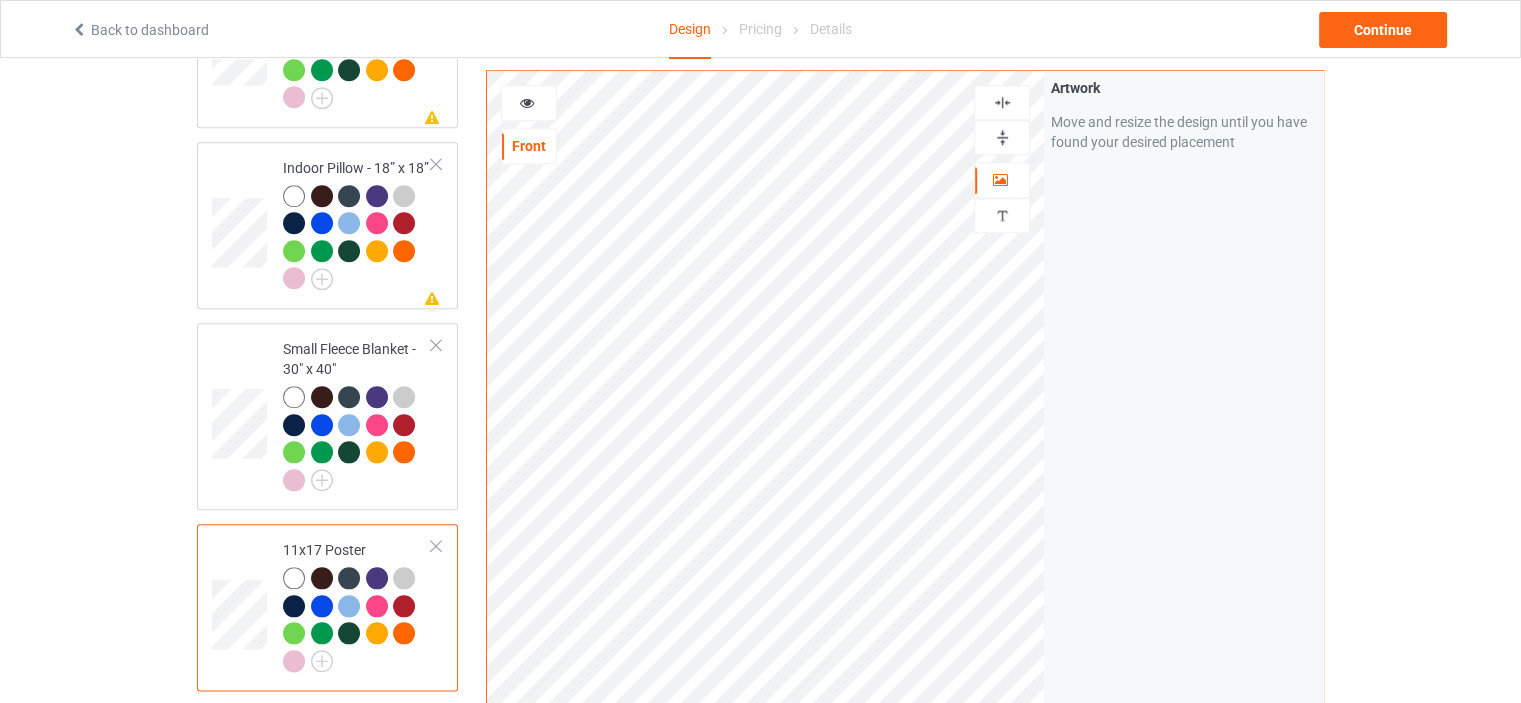 click at bounding box center (1002, 137) 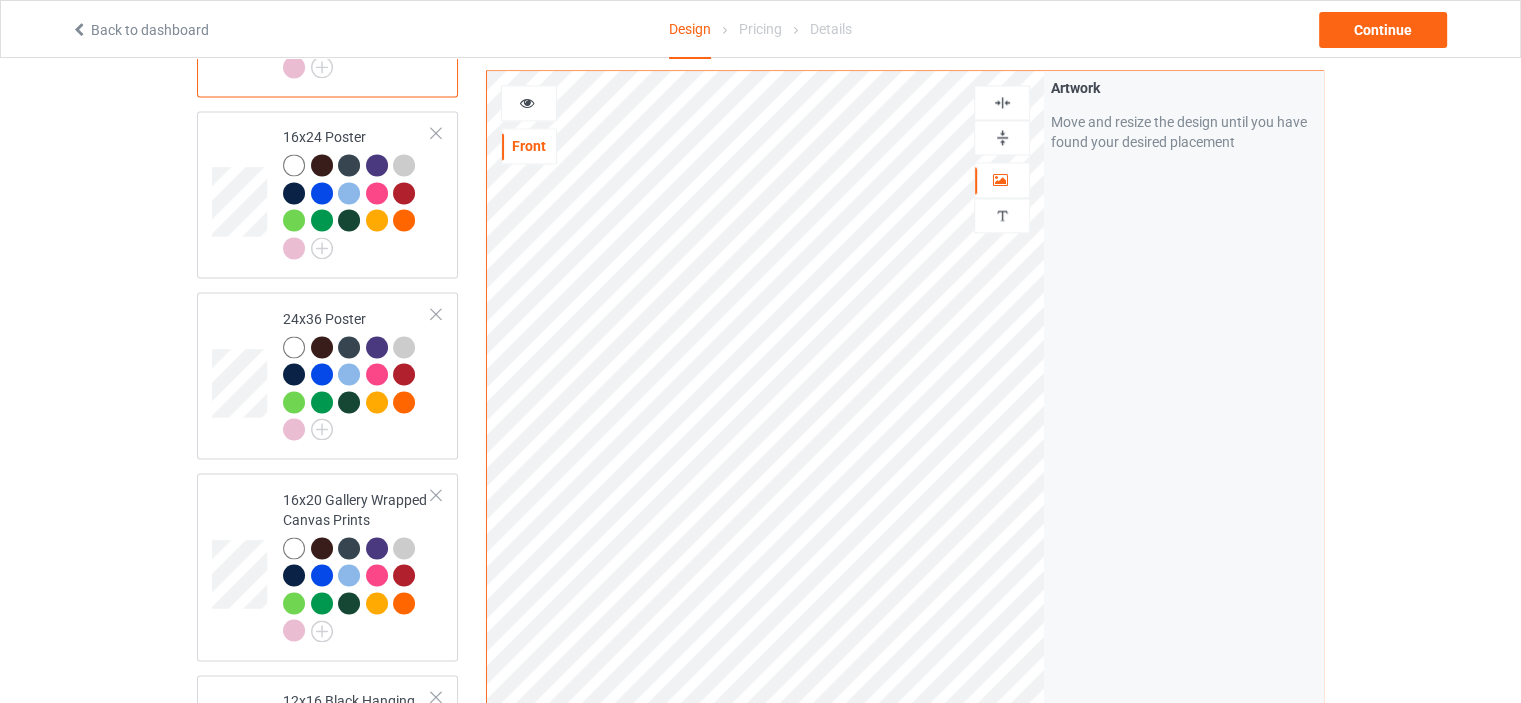 scroll, scrollTop: 2900, scrollLeft: 0, axis: vertical 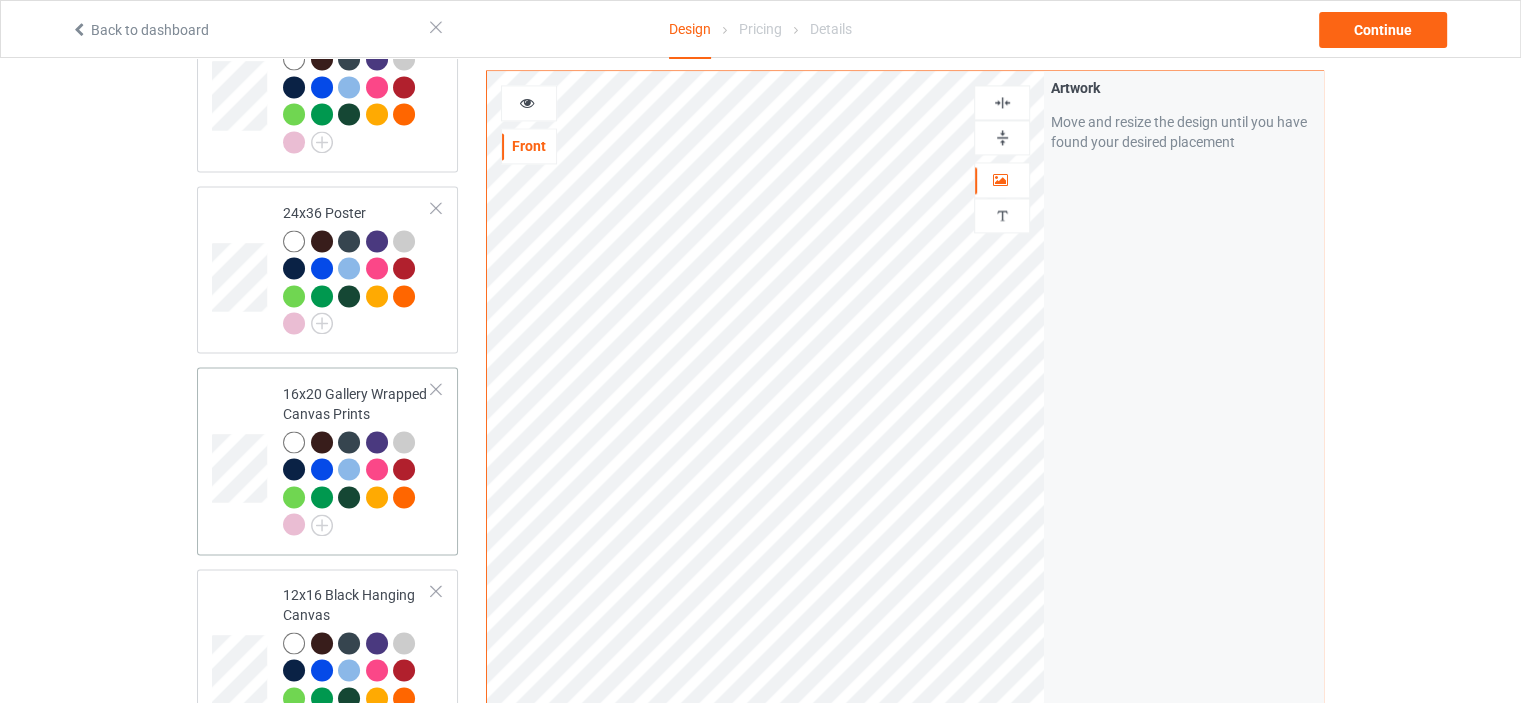 click on "16x20 Gallery Wrapped Canvas Prints" at bounding box center [357, 459] 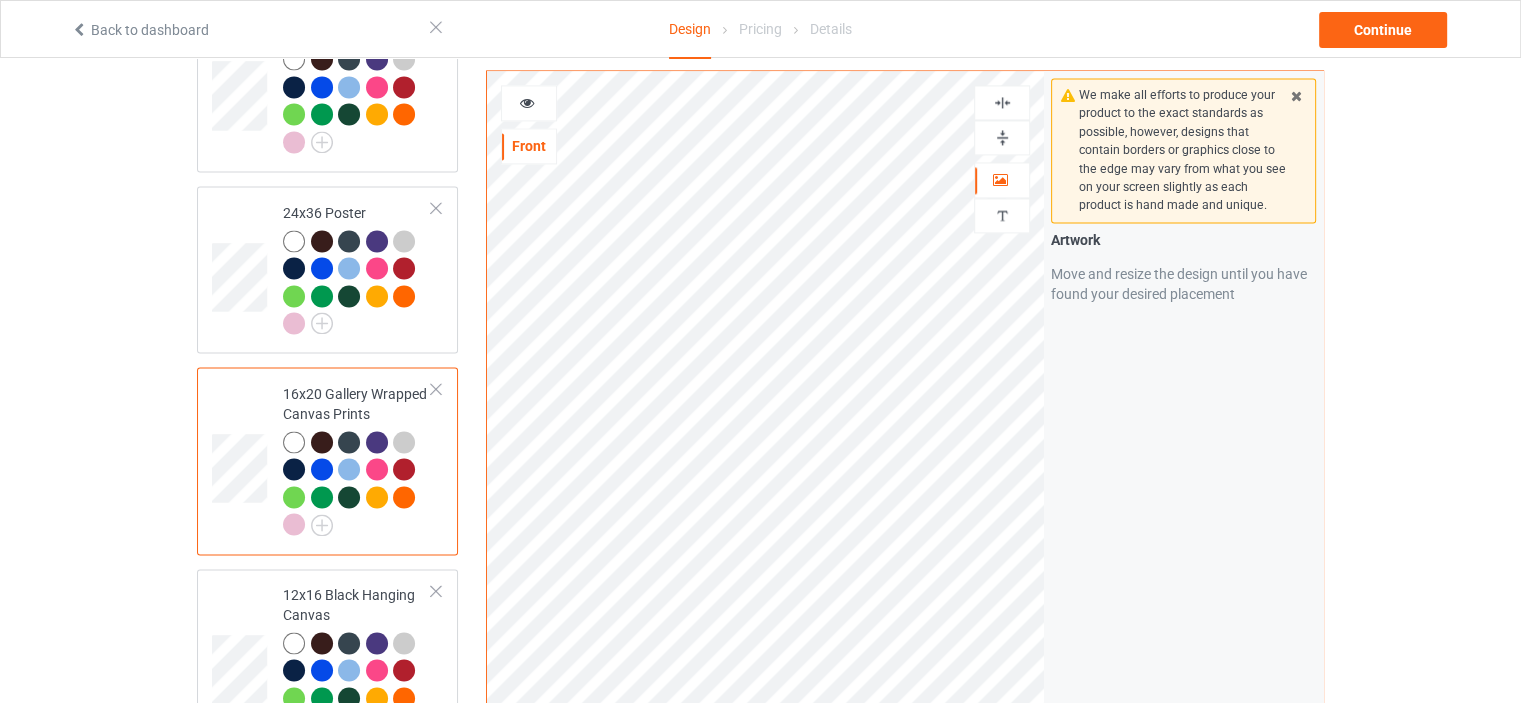 click at bounding box center (1002, 137) 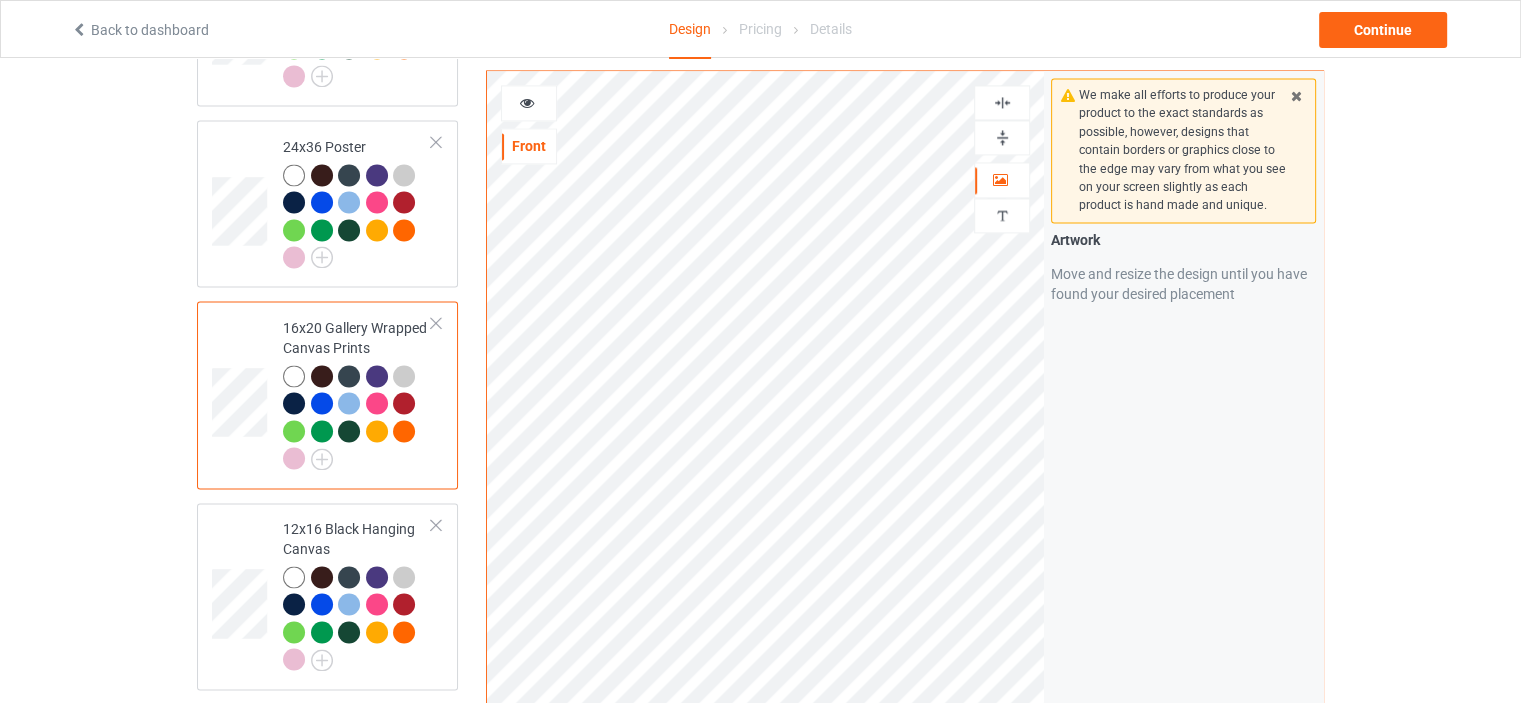 scroll, scrollTop: 3000, scrollLeft: 0, axis: vertical 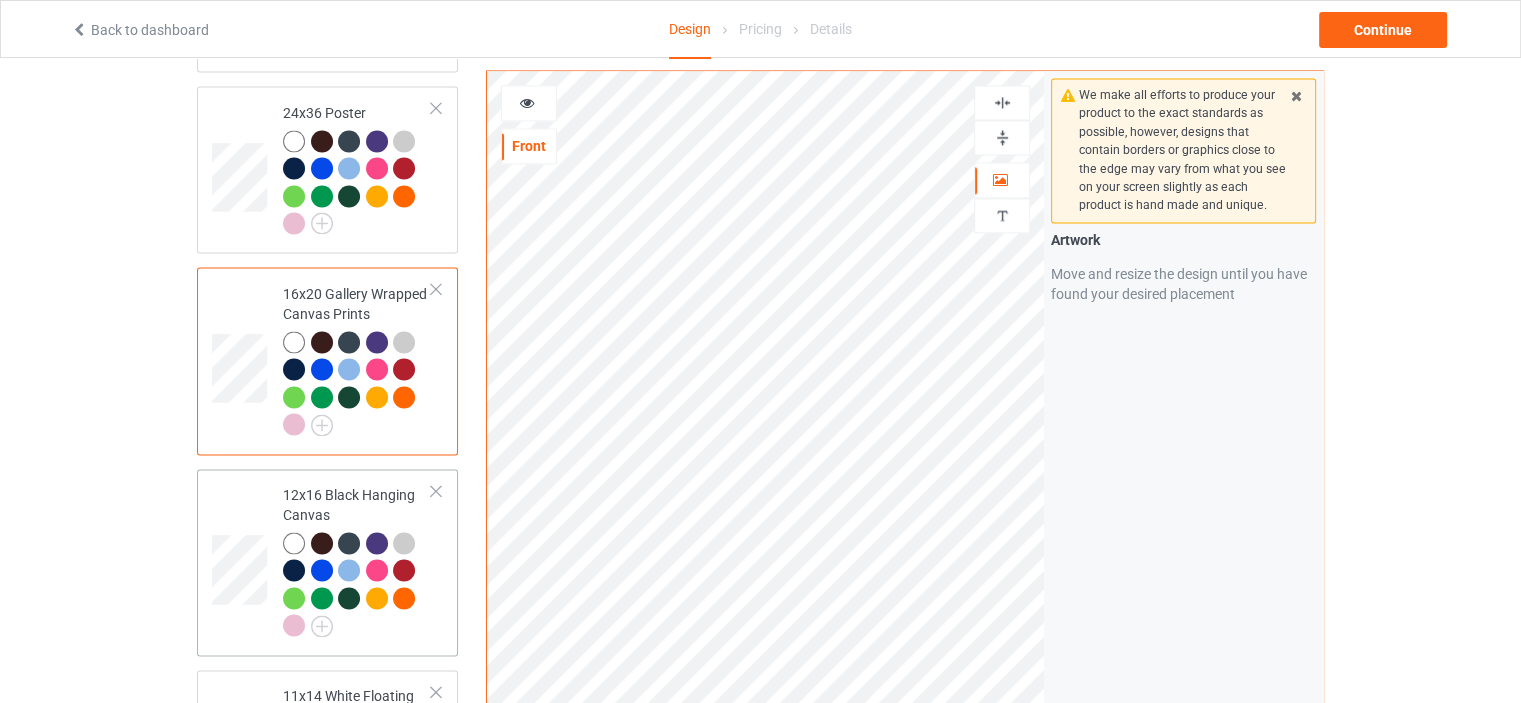 click on "12x16 Black Hanging Canvas" at bounding box center [357, 560] 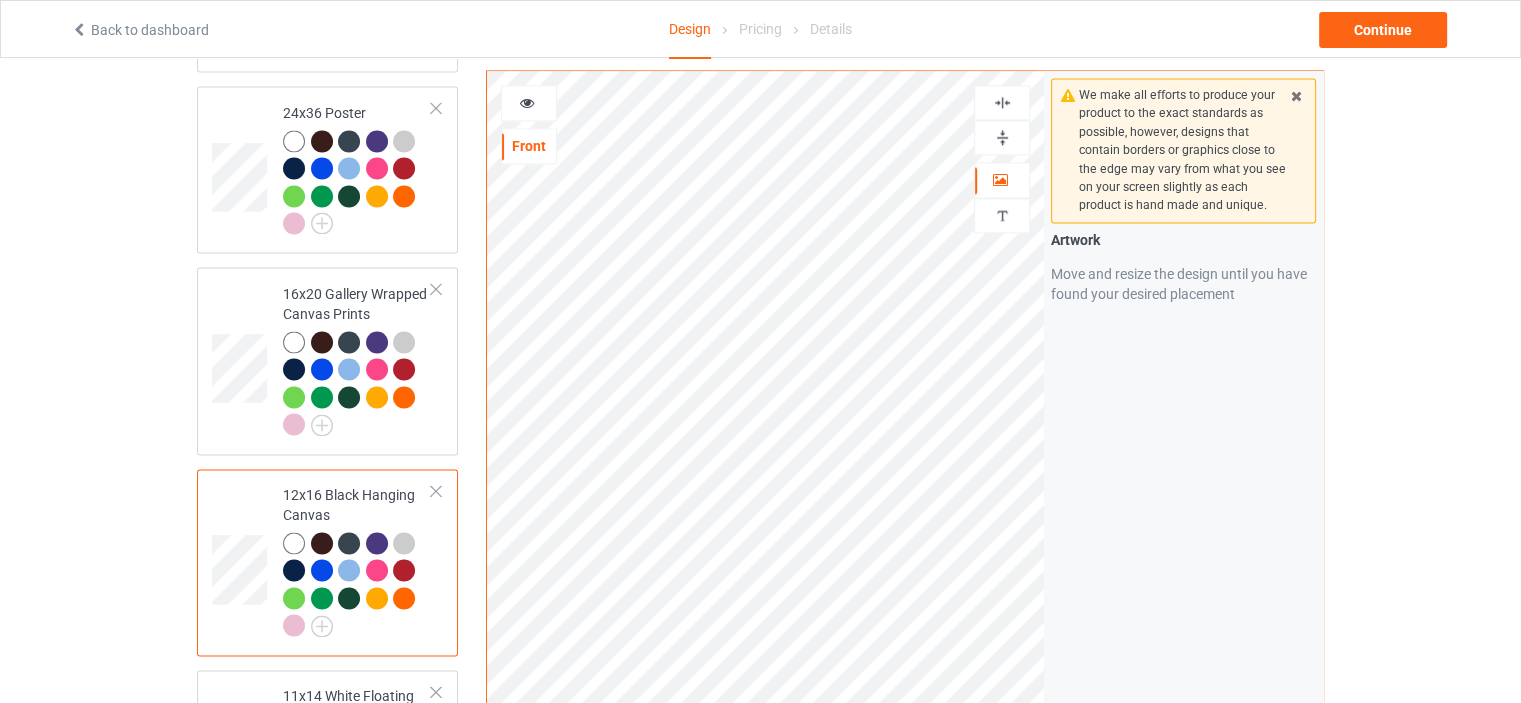 click at bounding box center [1002, 137] 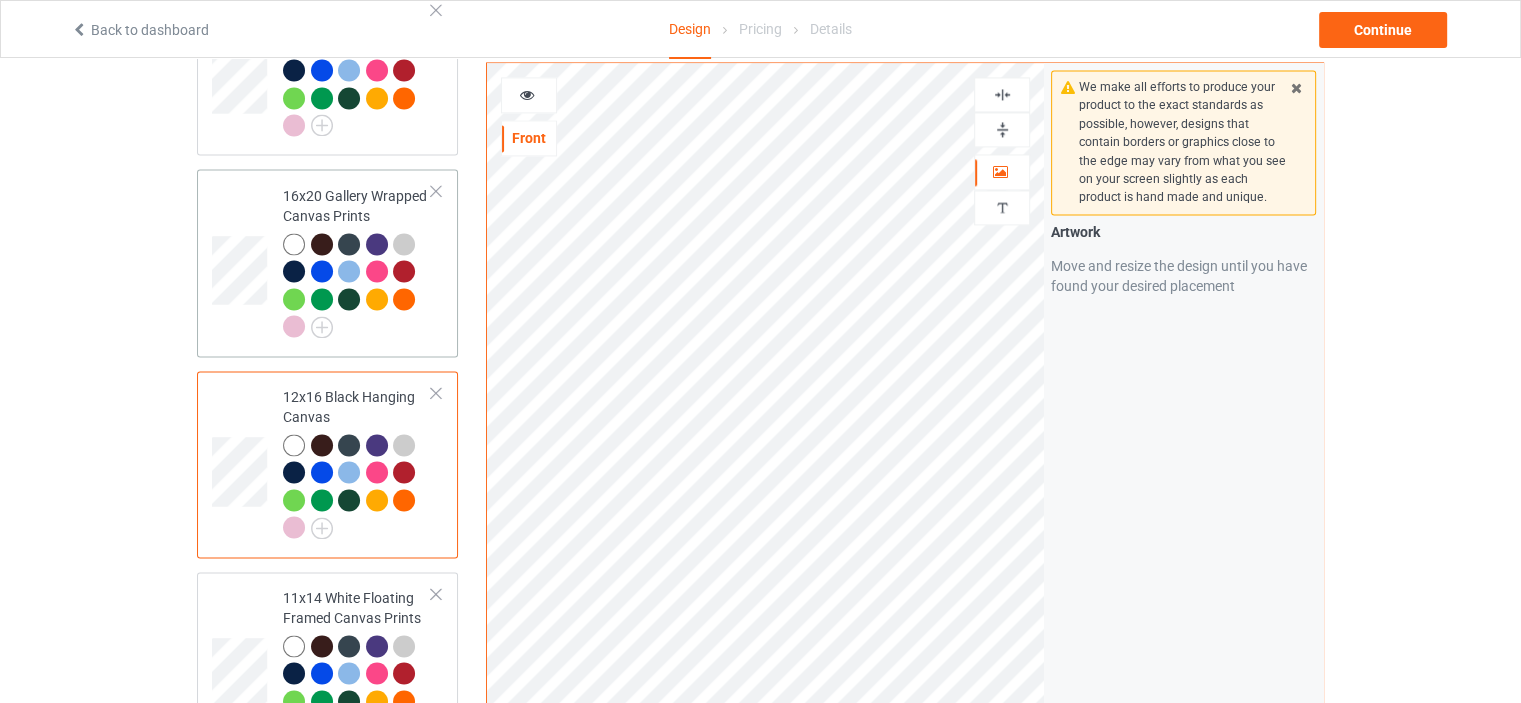scroll, scrollTop: 3300, scrollLeft: 0, axis: vertical 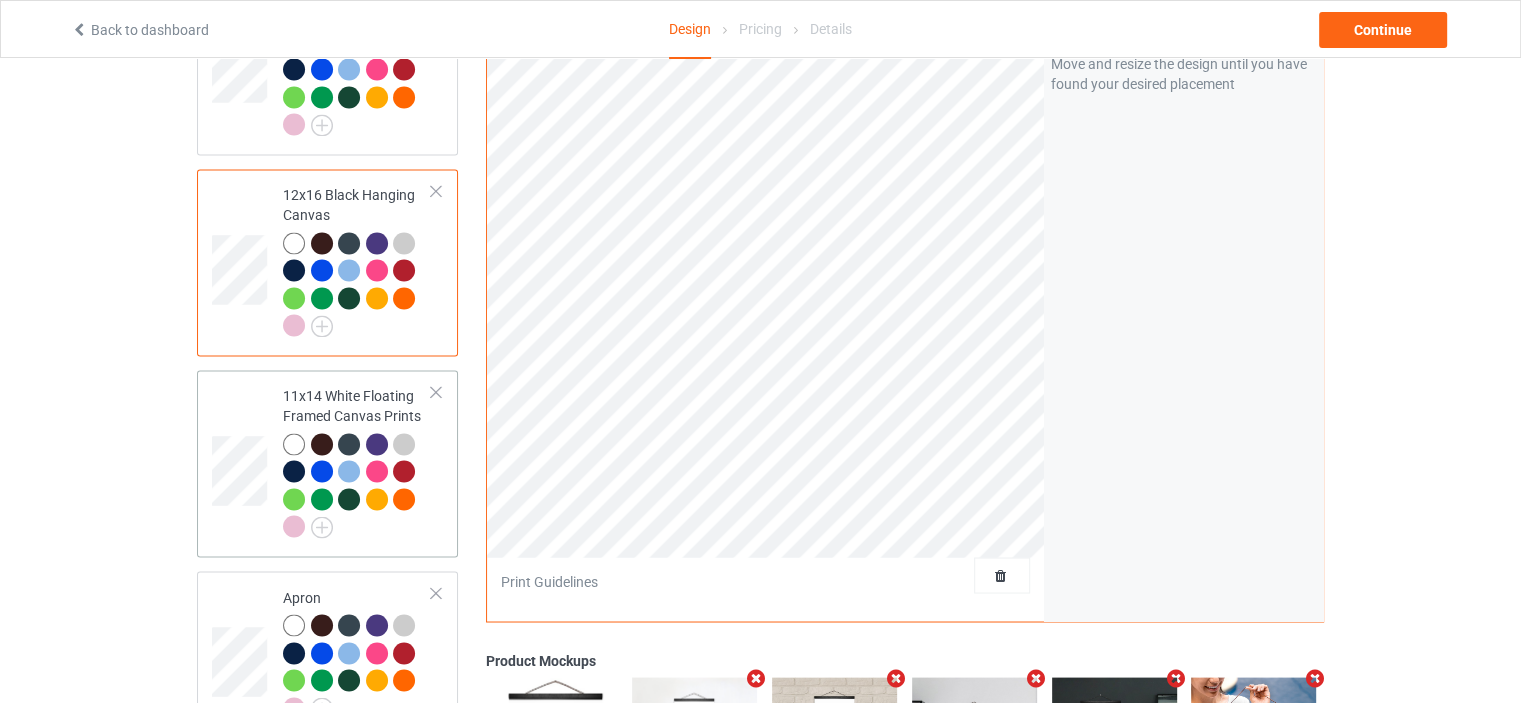 click on "11x14 White Floating Framed Canvas Prints" at bounding box center (357, 463) 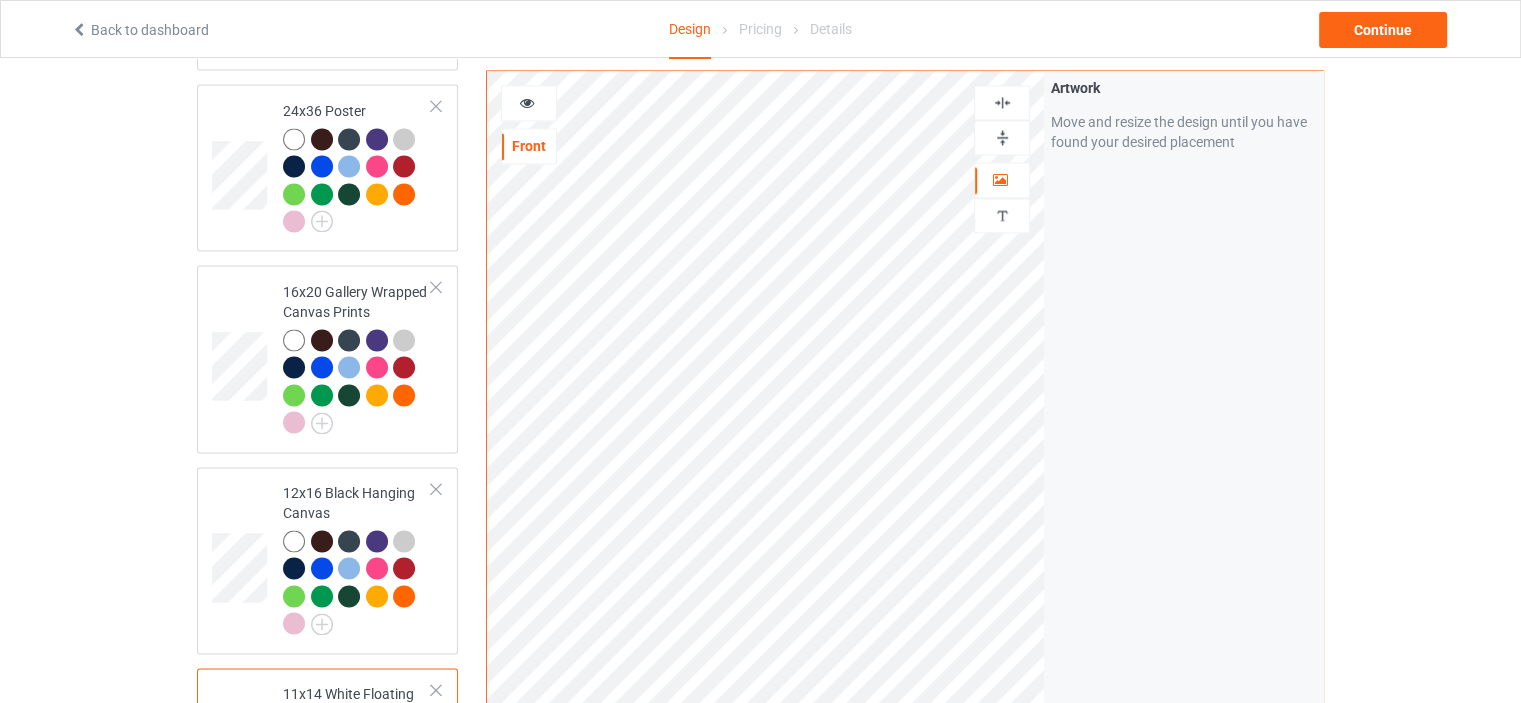 scroll, scrollTop: 2900, scrollLeft: 0, axis: vertical 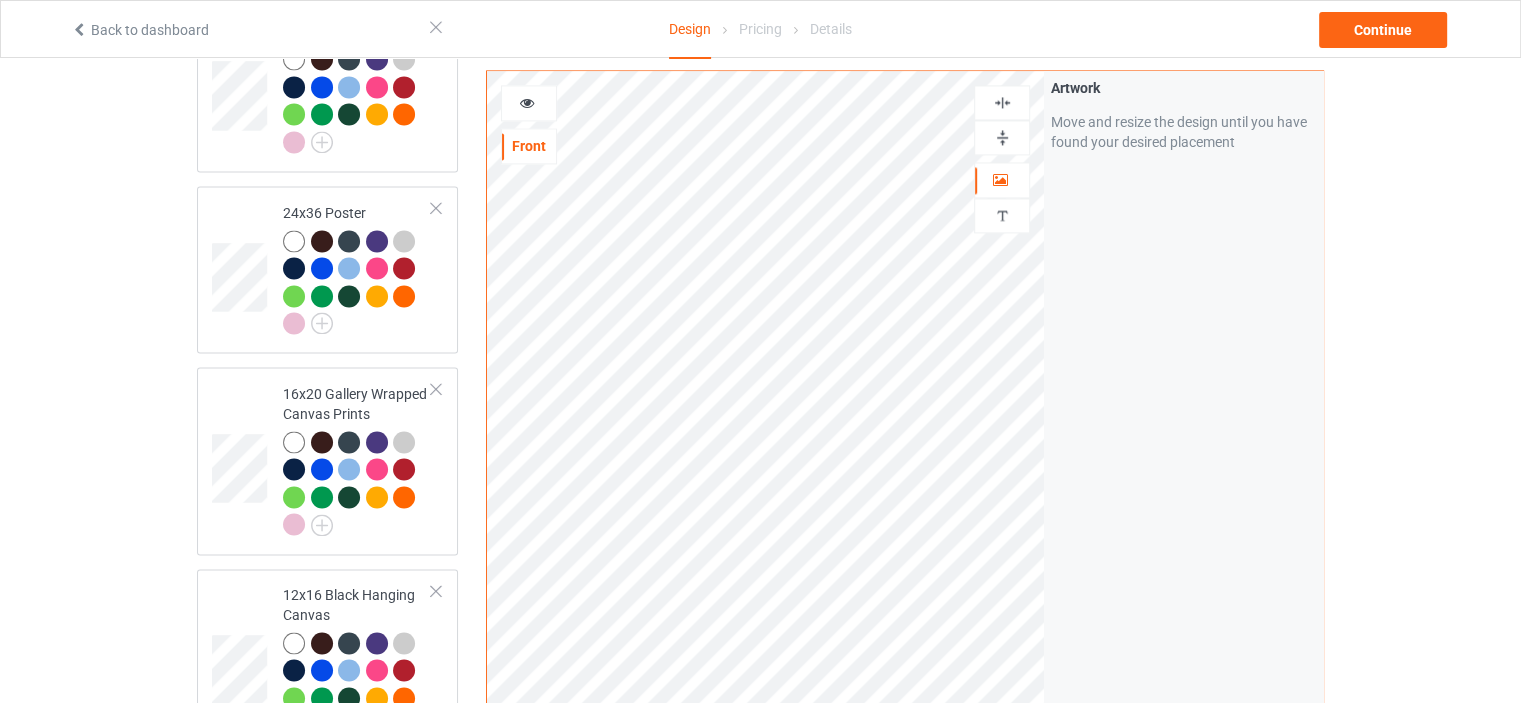 click at bounding box center [1002, 137] 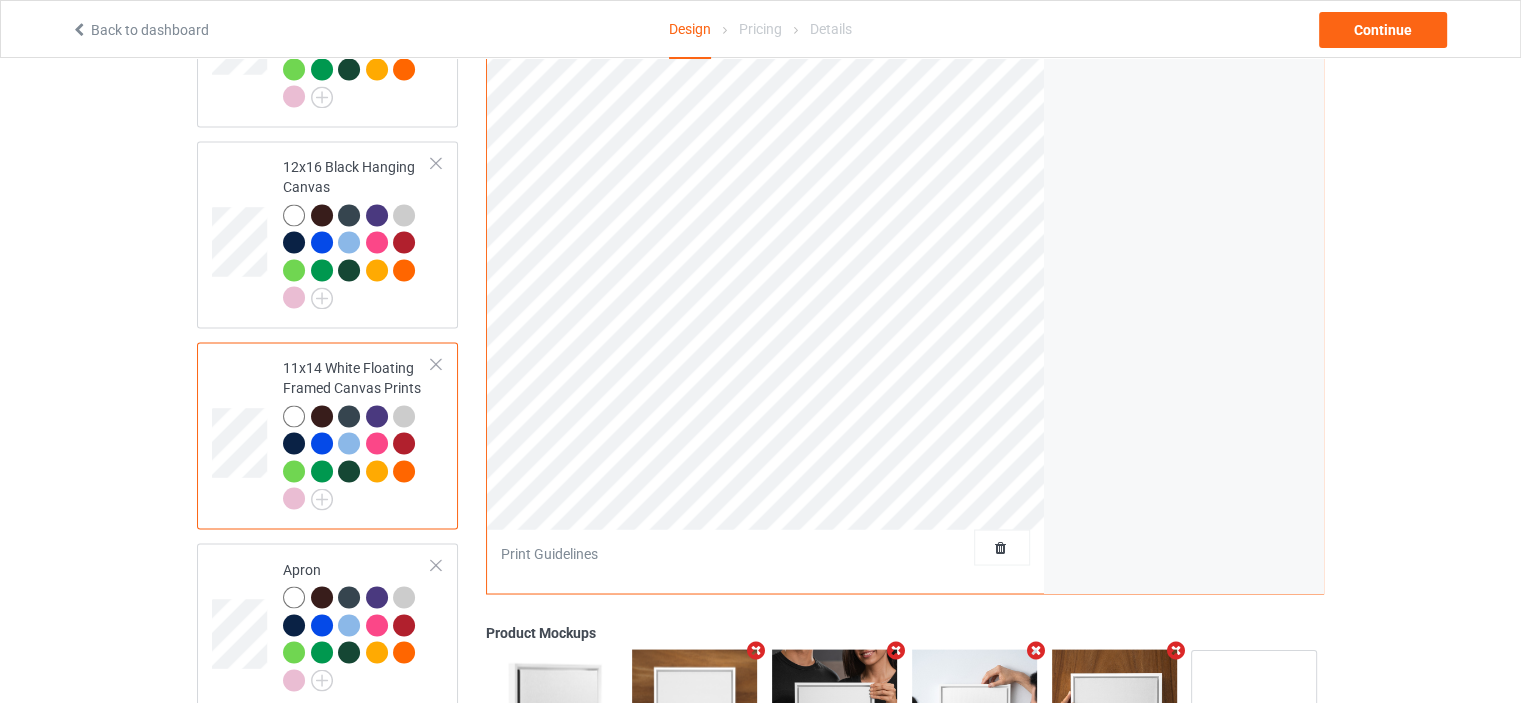 scroll, scrollTop: 3400, scrollLeft: 0, axis: vertical 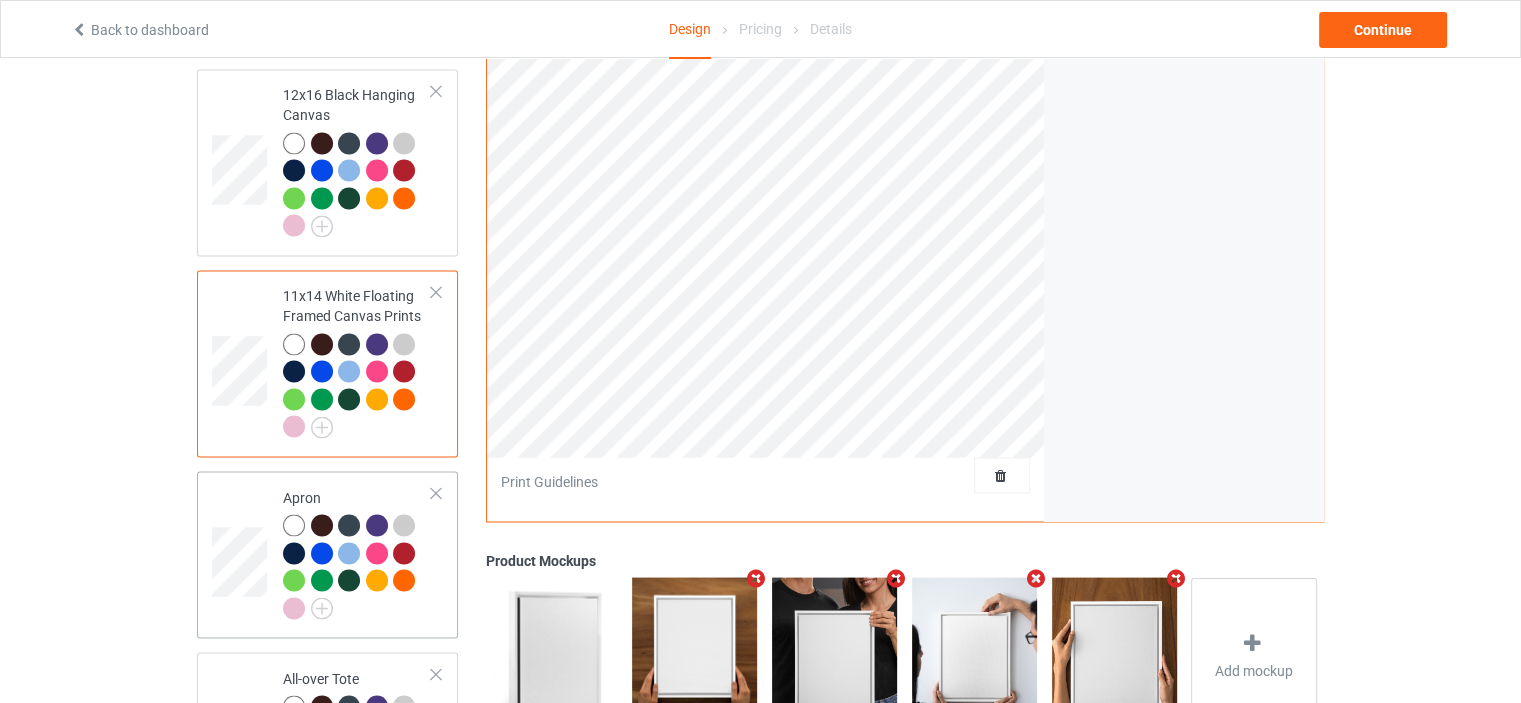 click on "Apron" at bounding box center (357, 554) 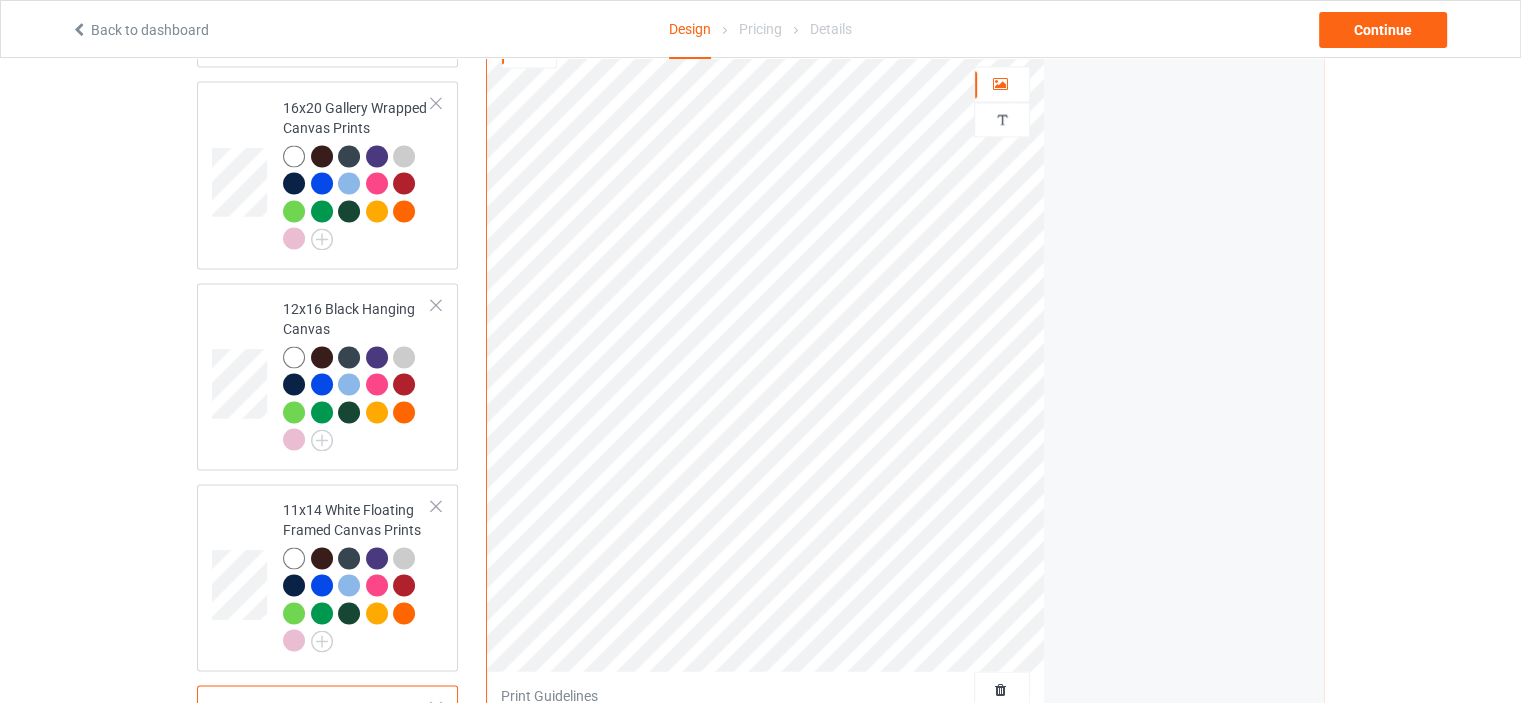 scroll, scrollTop: 3000, scrollLeft: 0, axis: vertical 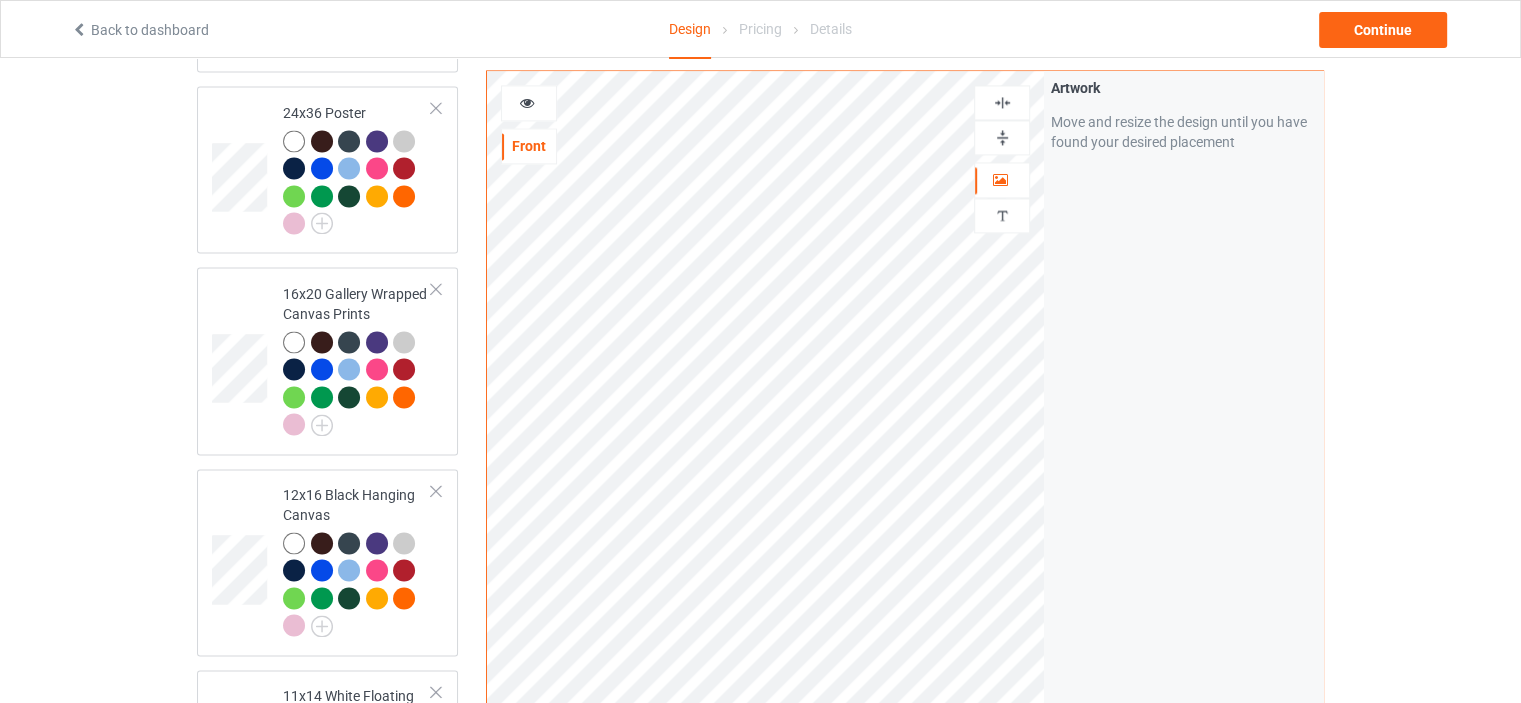 click at bounding box center (1002, 102) 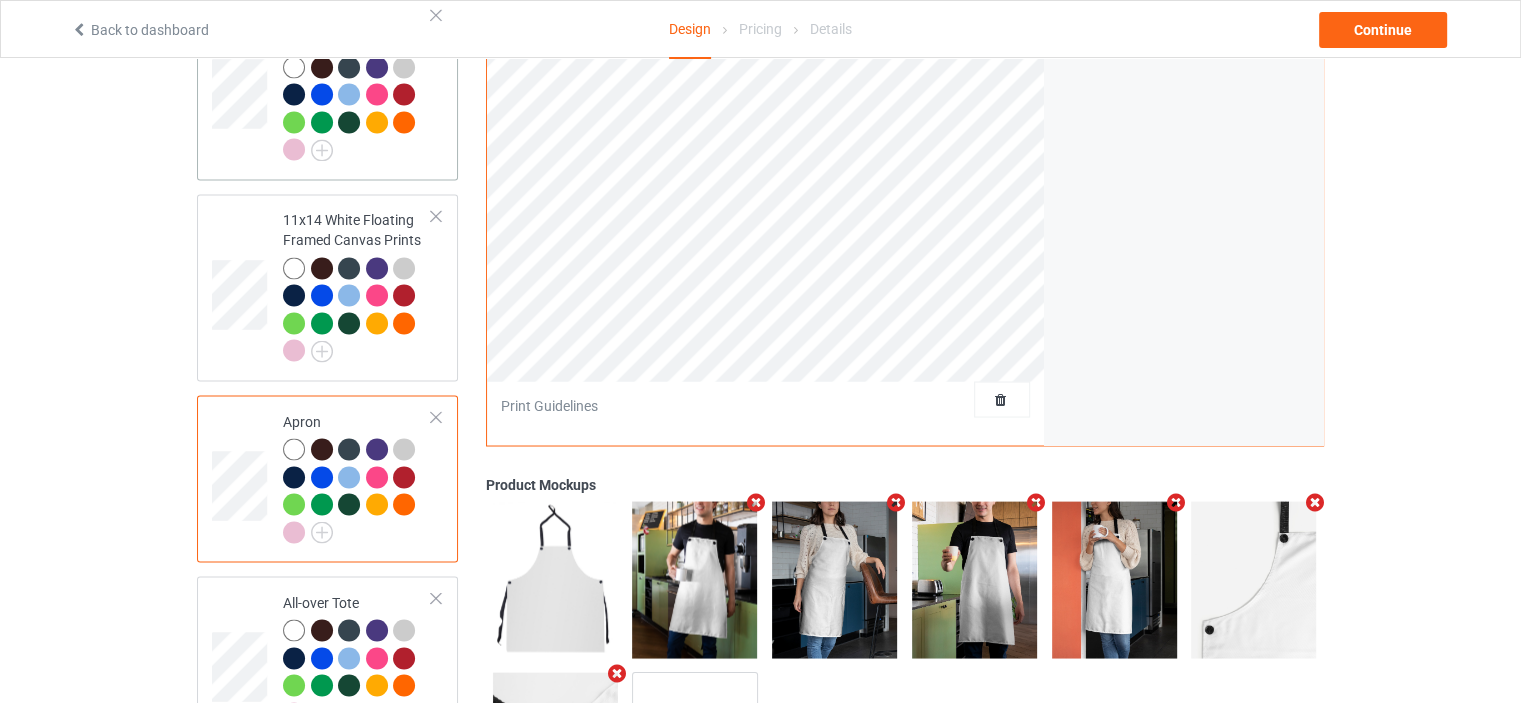 scroll, scrollTop: 3617, scrollLeft: 0, axis: vertical 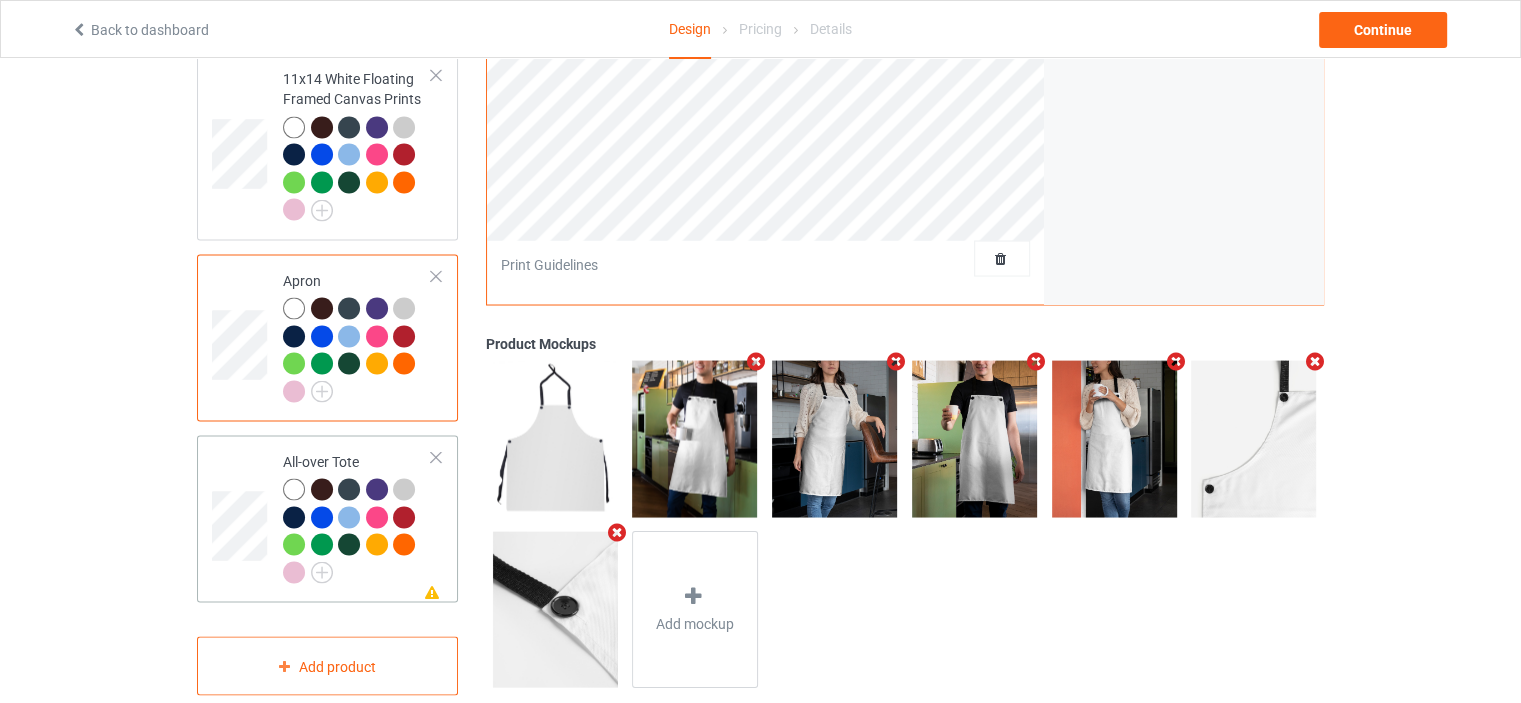 click on "Missing artwork on 1 side(s) All-over Tote" at bounding box center [357, 518] 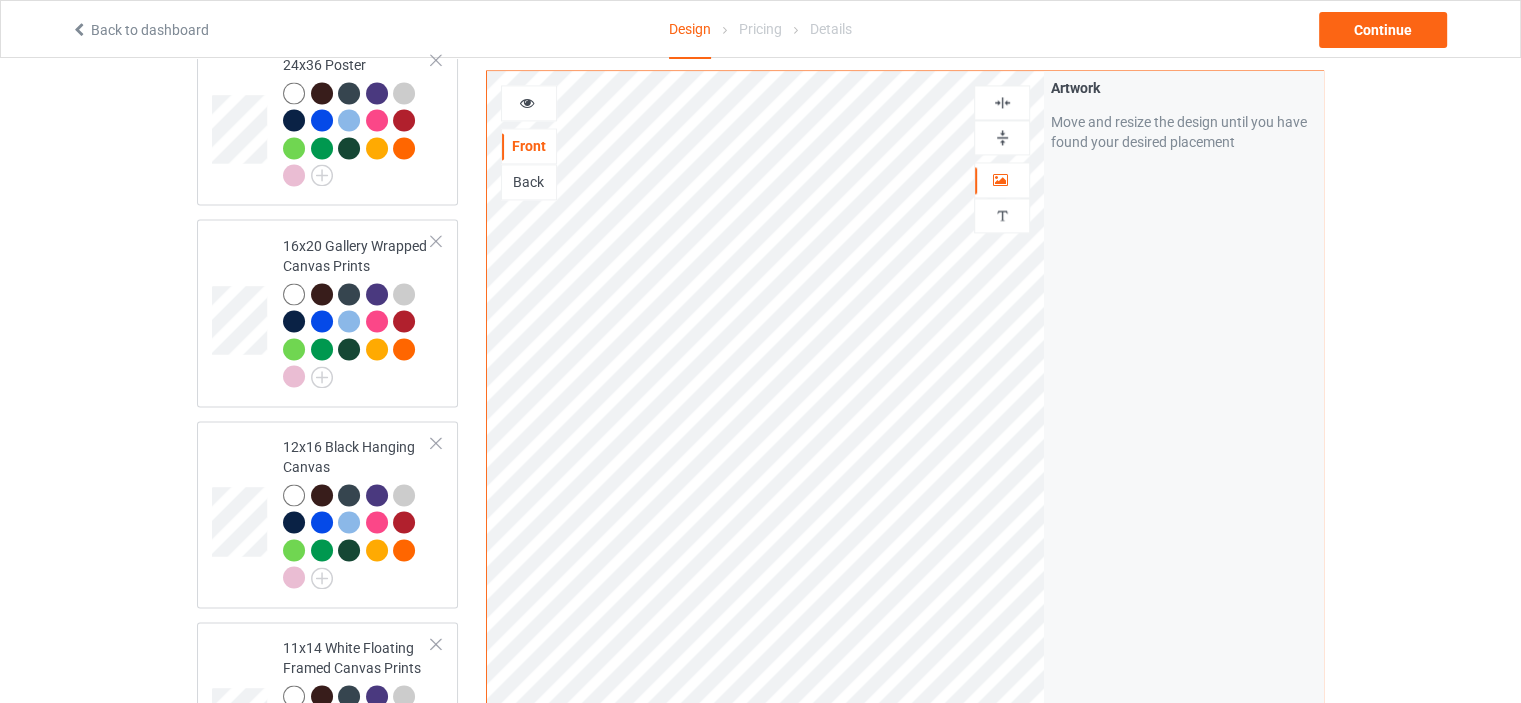 scroll, scrollTop: 3017, scrollLeft: 0, axis: vertical 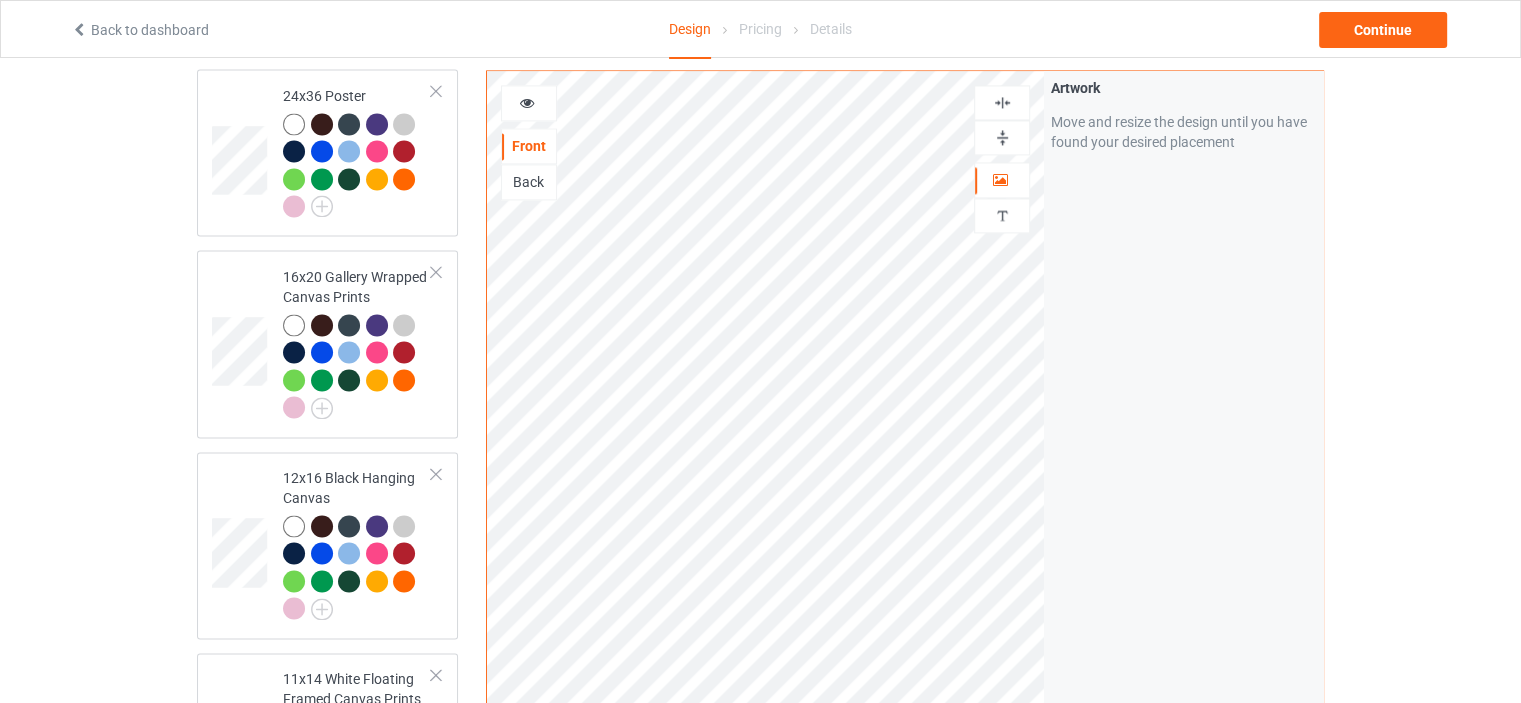 click at bounding box center [1002, 102] 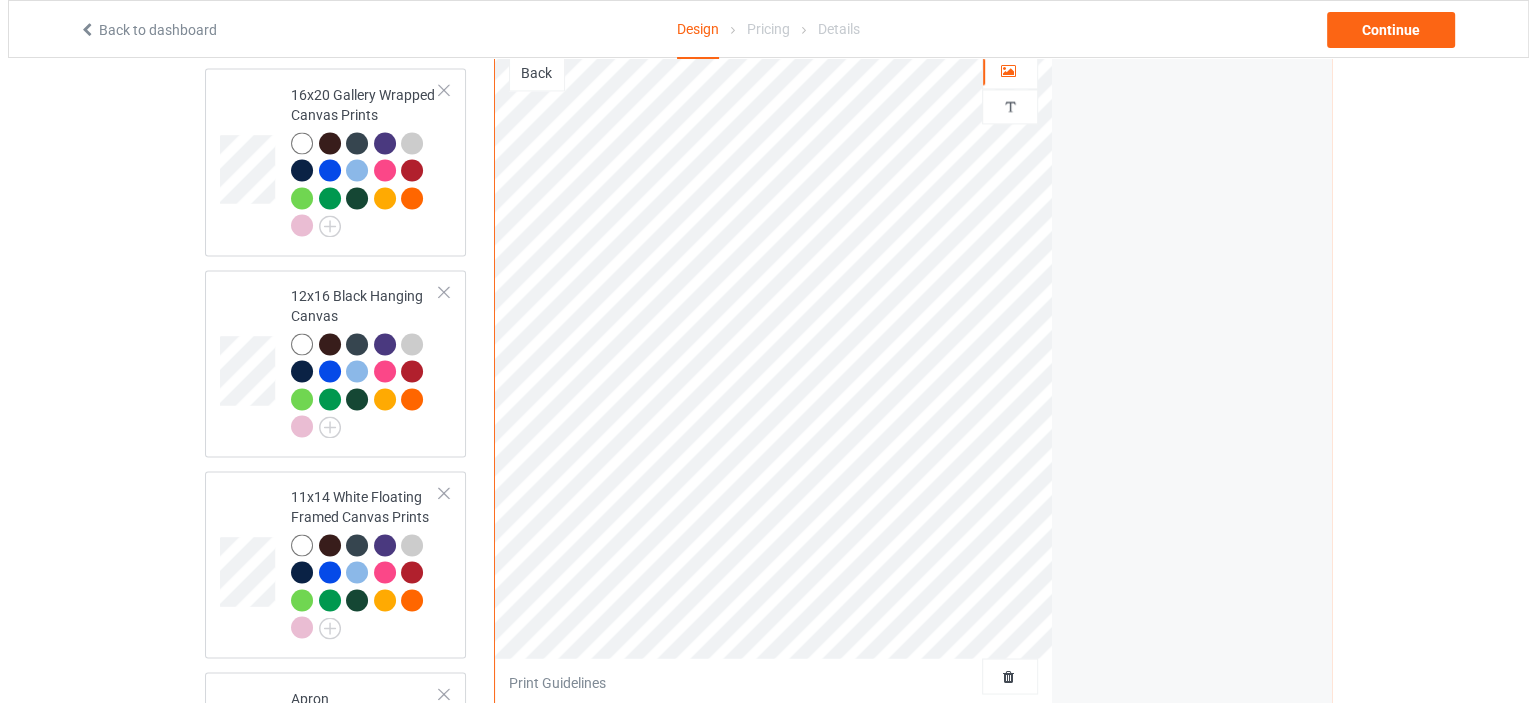 scroll, scrollTop: 3617, scrollLeft: 0, axis: vertical 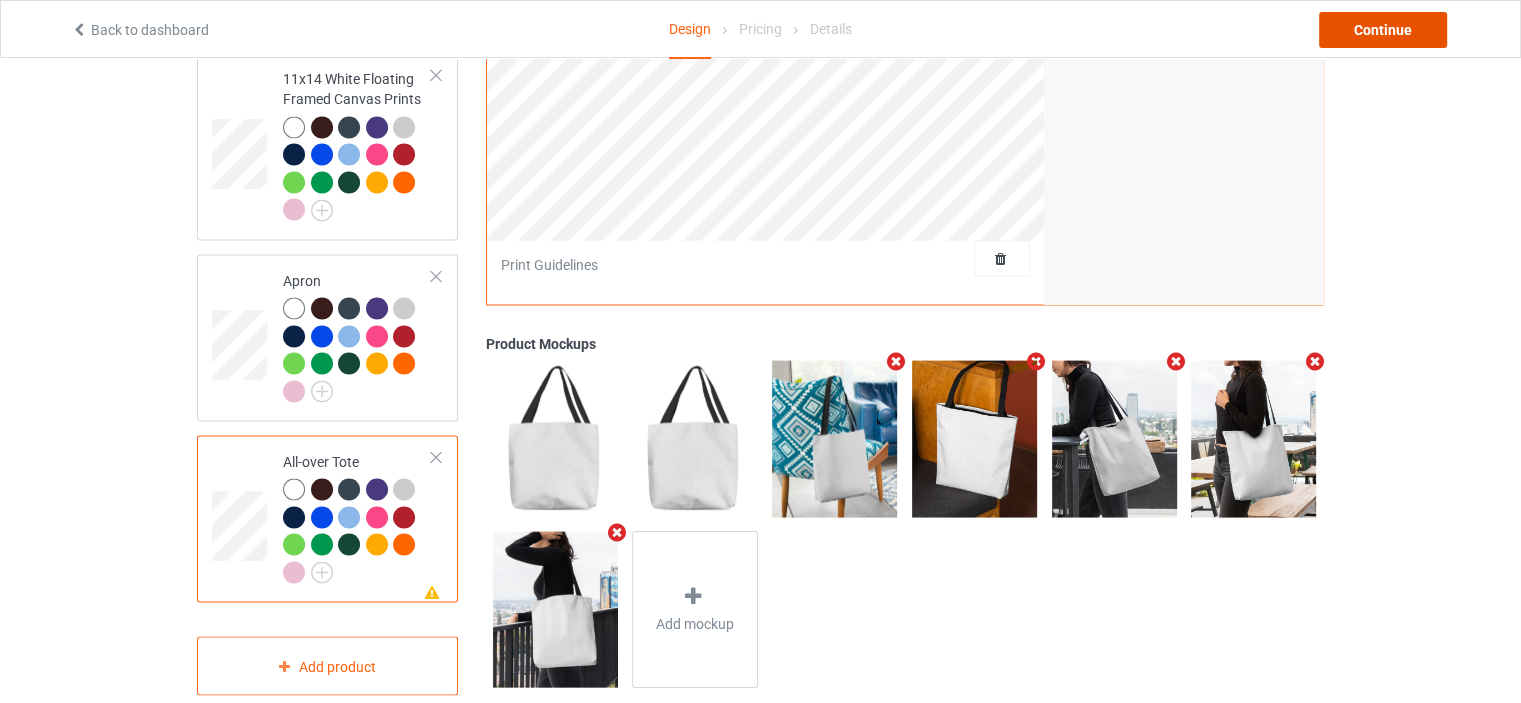 click on "Continue" at bounding box center (1383, 30) 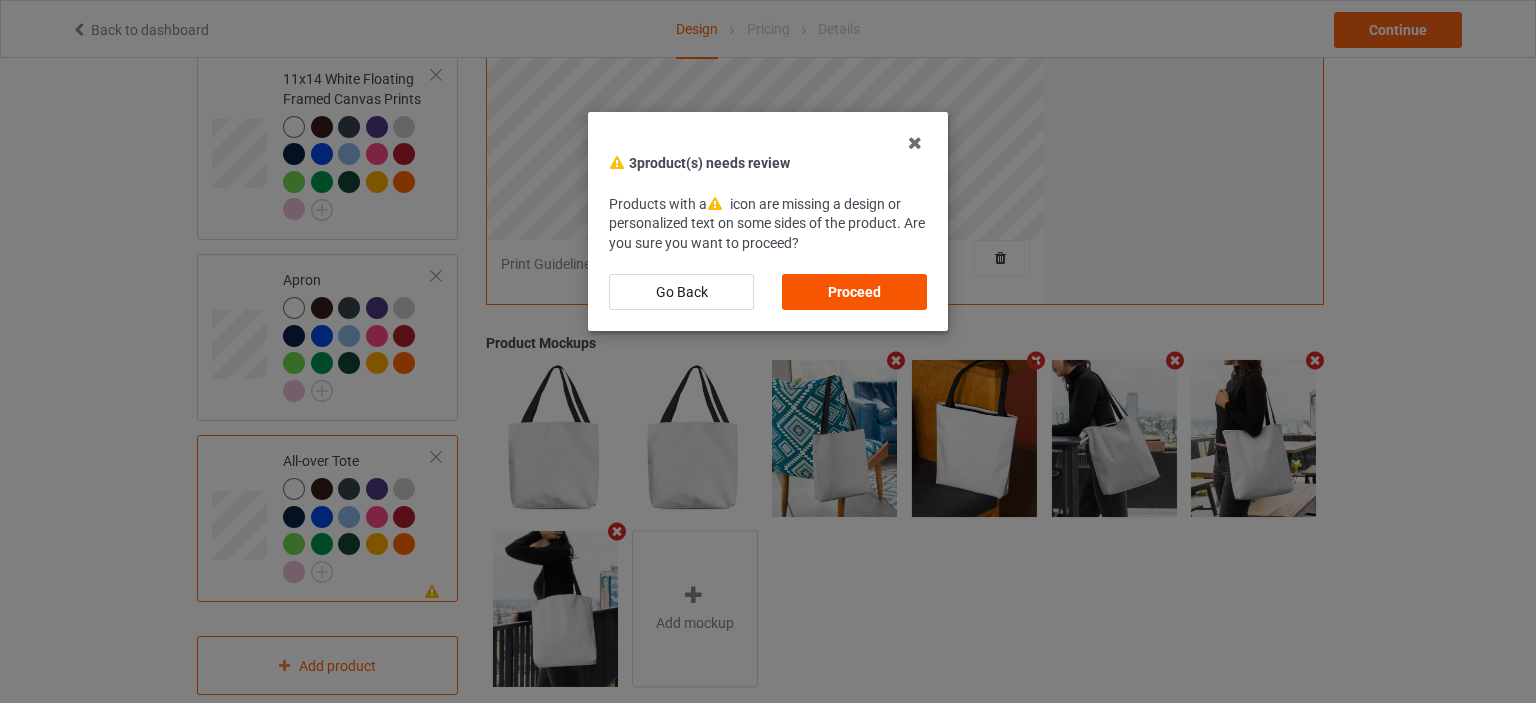 click on "Proceed" at bounding box center (854, 292) 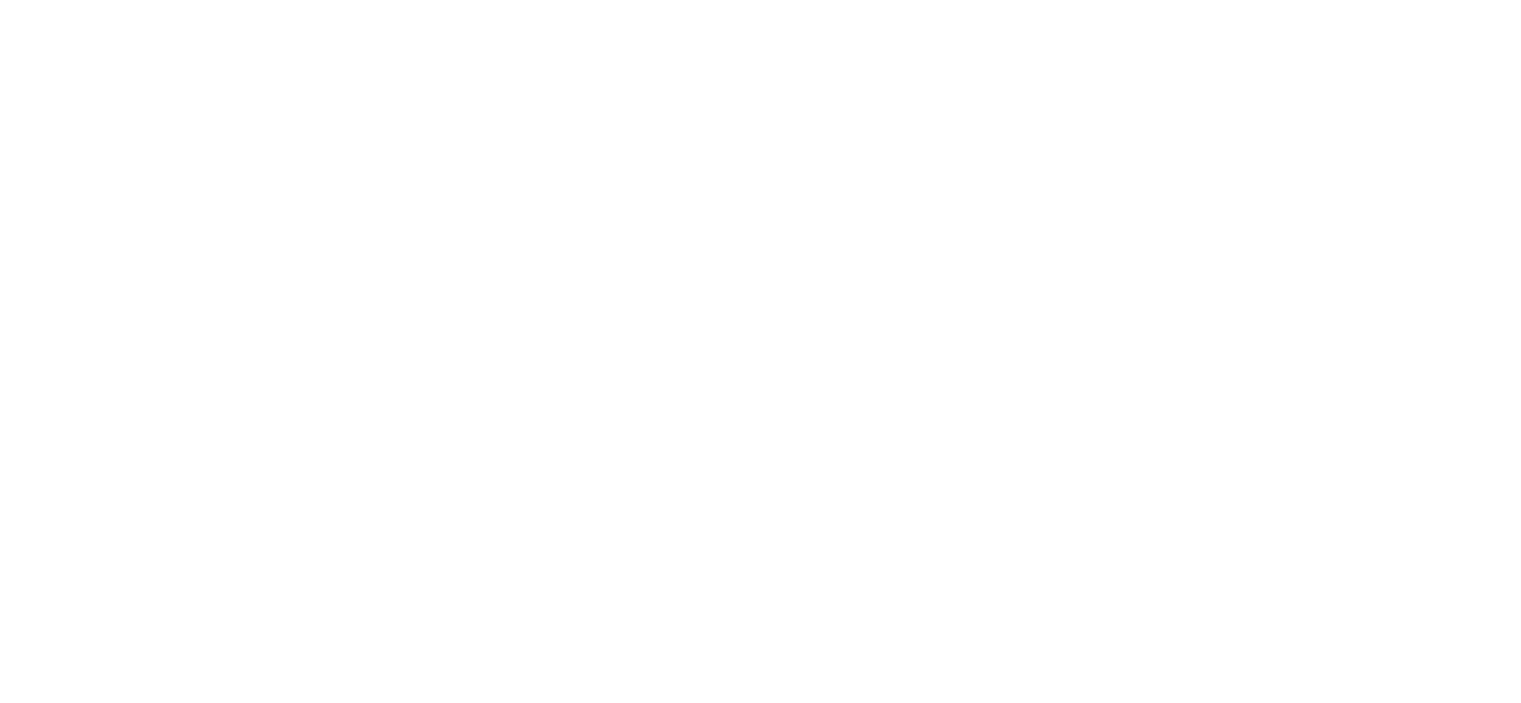 scroll, scrollTop: 0, scrollLeft: 0, axis: both 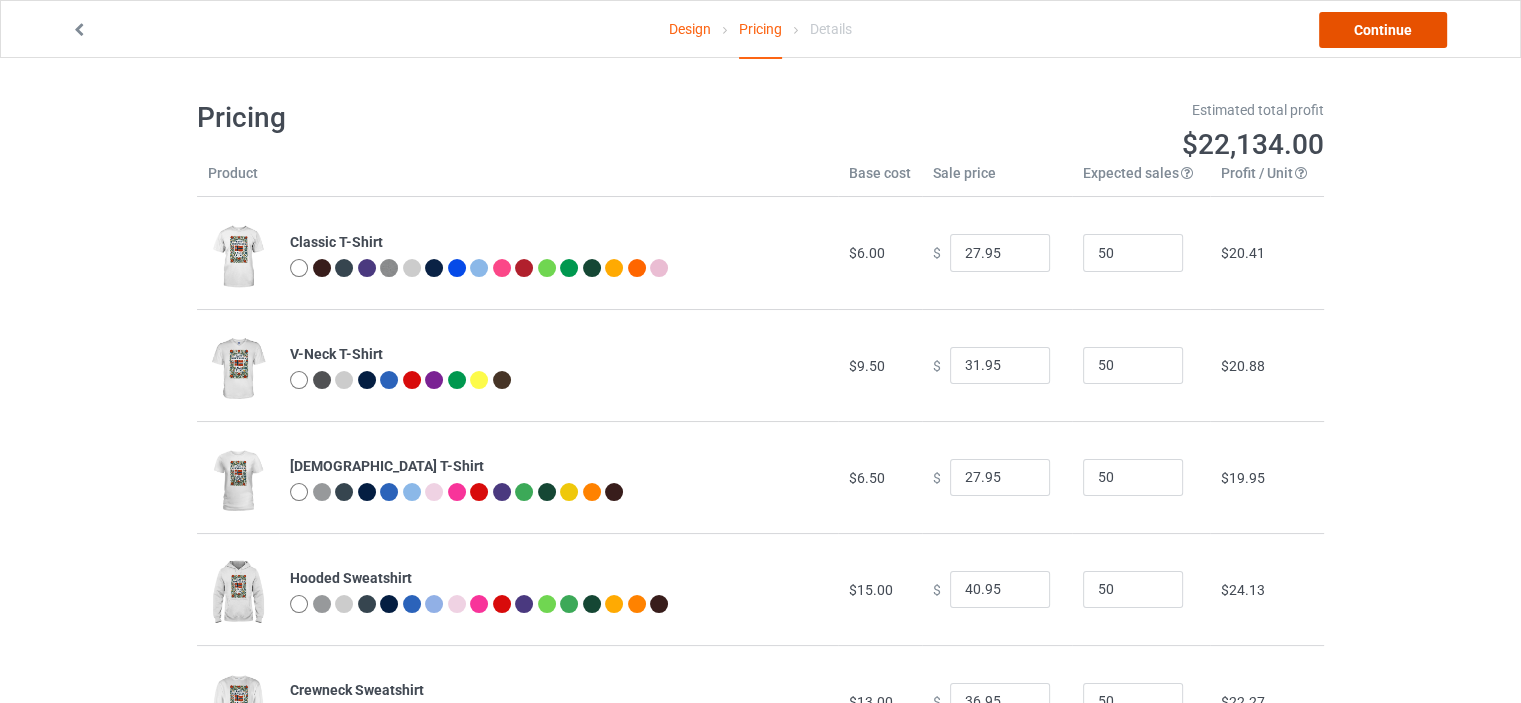 click on "Continue" at bounding box center [1383, 30] 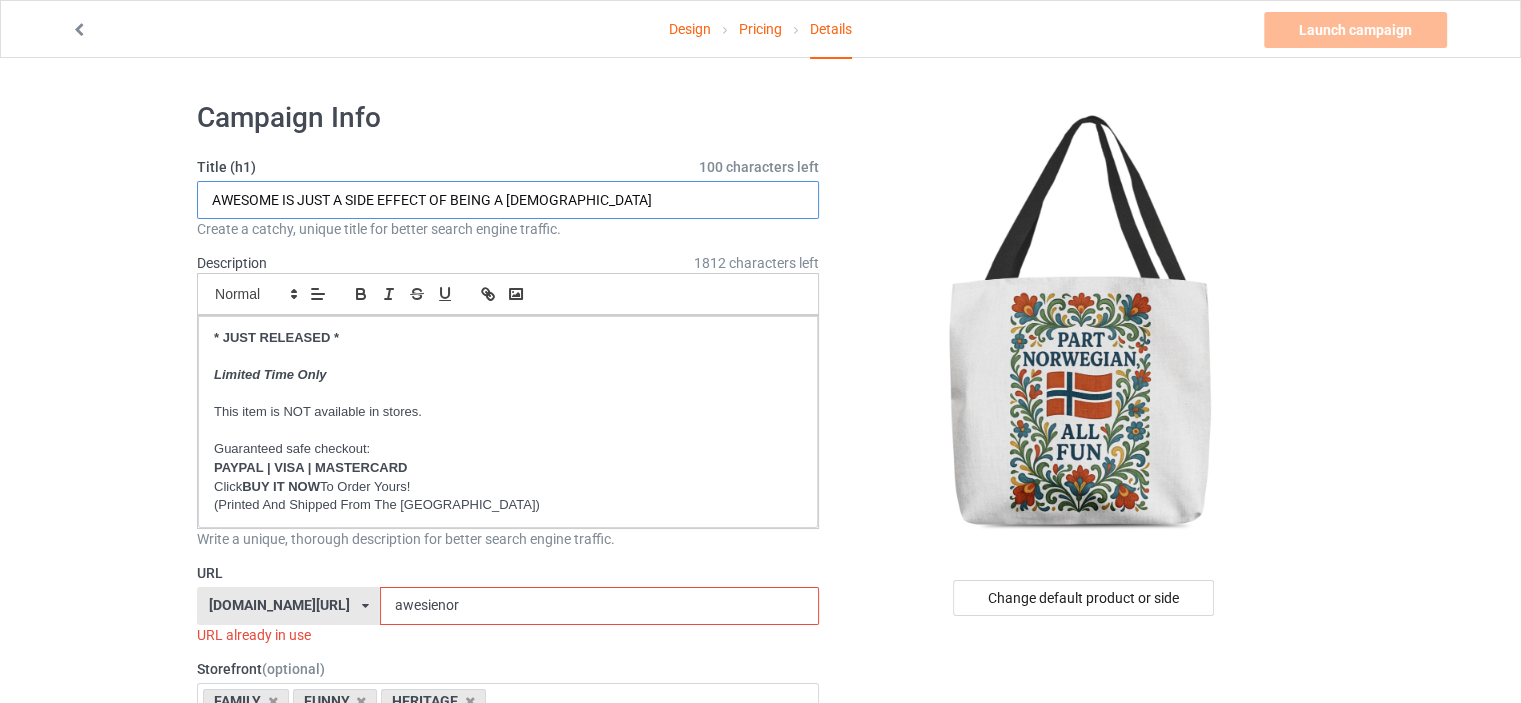 drag, startPoint x: 615, startPoint y: 197, endPoint x: 36, endPoint y: 193, distance: 579.0138 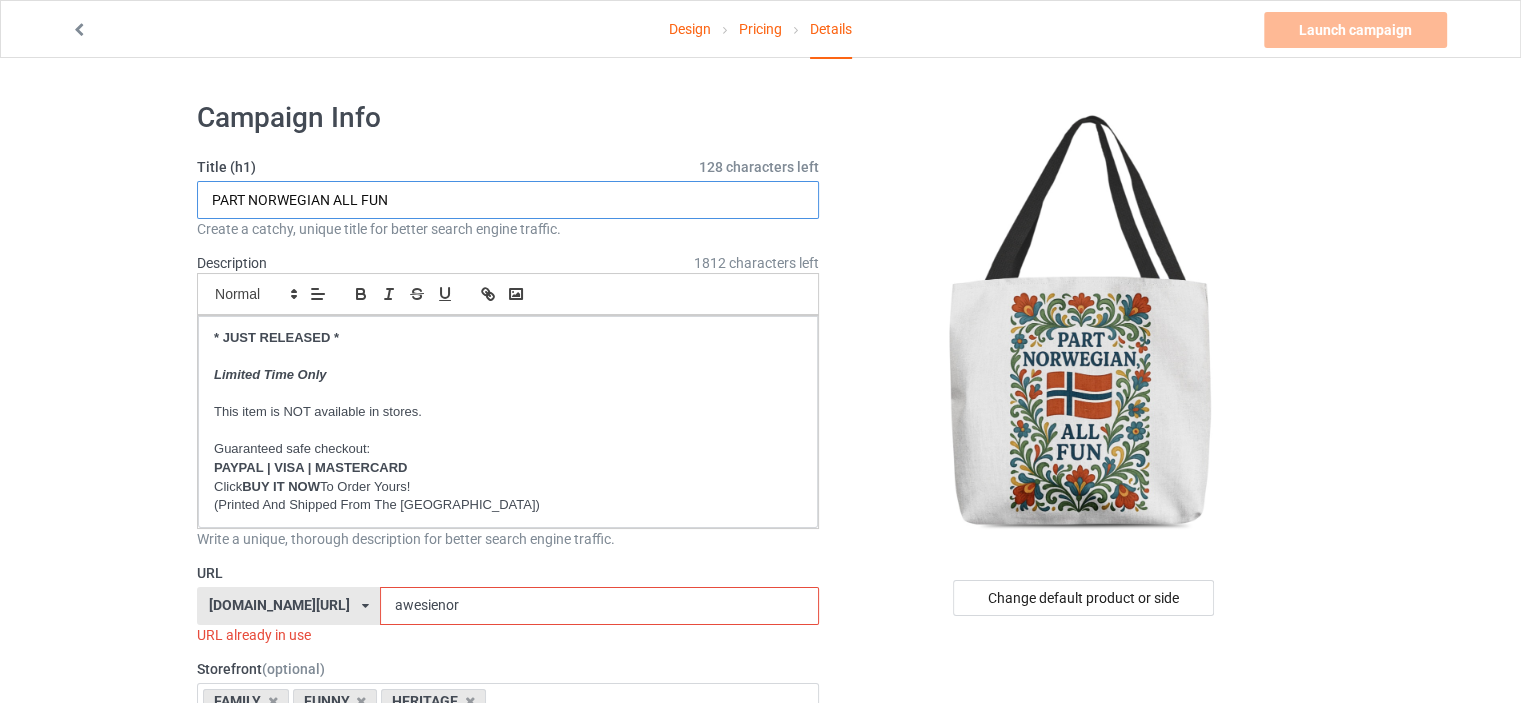 type on "PART NORWEGIAN ALL FUN" 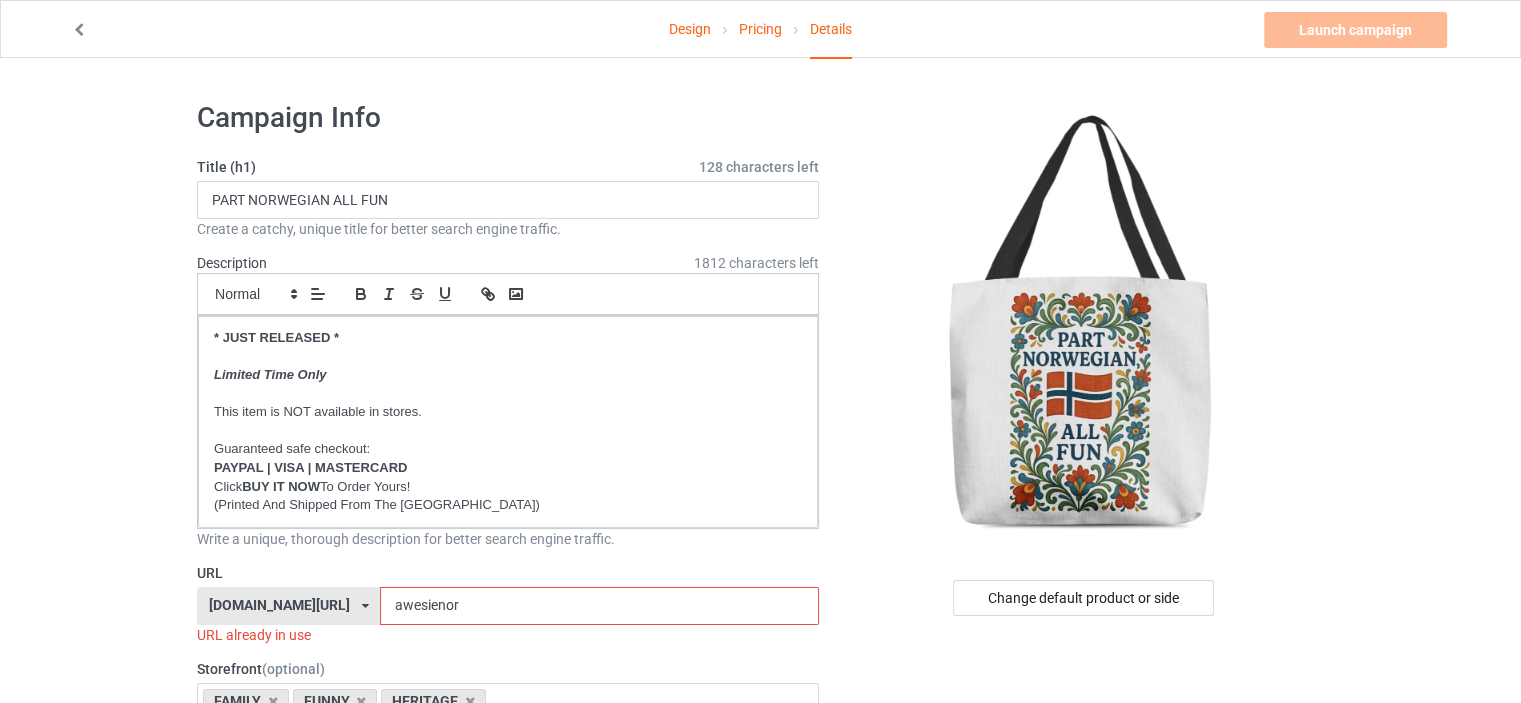 click on "Design Pricing Details Launch campaign Invalid campaign URL Campaign Info Title (h1) 128   characters left PART NORWEGIAN ALL FUN Create a catchy, unique title for better search engine traffic. Description 1812   characters left       Small Normal Large Big Huge                                                                                     * JUST RELEASED * Limited Time Only This item is NOT available in stores. Guaranteed safe checkout: PAYPAL | VISA | MASTERCARD Click  BUY IT NOW  To Order Yours! (Printed And Shipped From The USA) Write a unique, thorough description for better search engine traffic. URL ilovemynorway.com/ britishlook.net/ danishlegends.com/ familyworldgifts.com/ finnishlegends.com/ funnyteeworld.com/ ilovemyaustralia.com/ ilovemycanada.net/ ilovemydenmark.com/ ilovemyfinland.com/ ilovemyfrance.com/ ilovemygermany.com/ ilovemygnomes.com/ ilovemyireland.com/ ilovemyitaly.com/ ilovemynetherlands.com/ ilovemynorway.com/ ilovemypoland.com/ ilovemyredhair.net/ ilovemyscotland.com/ FAMILY" at bounding box center [760, 1168] 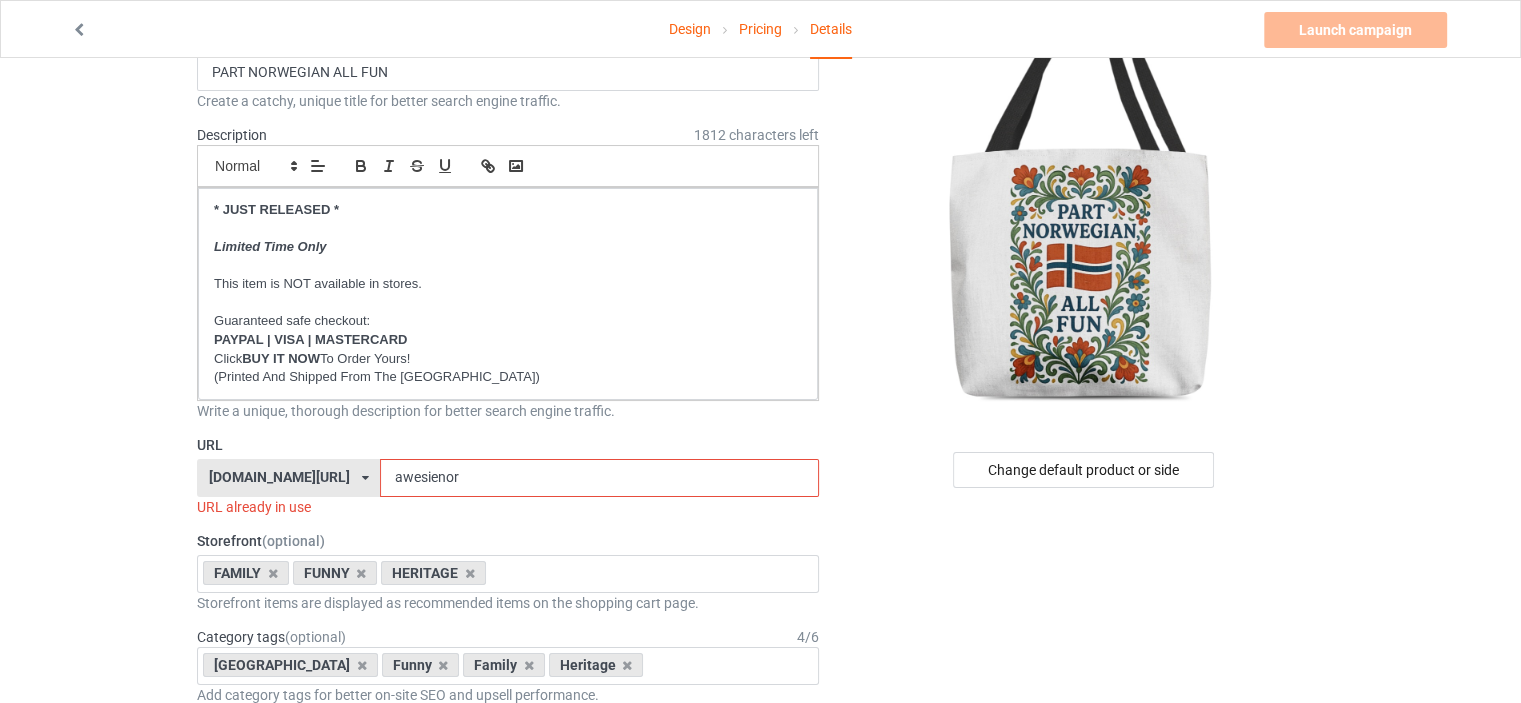 scroll, scrollTop: 100, scrollLeft: 0, axis: vertical 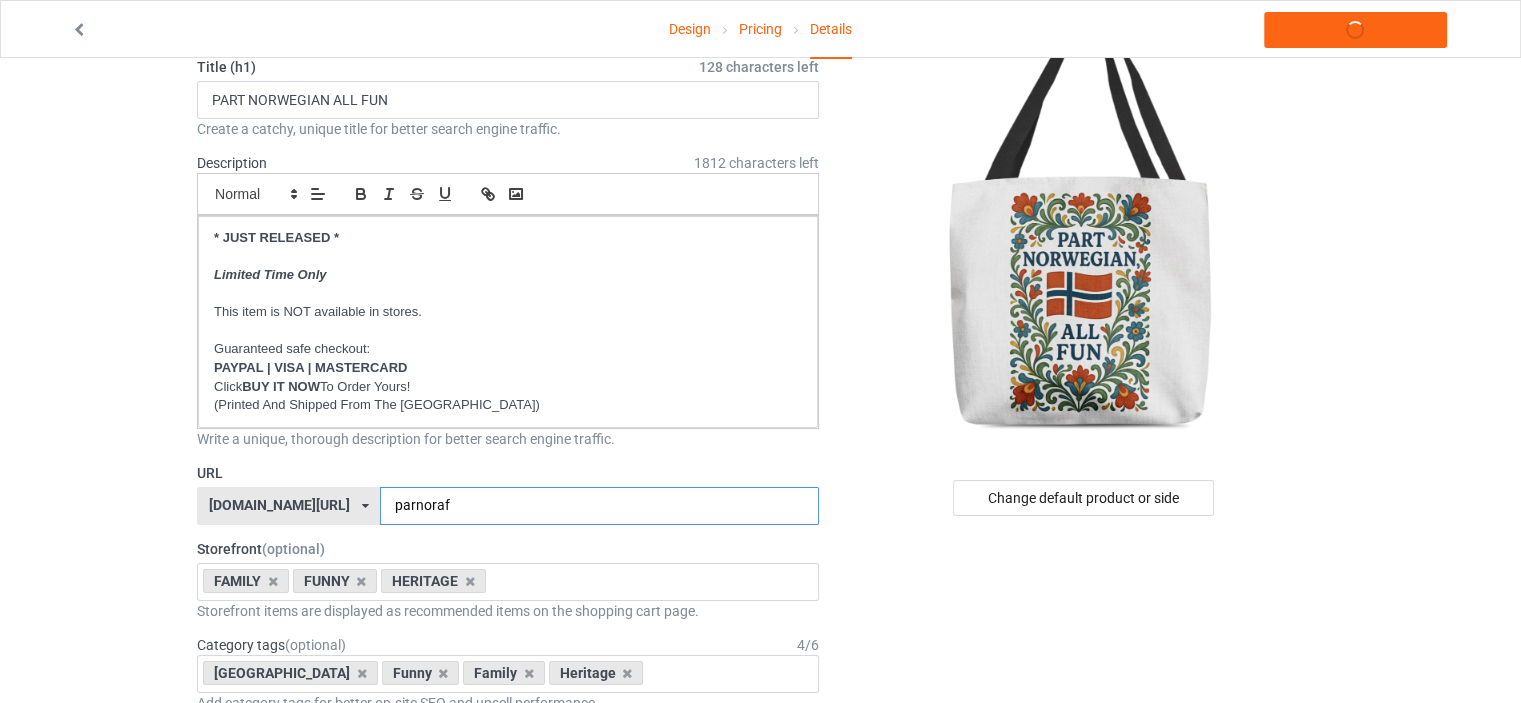 type on "parnoraf" 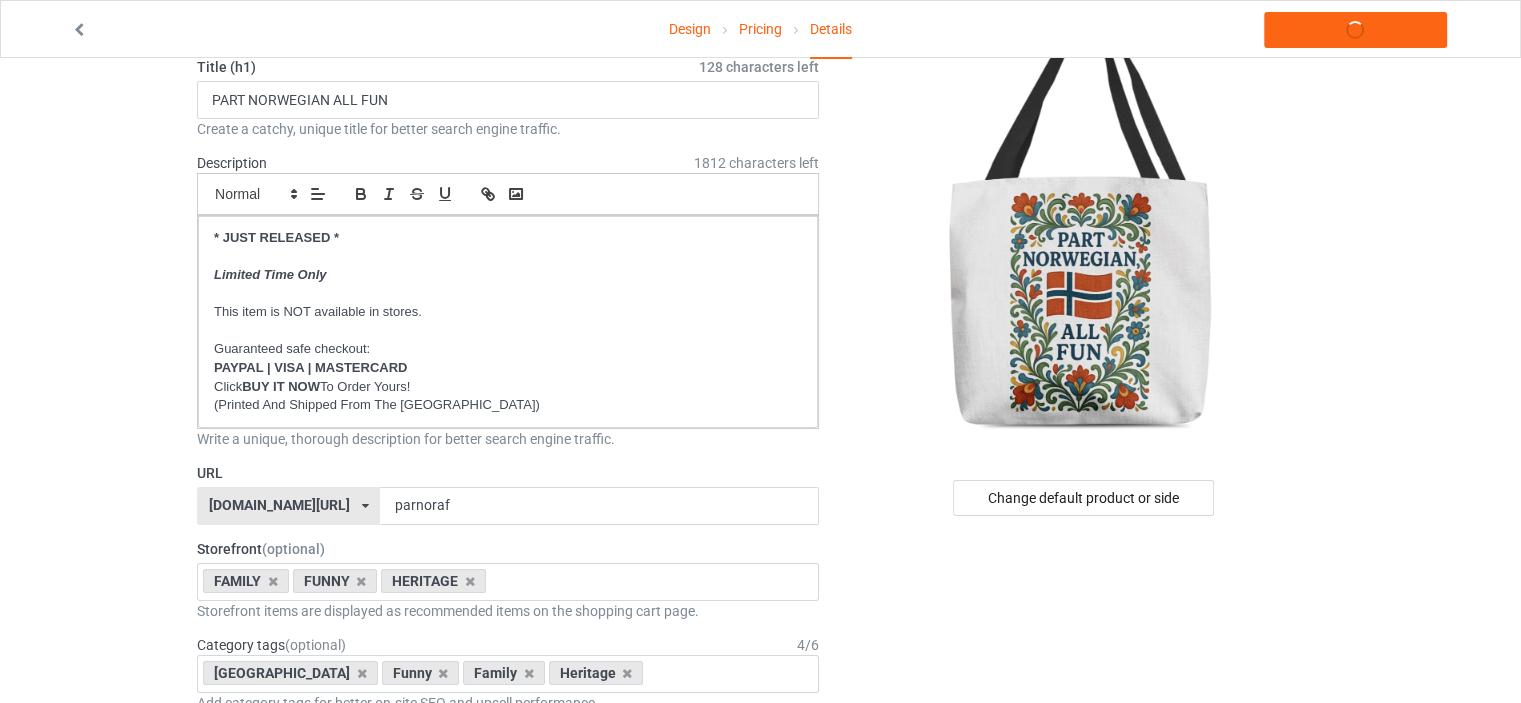 click on "Design Pricing Details Launch campaign Campaign Info Title (h1) 128   characters left PART NORWEGIAN ALL FUN Create a catchy, unique title for better search engine traffic. Description 1812   characters left       Small Normal Large Big Huge                                                                                     * JUST RELEASED * Limited Time Only This item is NOT available in stores. Guaranteed safe checkout: PAYPAL | VISA | MASTERCARD Click  BUY IT NOW  To Order Yours! (Printed And Shipped From The USA) Write a unique, thorough description for better search engine traffic. URL ilovemynorway.com/ britishlook.net/ danishlegends.com/ familyworldgifts.com/ finnishlegends.com/ funnyteeworld.com/ ilovemyaustralia.com/ ilovemycanada.net/ ilovemydenmark.com/ ilovemyfinland.com/ ilovemyfrance.com/ ilovemygermany.com/ ilovemygnomes.com/ ilovemyireland.com/ ilovemyitaly.com/ ilovemynetherlands.com/ ilovemynorway.com/ ilovemypoland.com/ ilovemyredhair.net/ ilovemyscotland.com/ ilovemysweden.com/ parnoraf" at bounding box center (760, 1058) 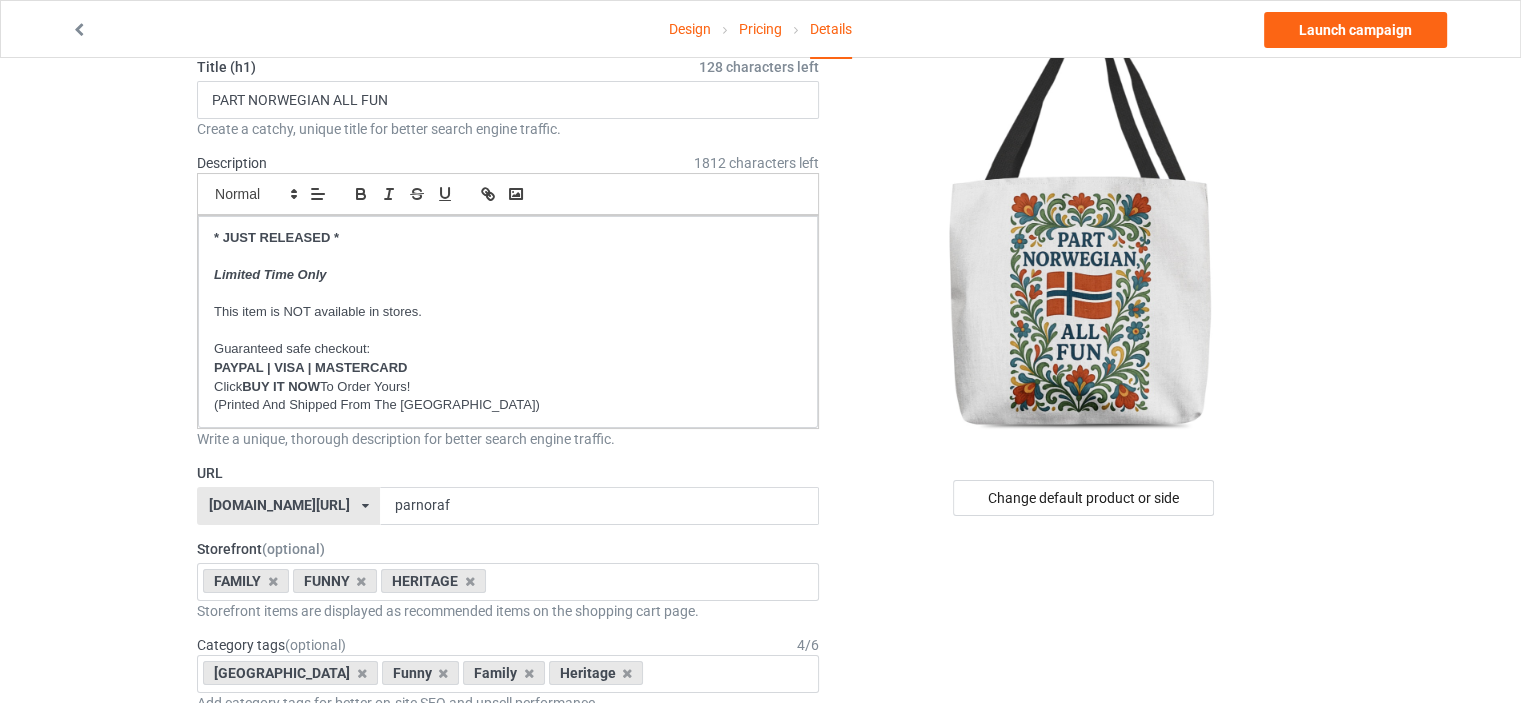 scroll, scrollTop: 200, scrollLeft: 0, axis: vertical 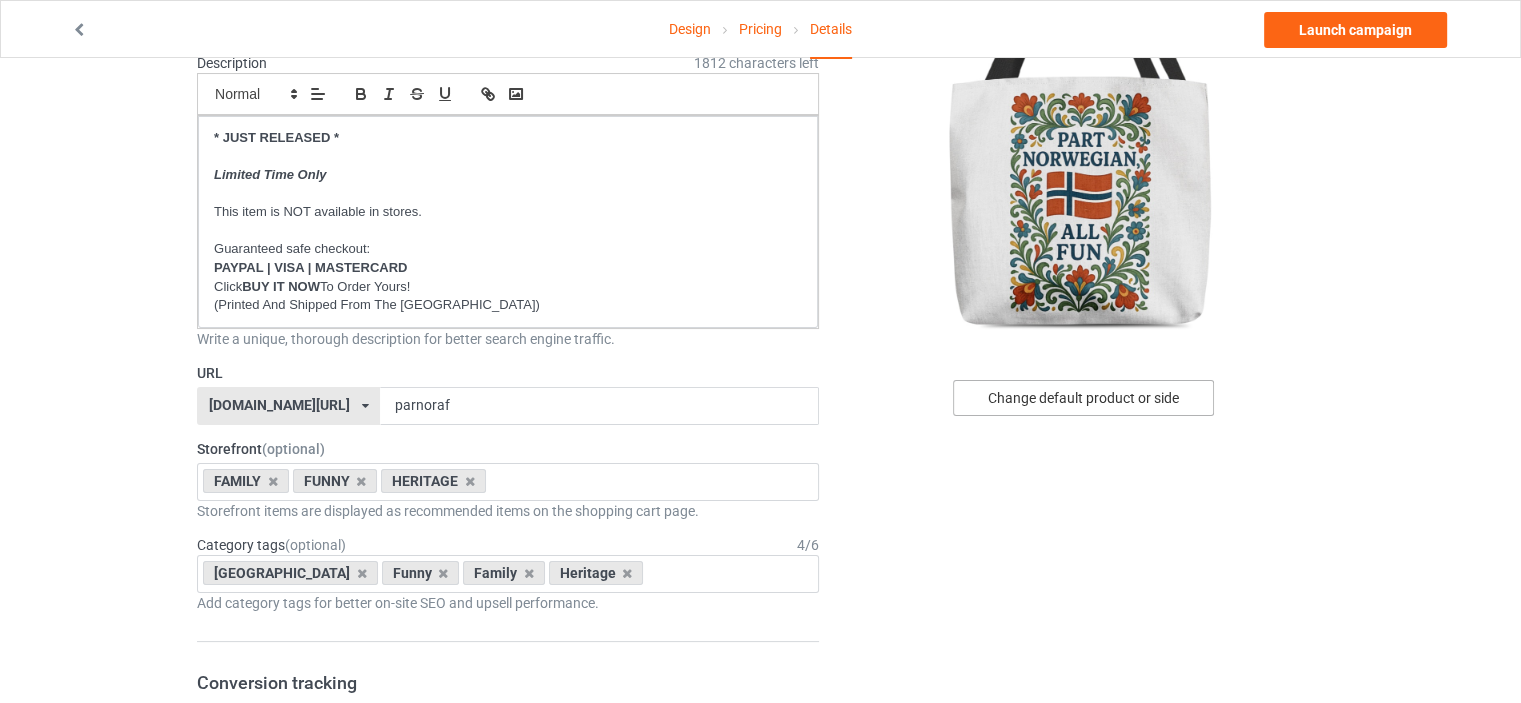 click on "Change default product or side" at bounding box center (1083, 398) 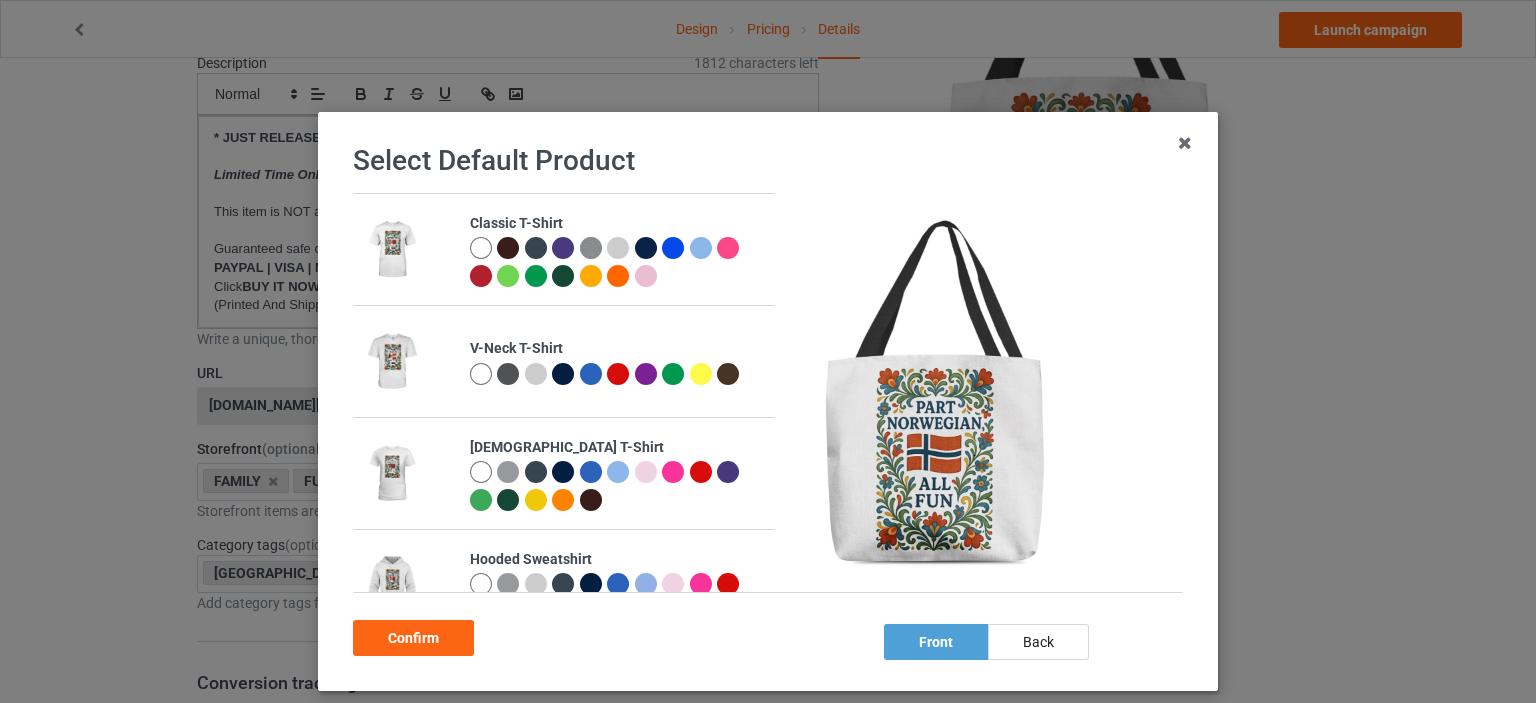 click at bounding box center (481, 248) 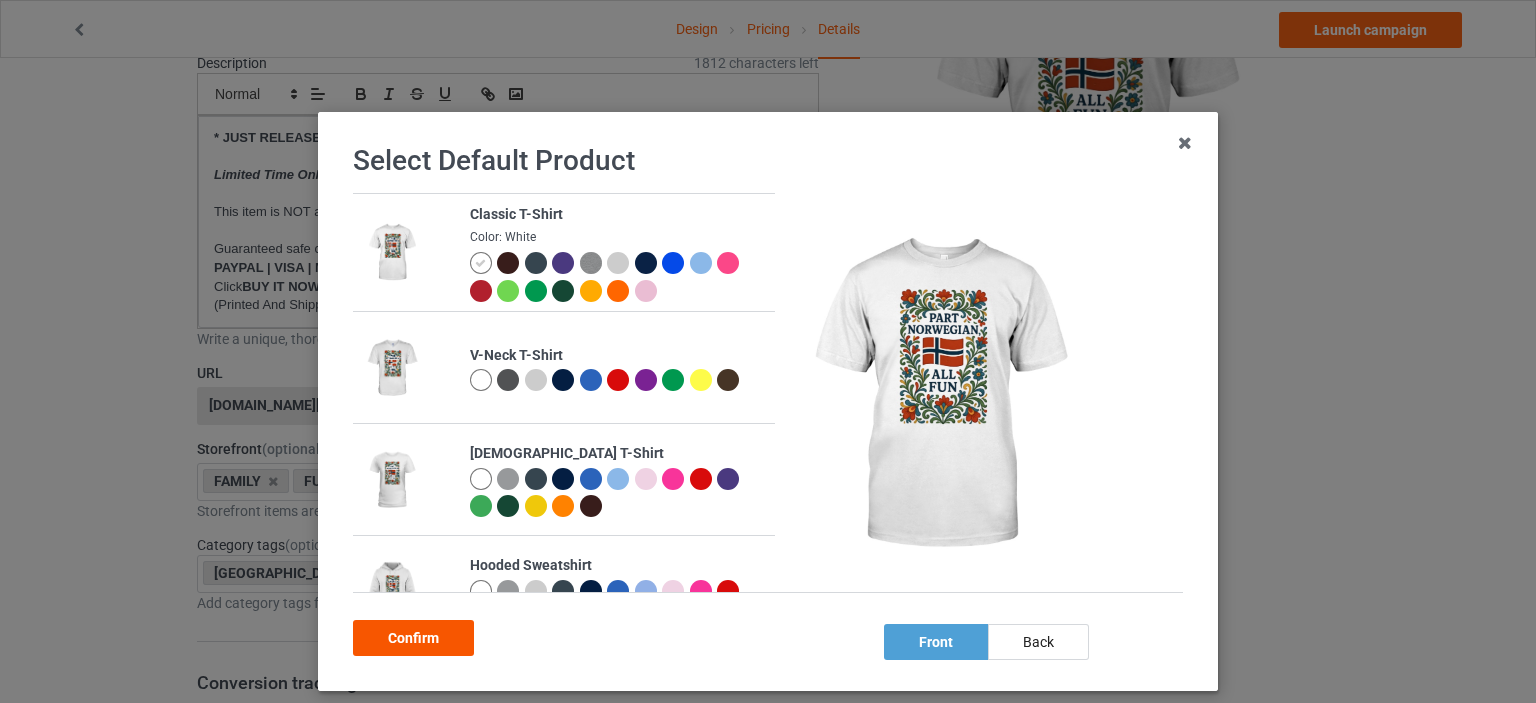 click on "Confirm" at bounding box center (413, 638) 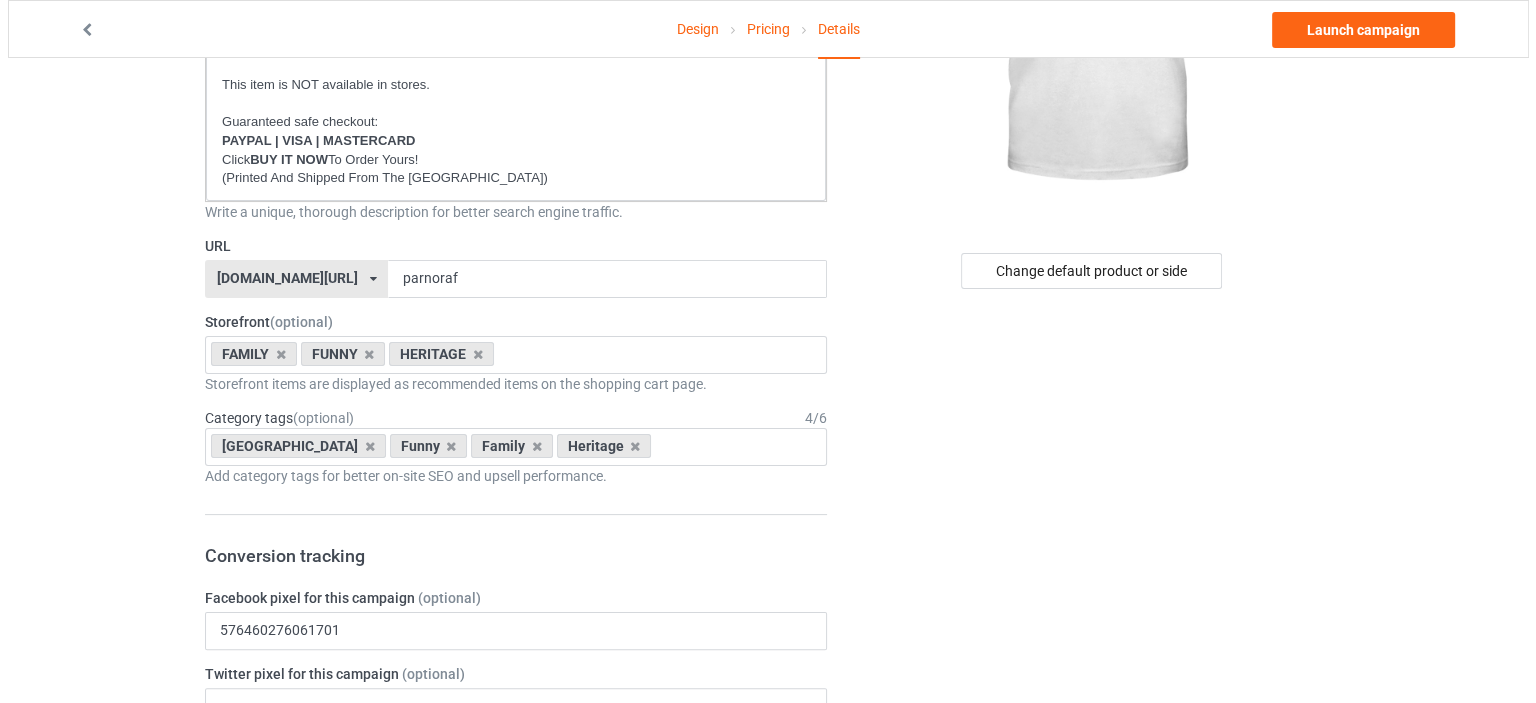 scroll, scrollTop: 0, scrollLeft: 0, axis: both 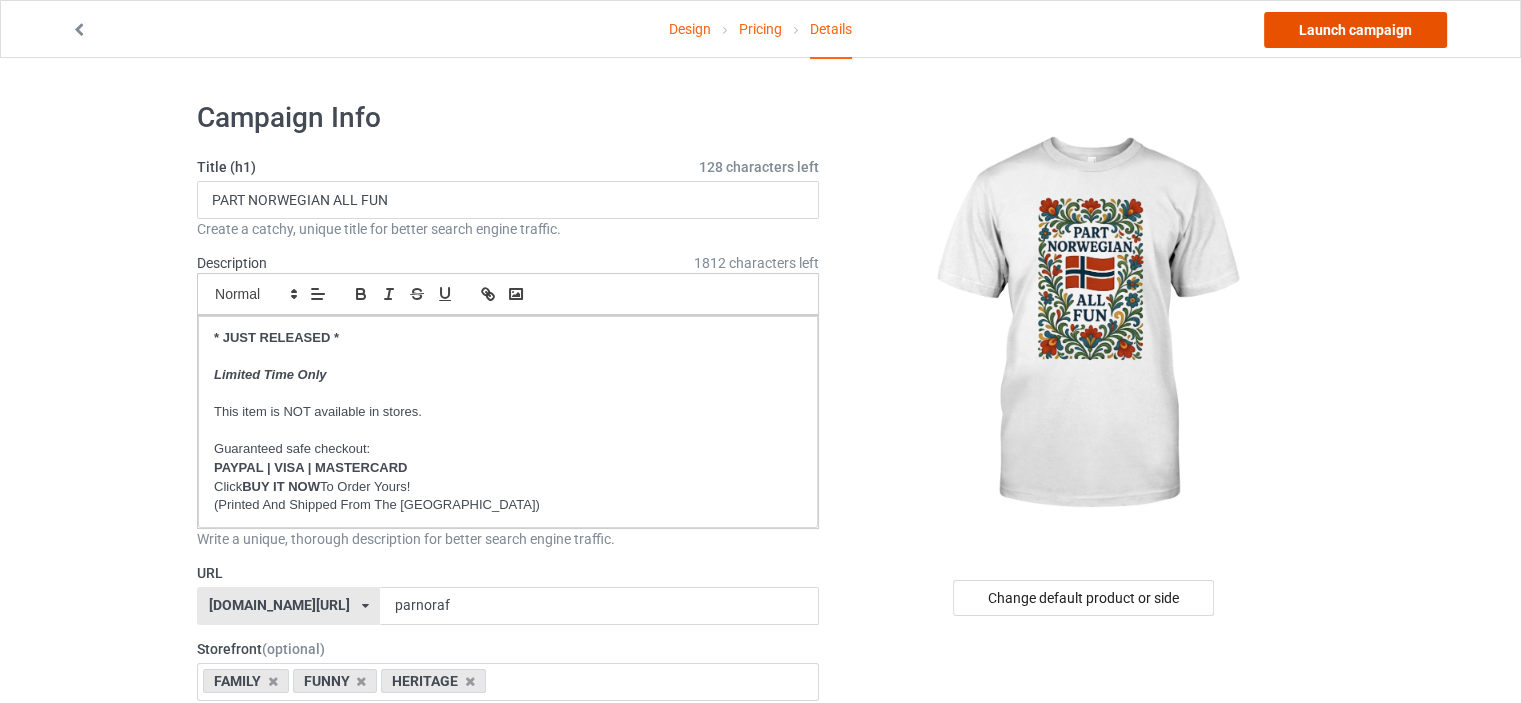 click on "Launch campaign" at bounding box center (1355, 30) 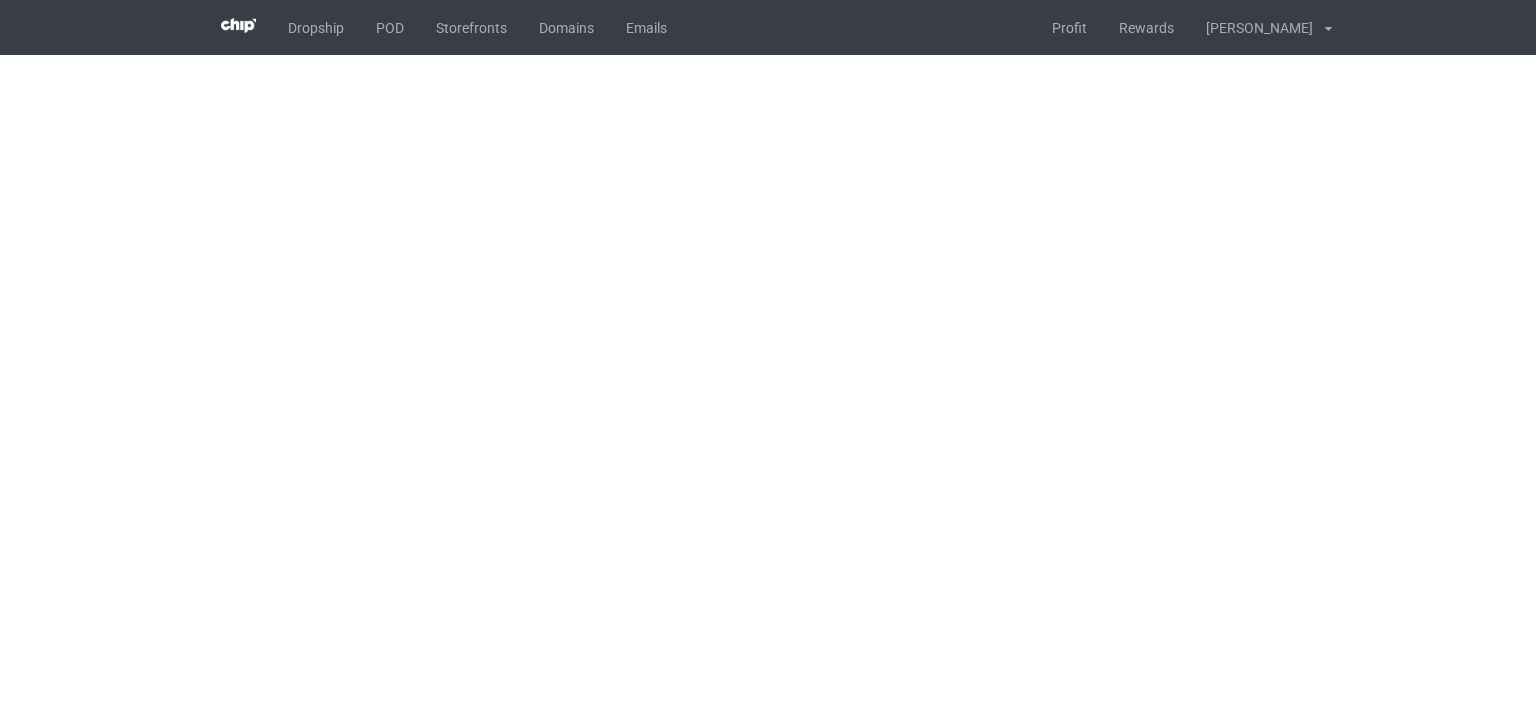 scroll, scrollTop: 0, scrollLeft: 0, axis: both 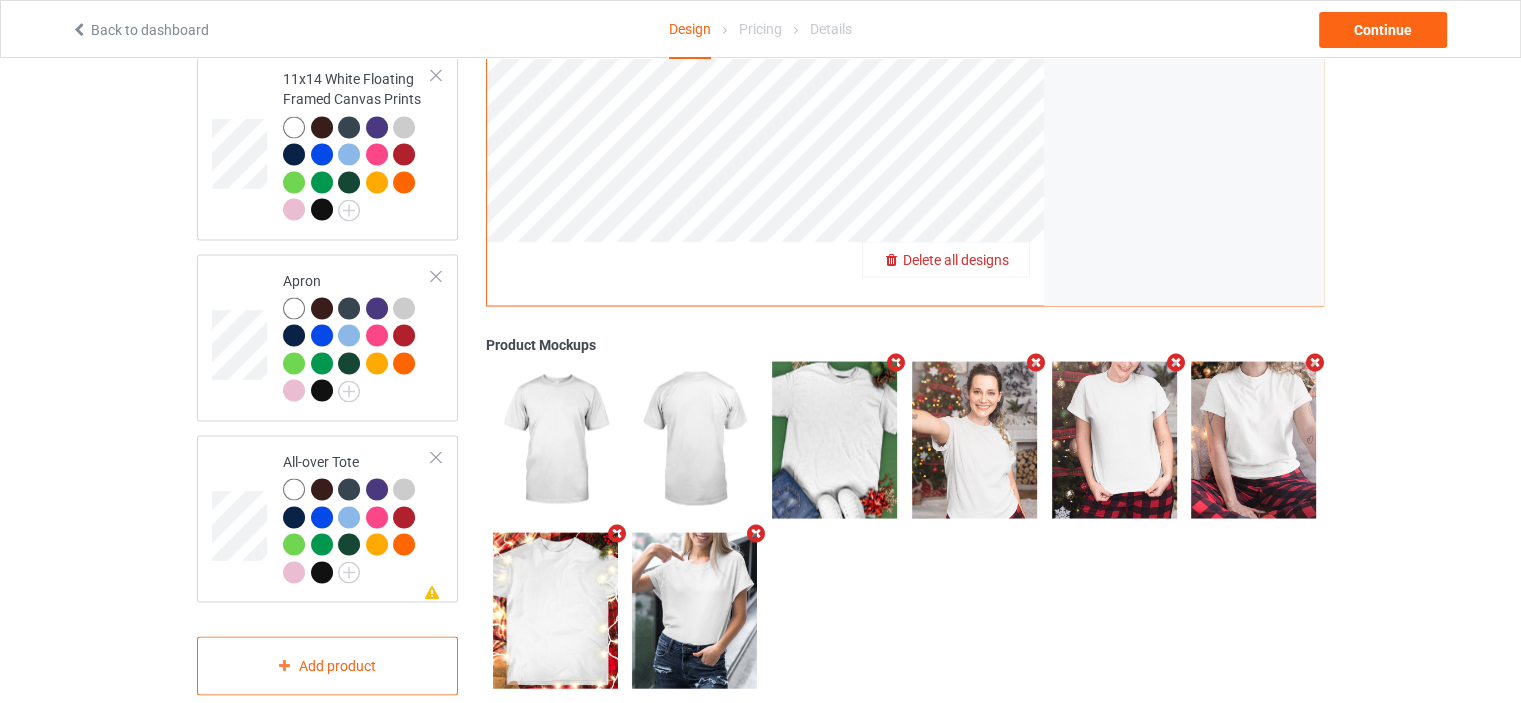 click on "Delete all designs" at bounding box center [956, 259] 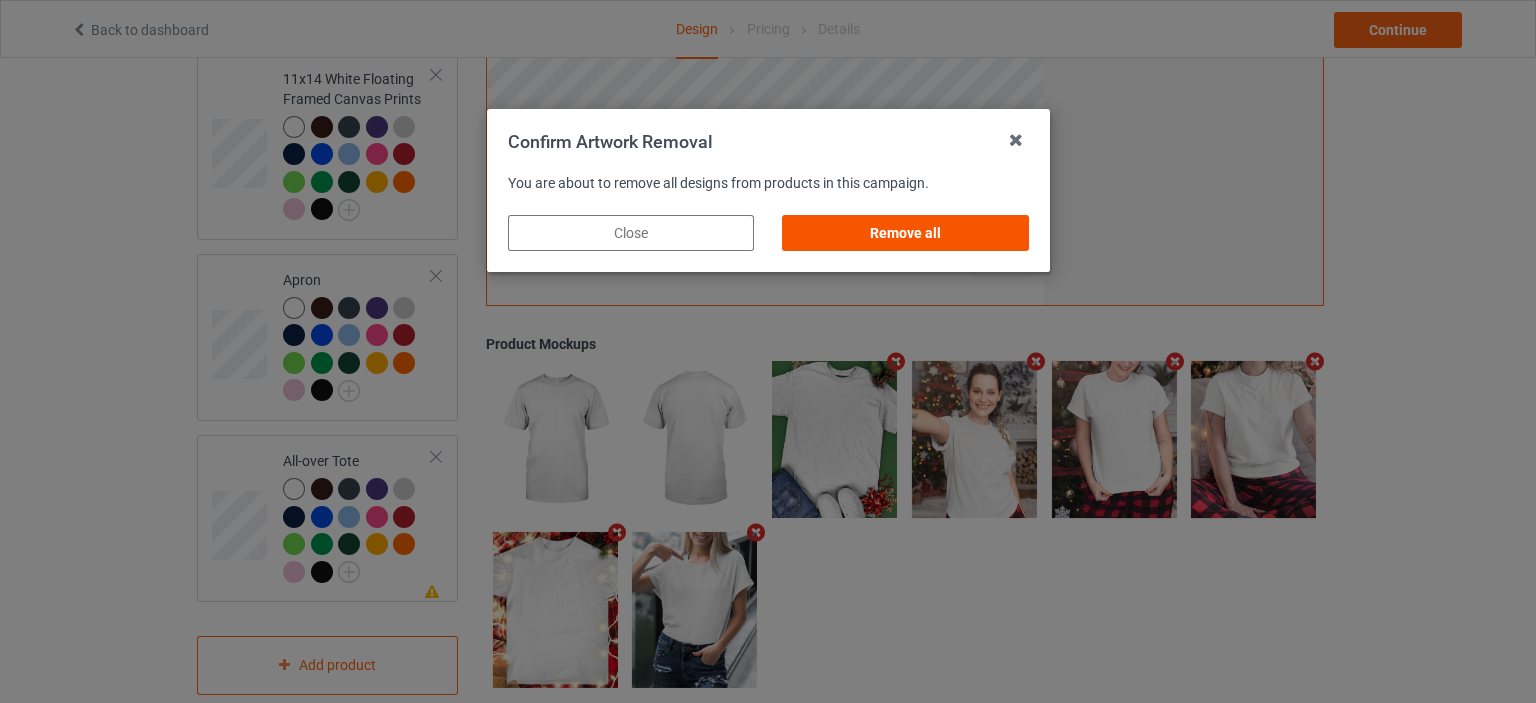 click on "Remove all" at bounding box center [905, 233] 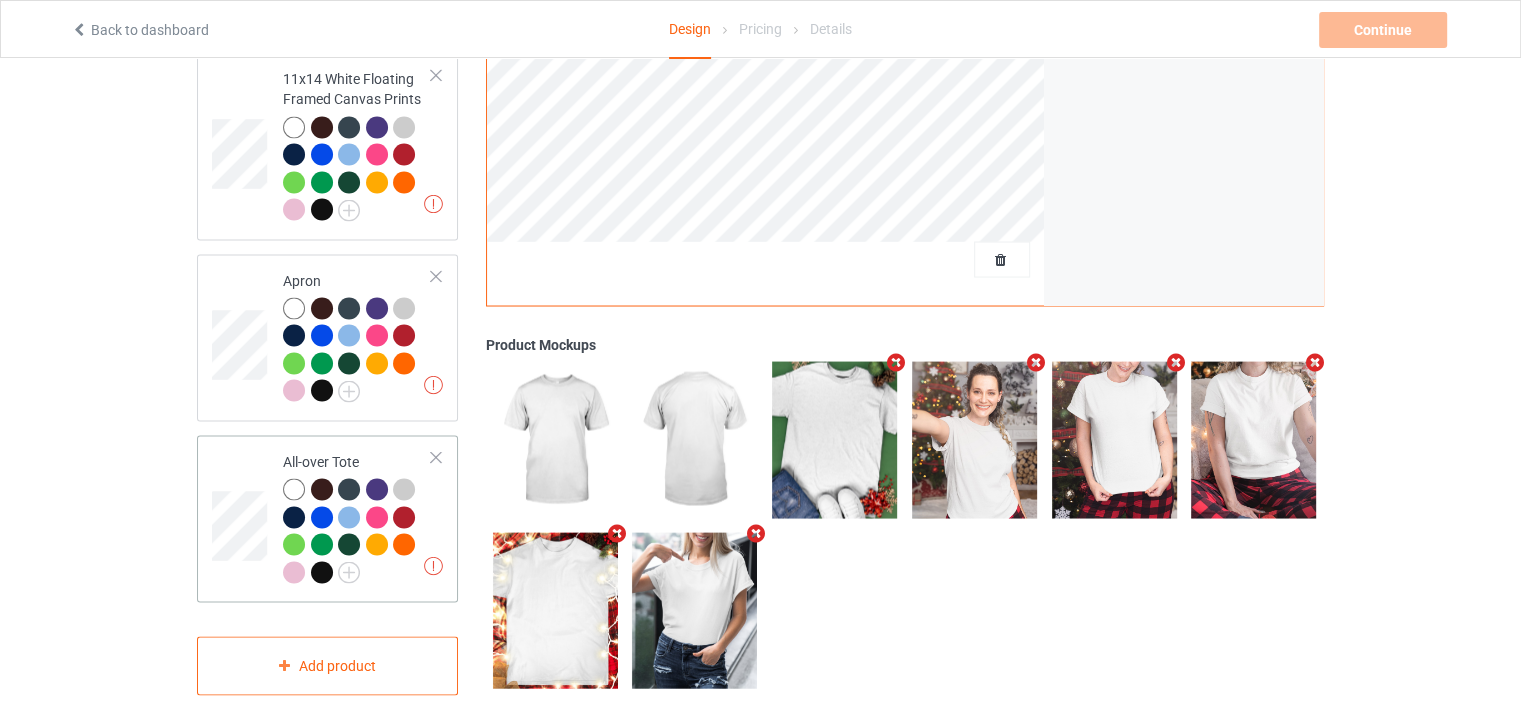 click at bounding box center [436, 457] 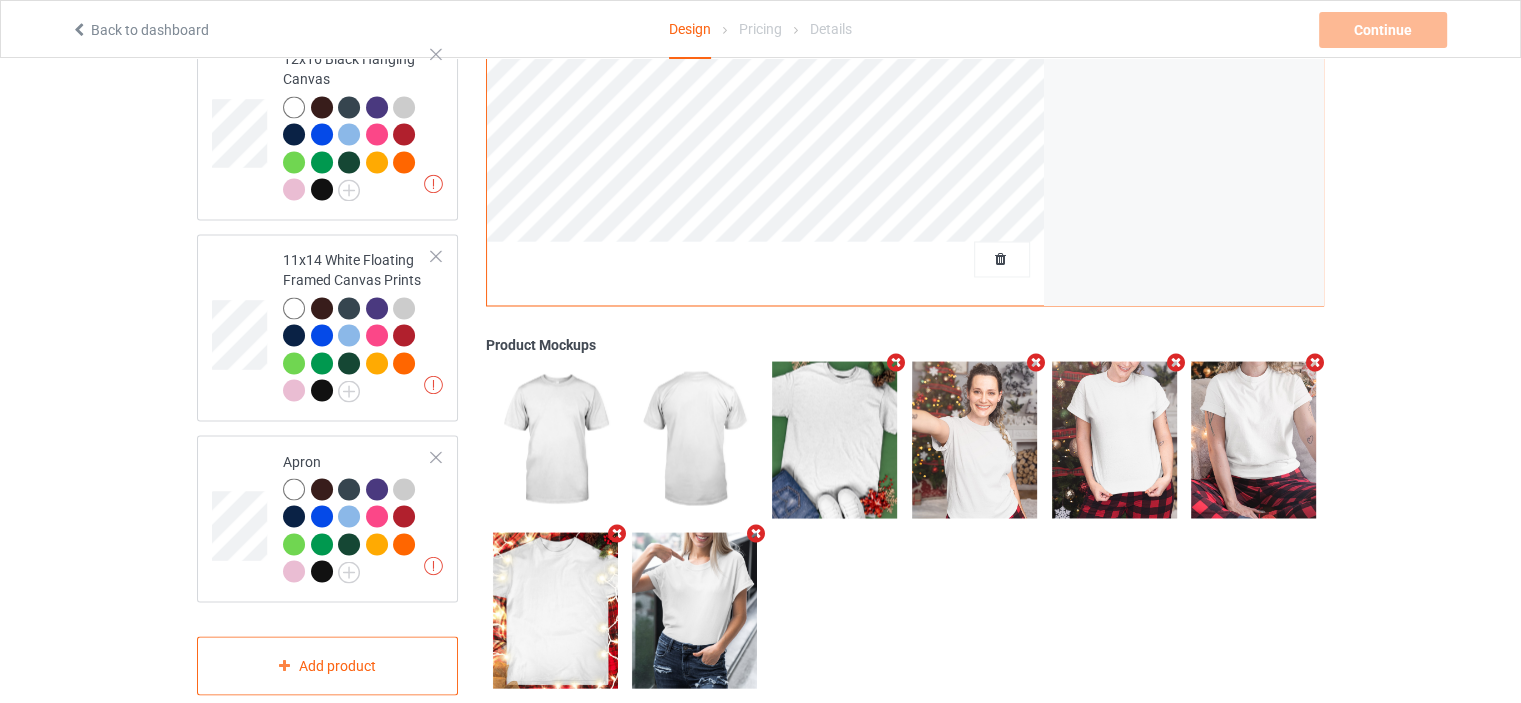 click at bounding box center [436, 457] 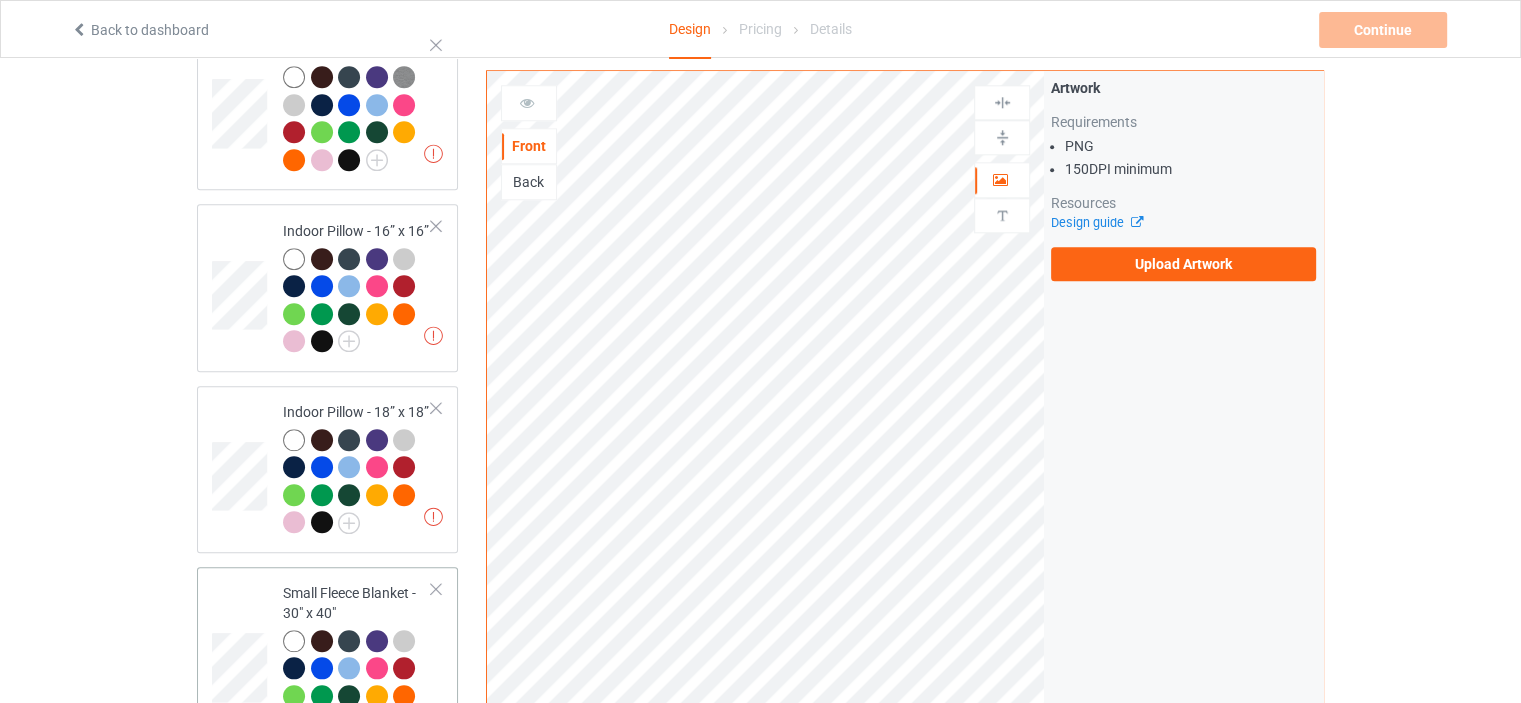 scroll, scrollTop: 1984, scrollLeft: 0, axis: vertical 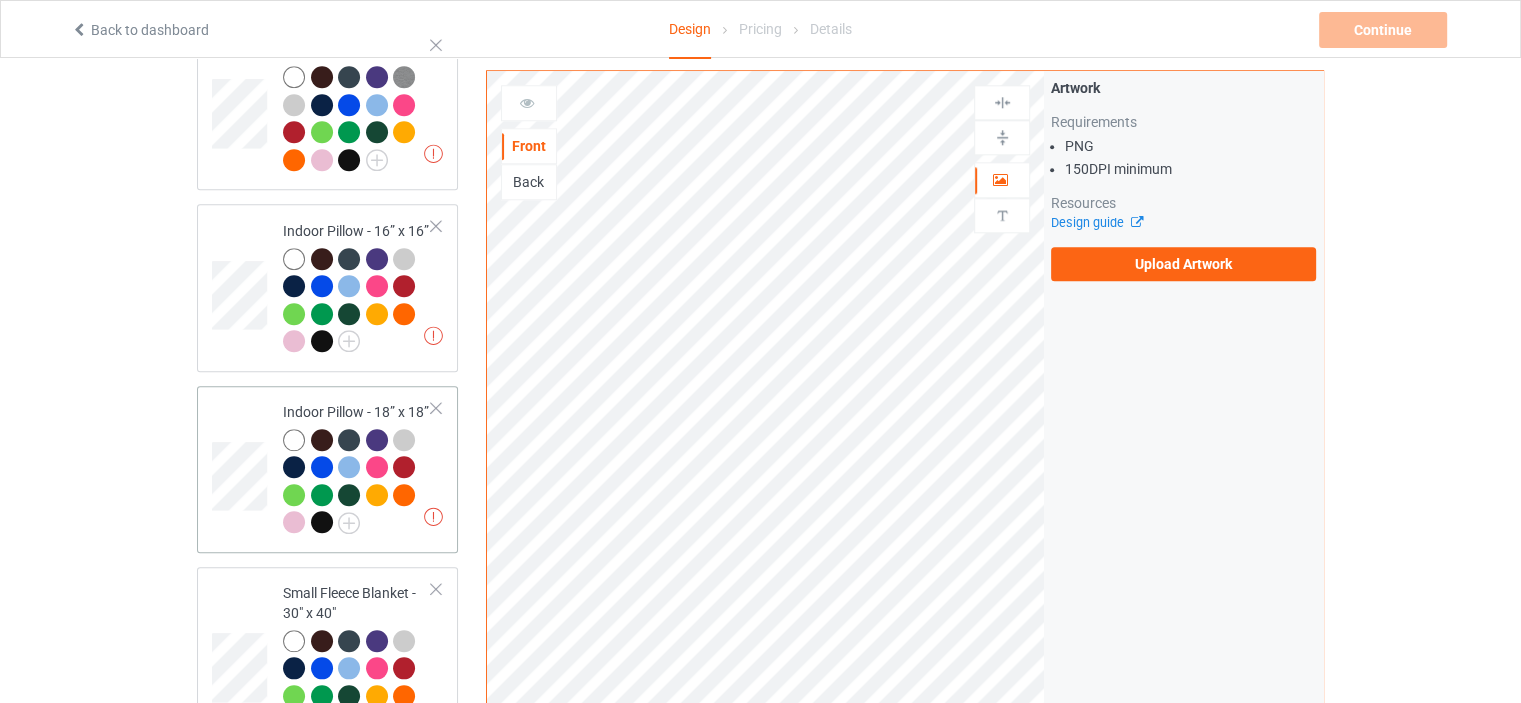 click at bounding box center (436, 408) 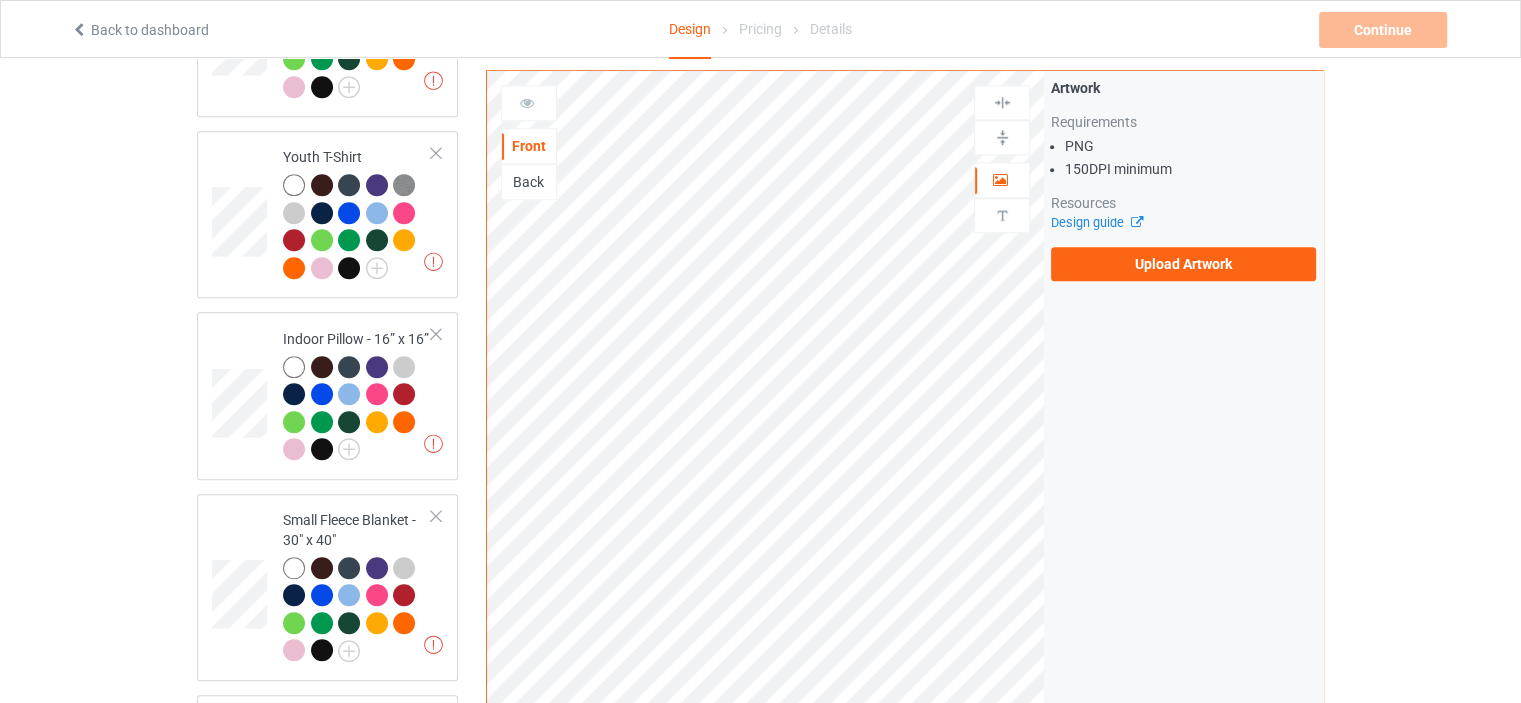 scroll, scrollTop: 1784, scrollLeft: 0, axis: vertical 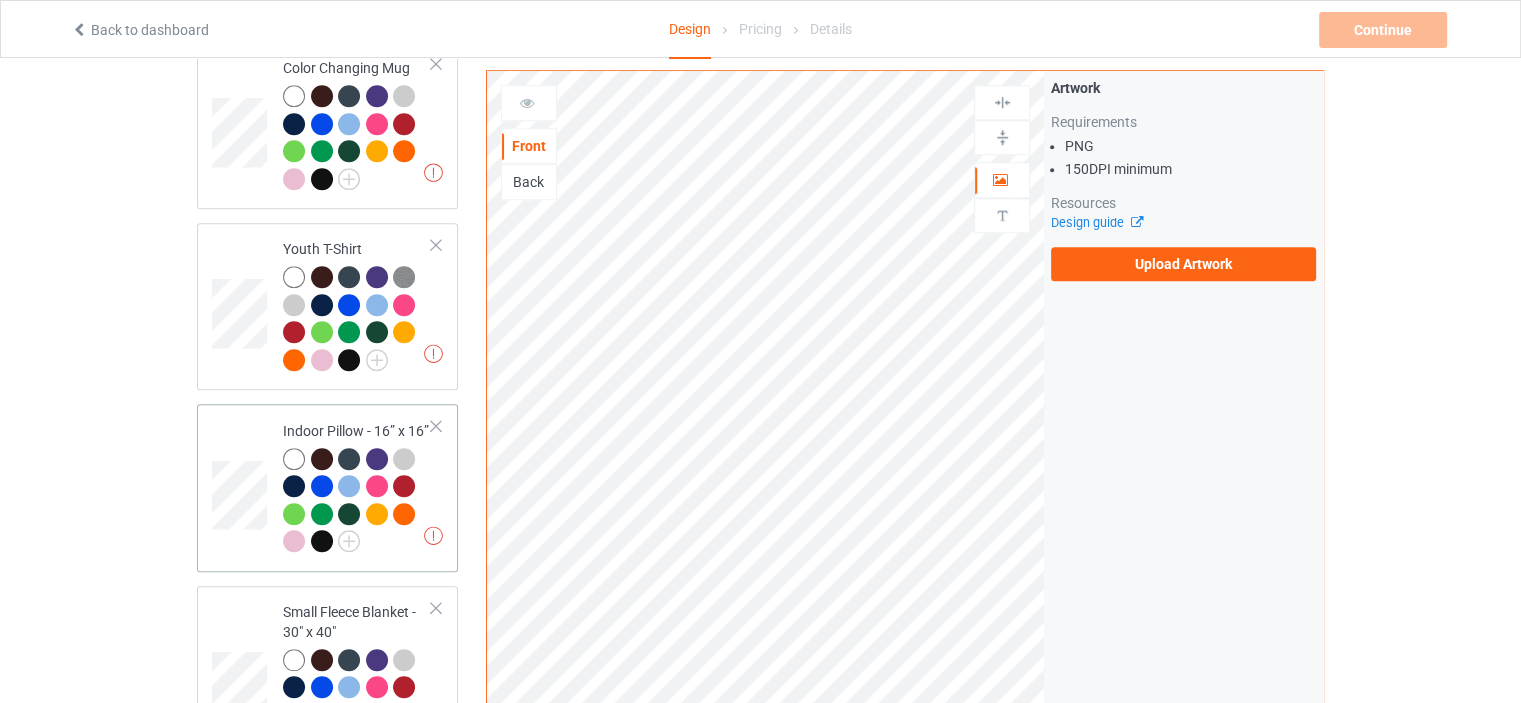 click at bounding box center [436, 426] 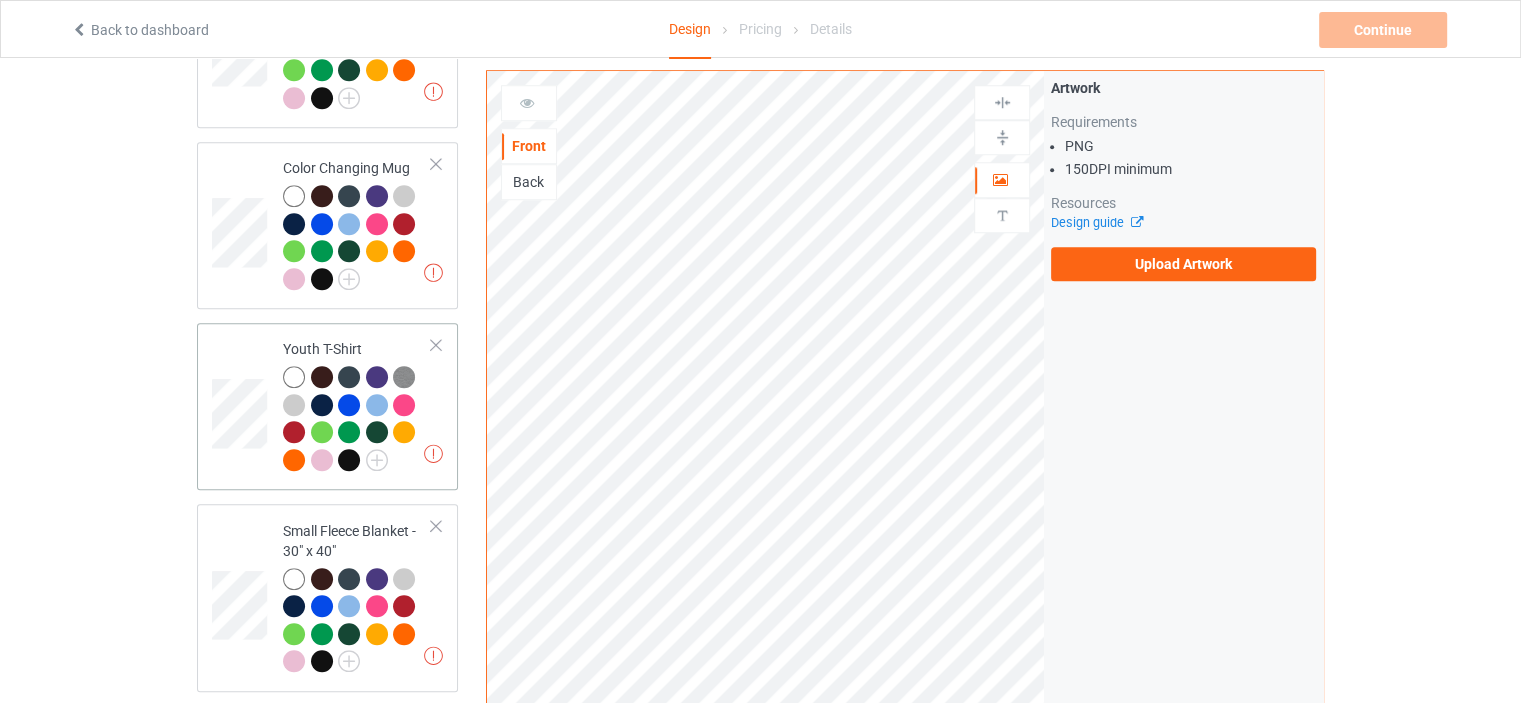 click at bounding box center (436, 345) 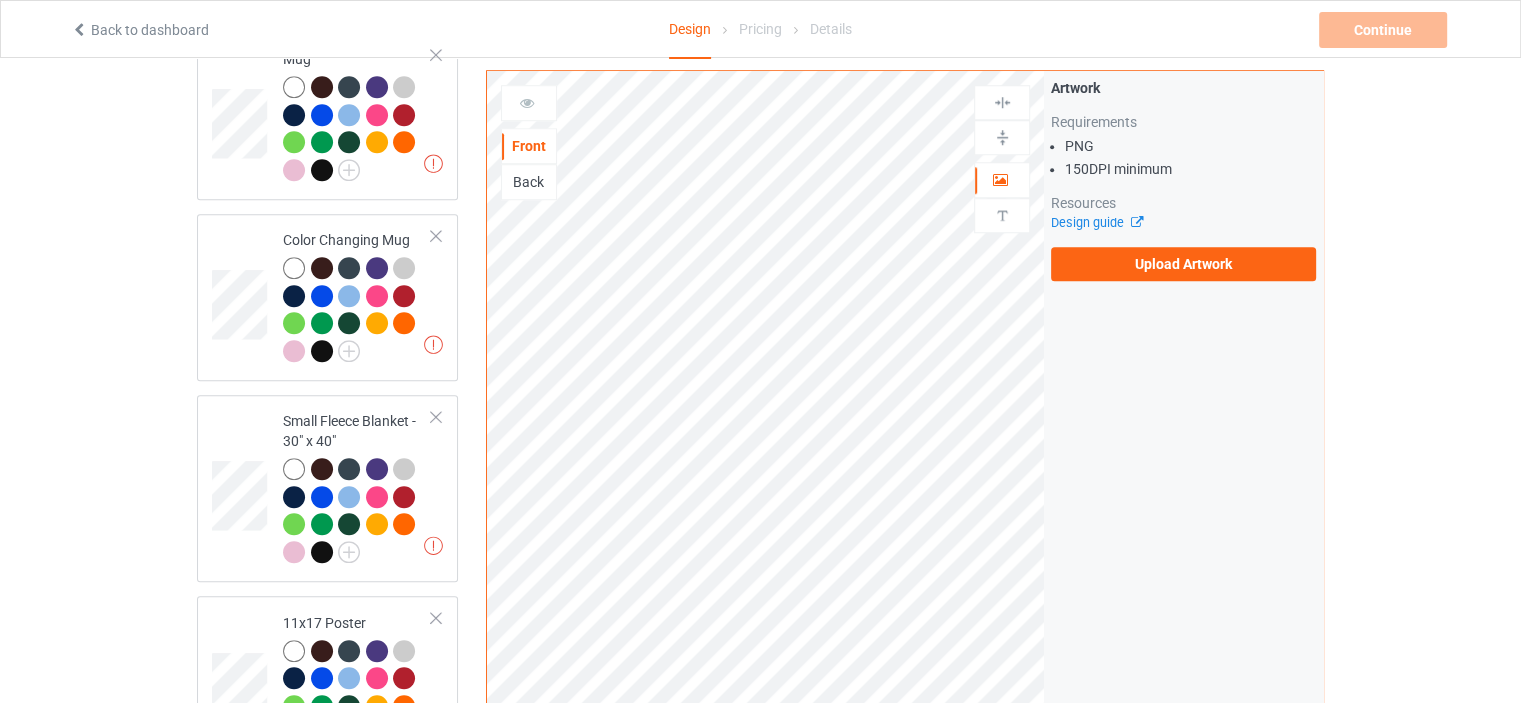 scroll, scrollTop: 1484, scrollLeft: 0, axis: vertical 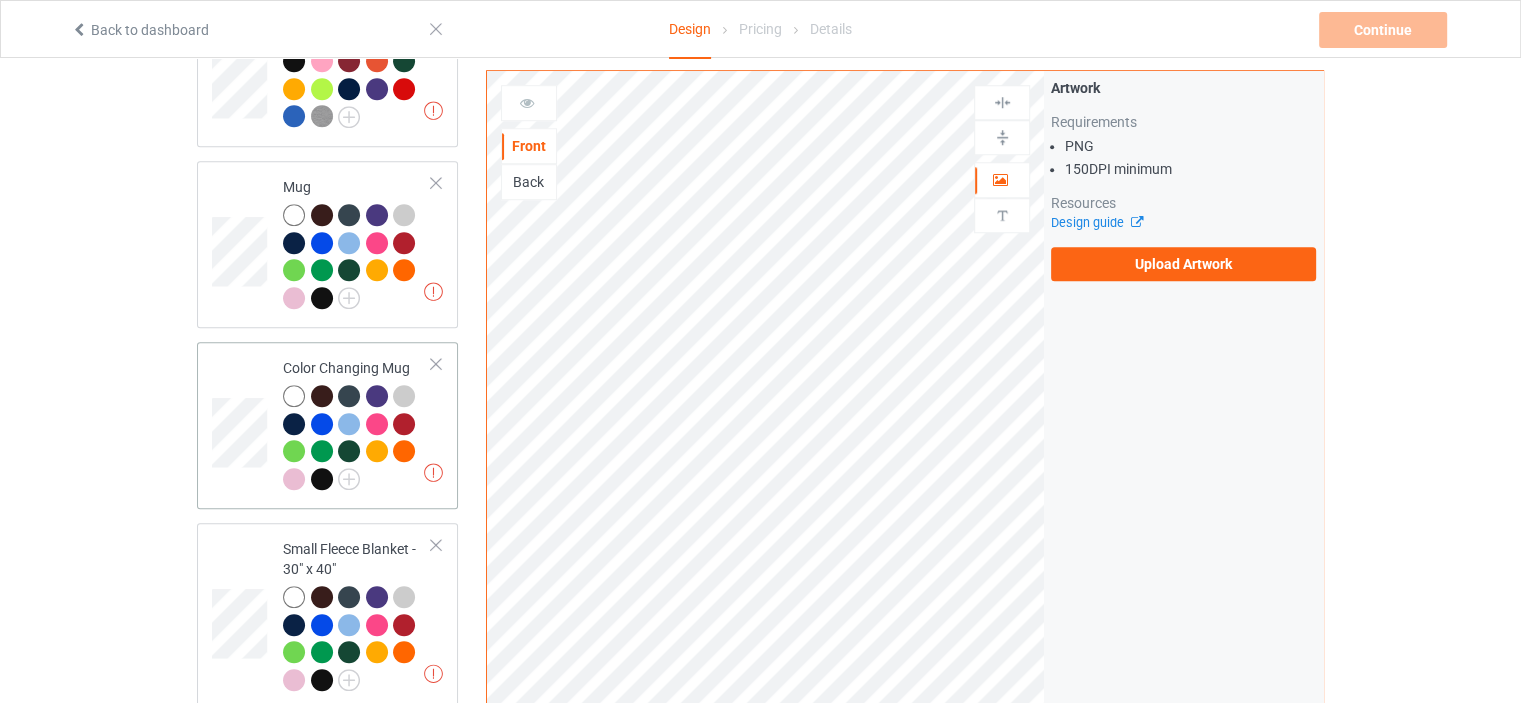 click at bounding box center (436, 364) 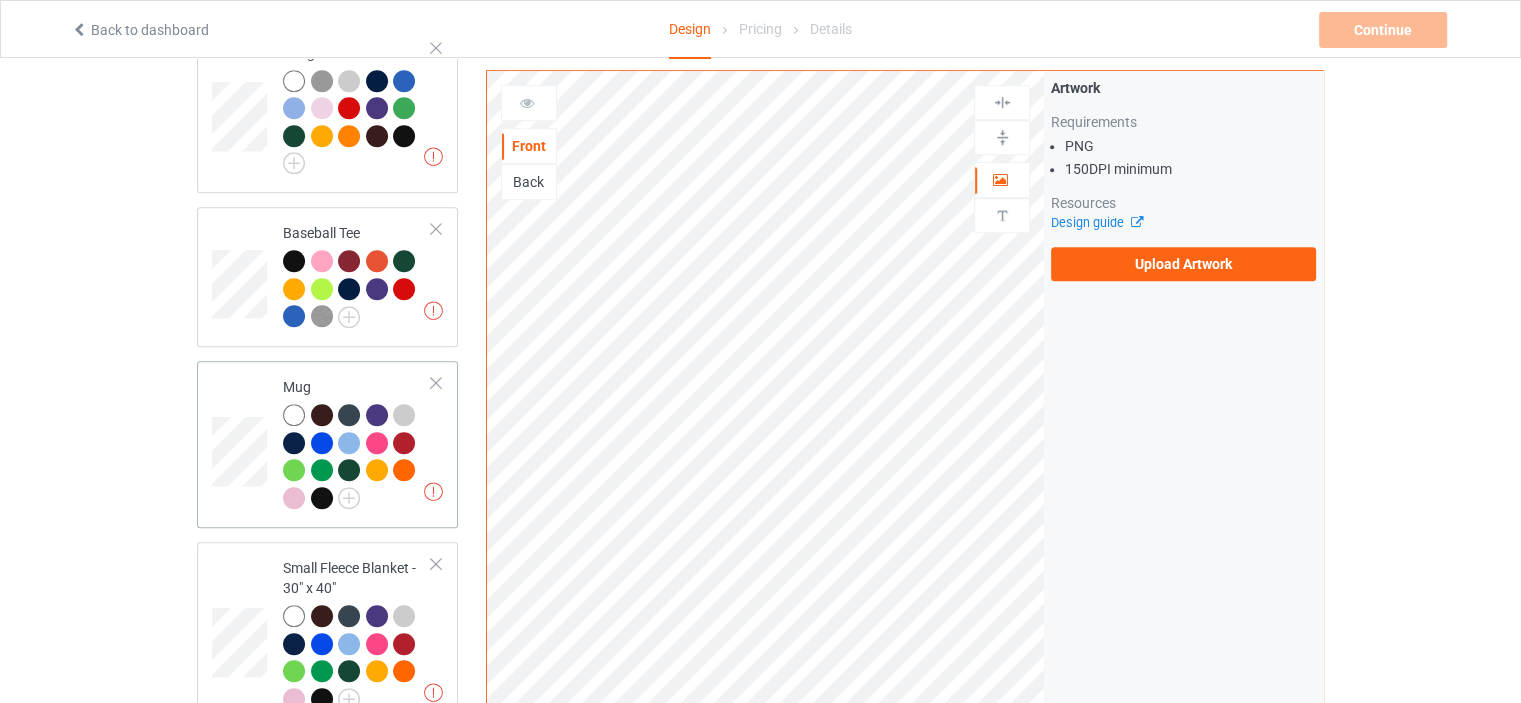 click at bounding box center (436, 383) 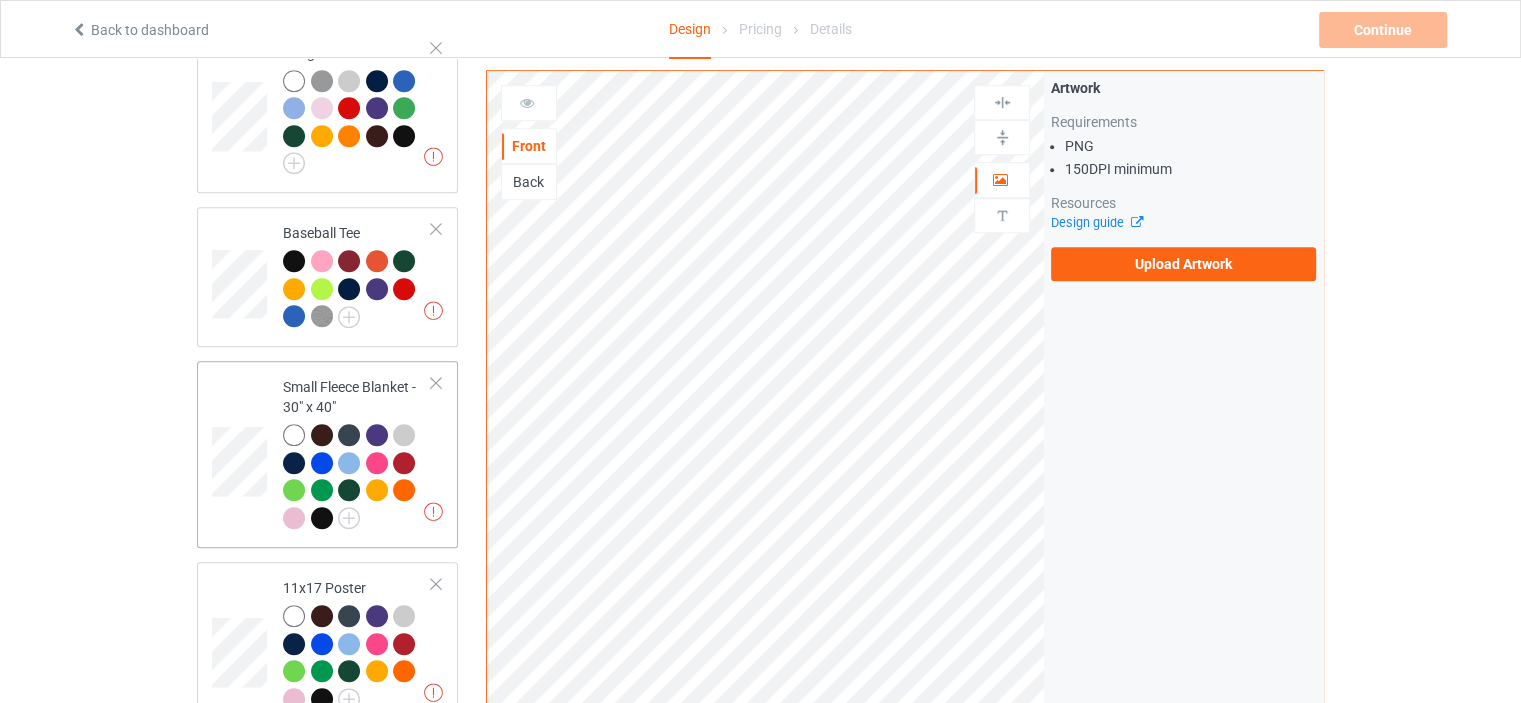 scroll, scrollTop: 984, scrollLeft: 0, axis: vertical 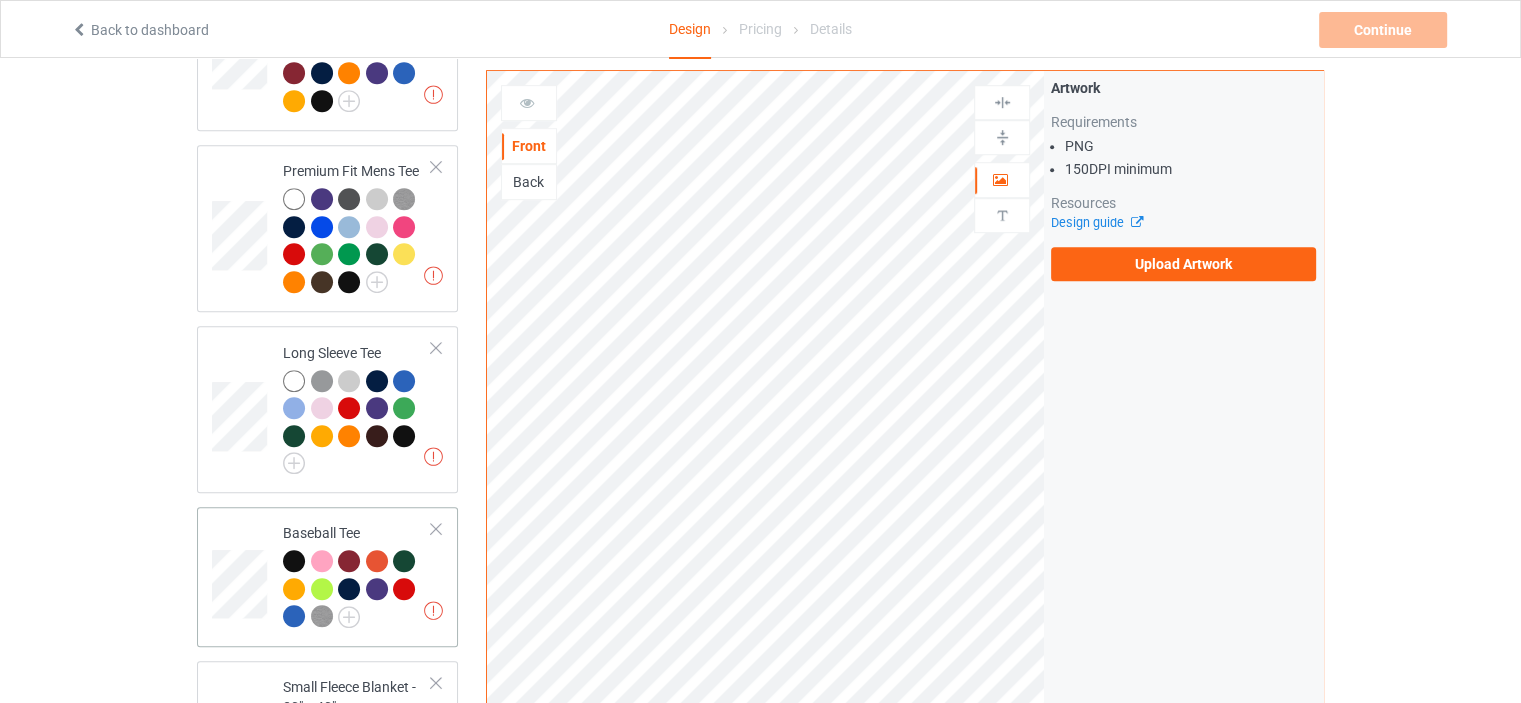 click at bounding box center [436, 529] 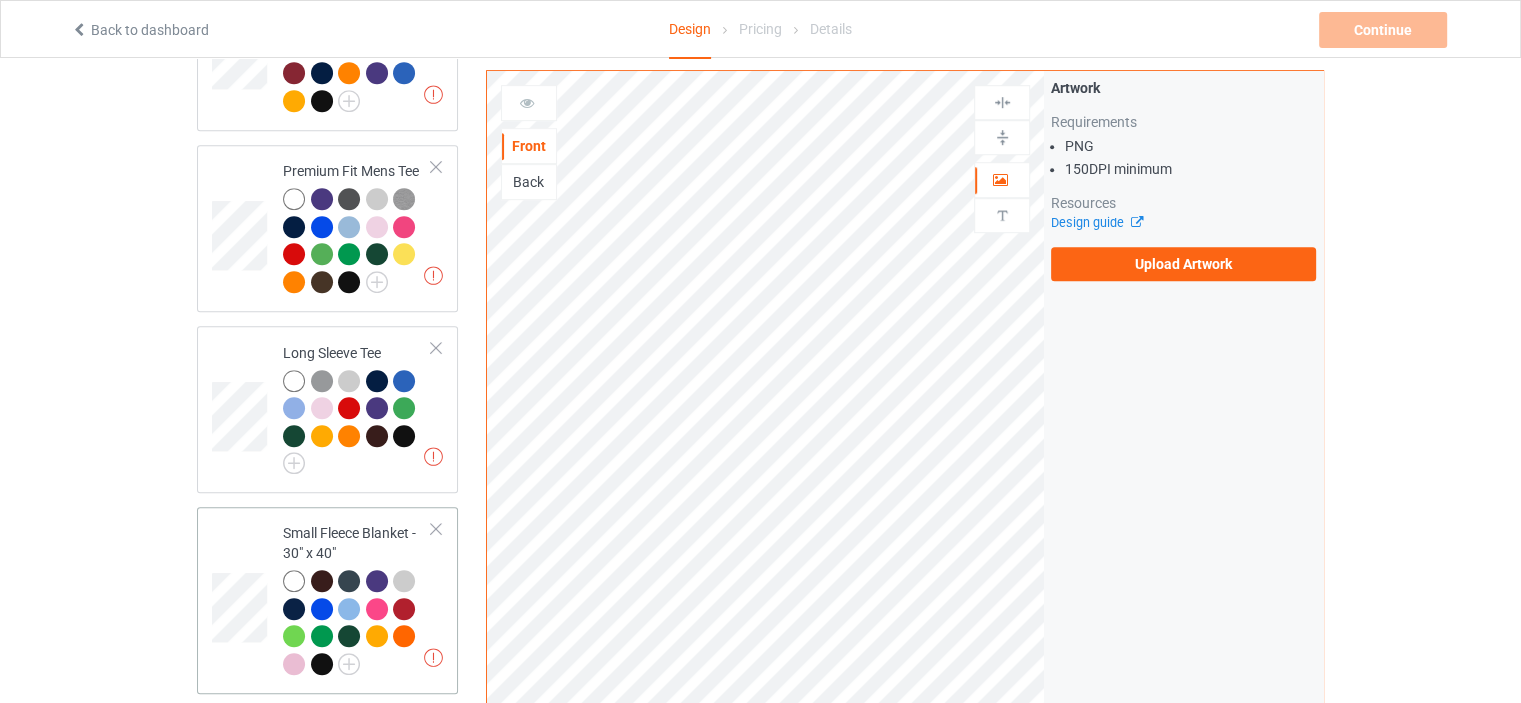 click at bounding box center (436, 348) 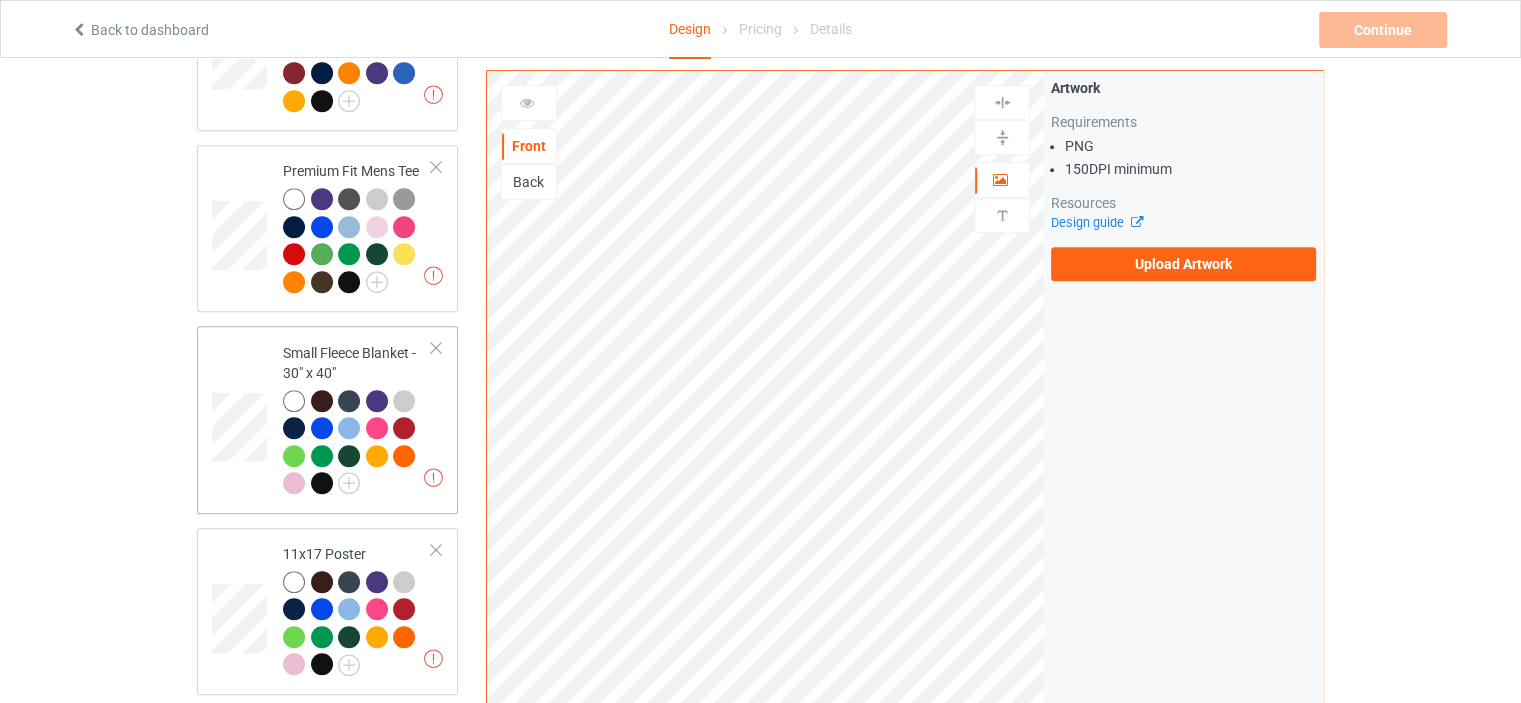 scroll, scrollTop: 784, scrollLeft: 0, axis: vertical 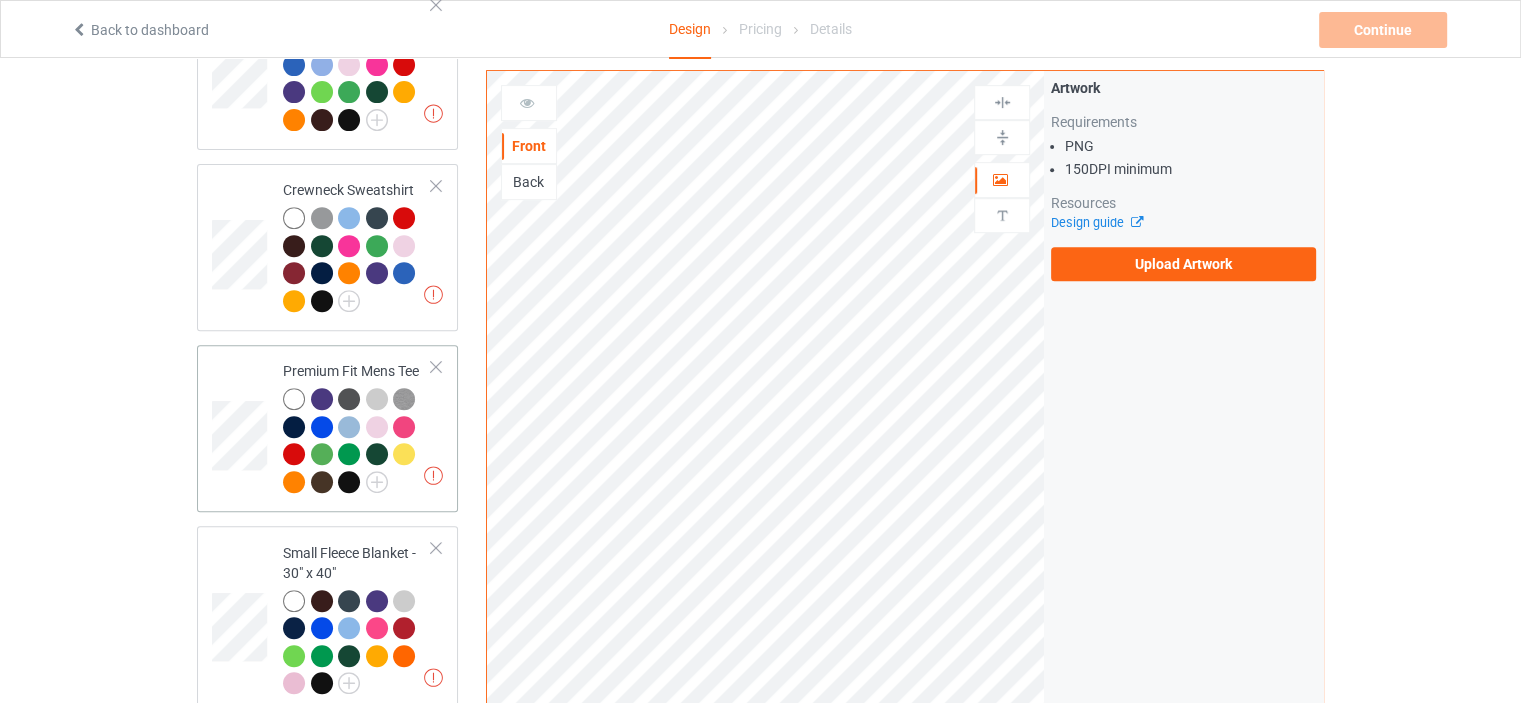 click at bounding box center (436, 367) 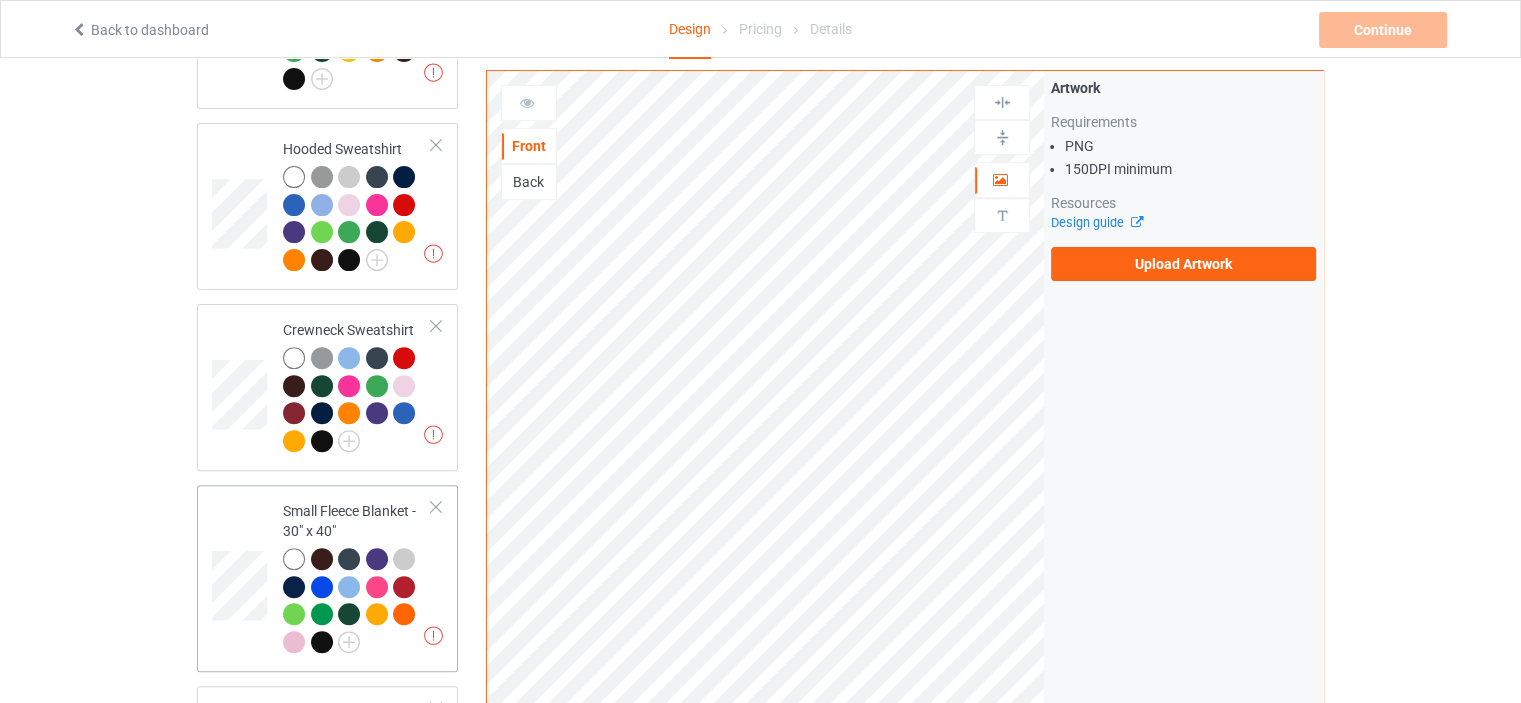 scroll, scrollTop: 484, scrollLeft: 0, axis: vertical 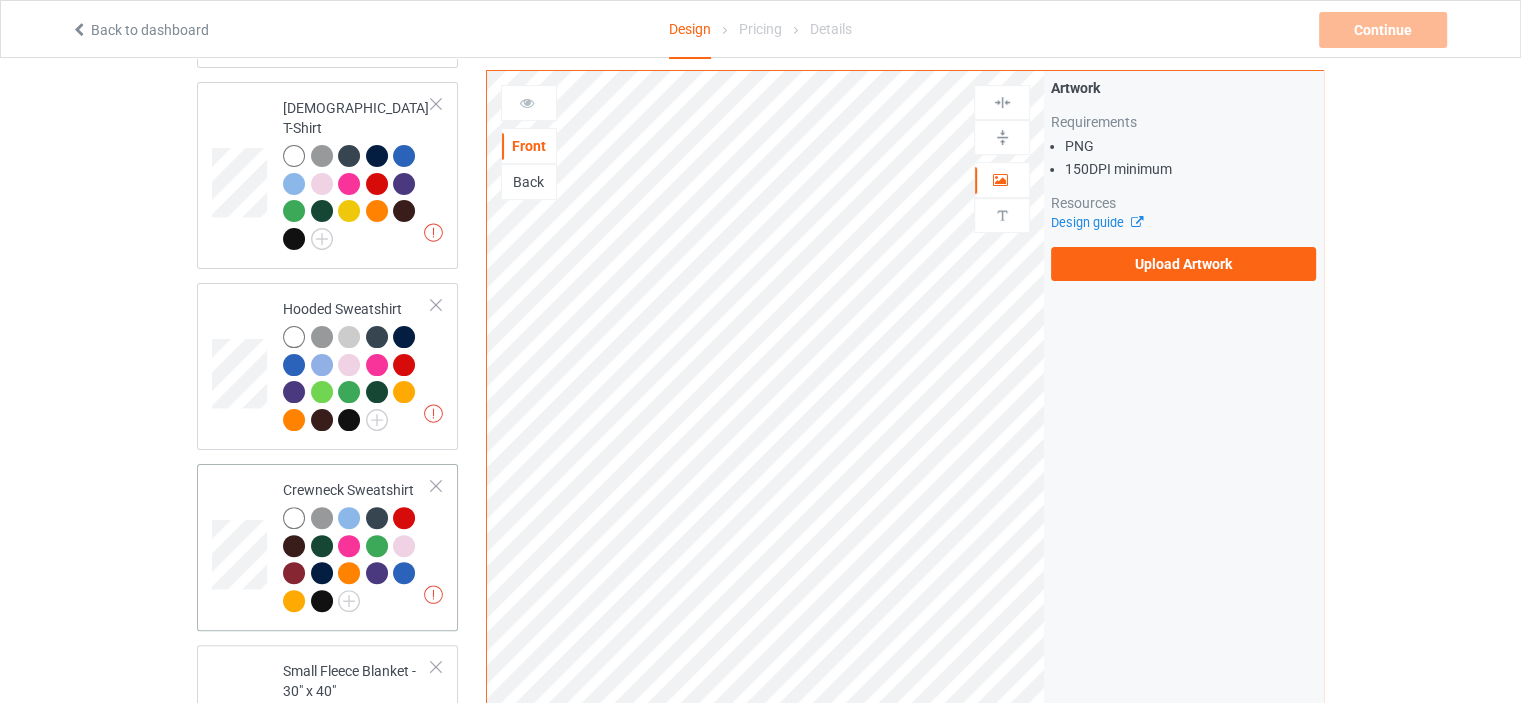 click at bounding box center (436, 486) 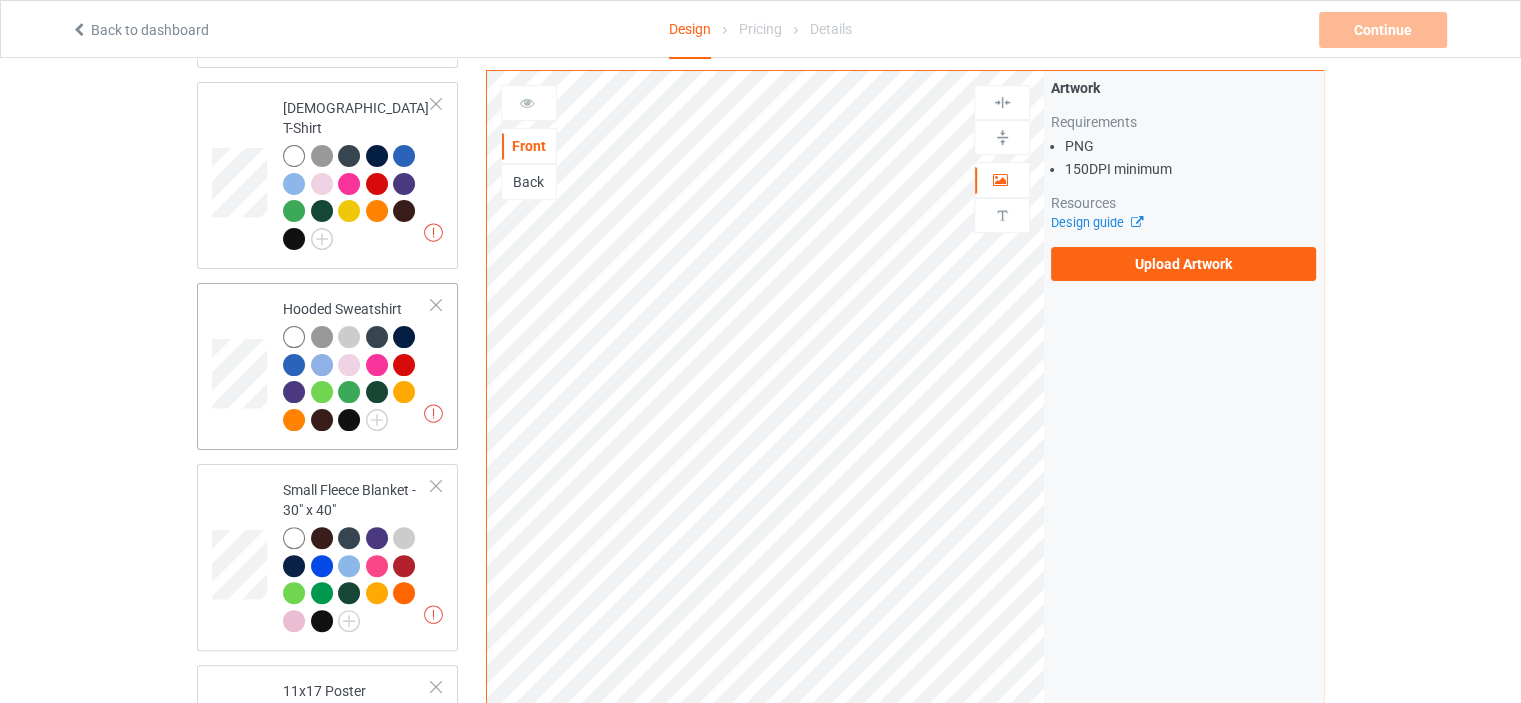 click at bounding box center (436, 305) 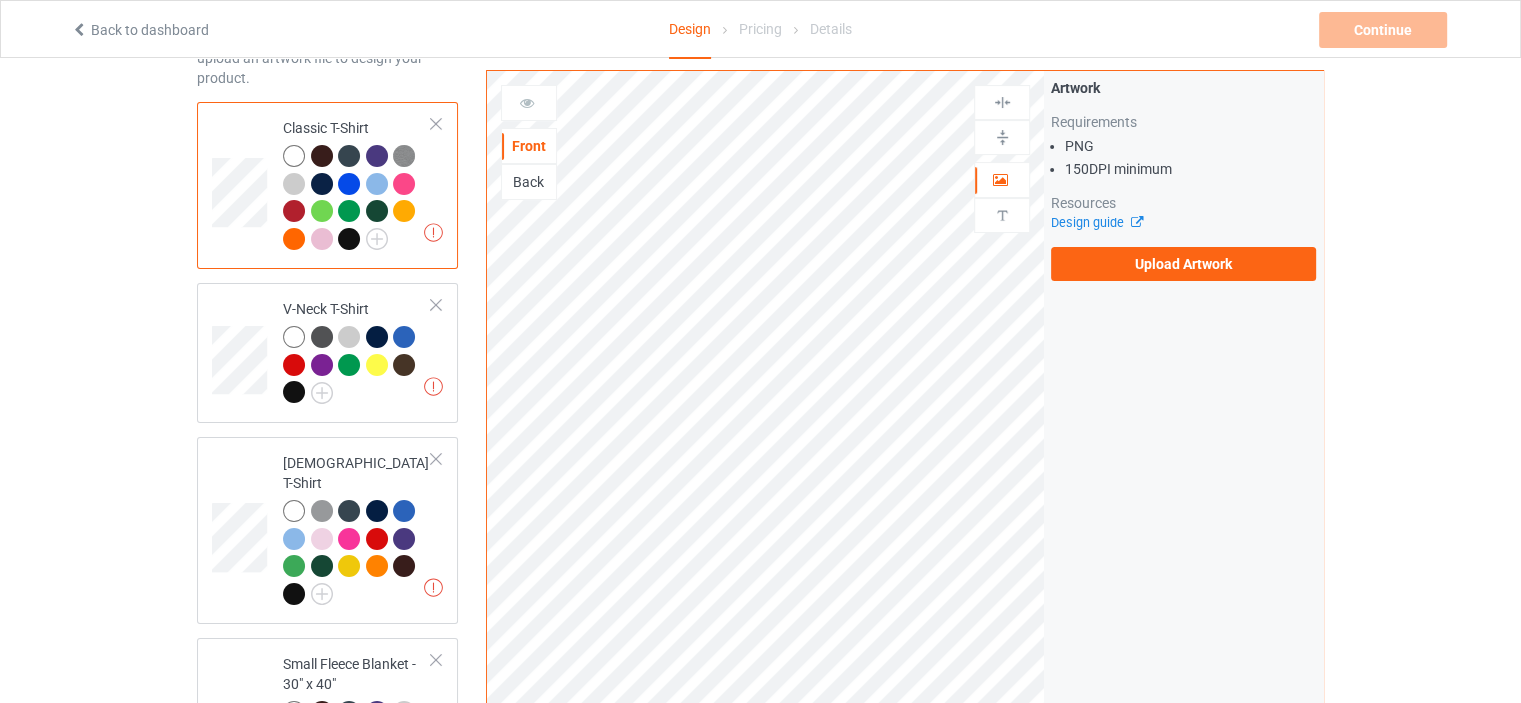 scroll, scrollTop: 200, scrollLeft: 0, axis: vertical 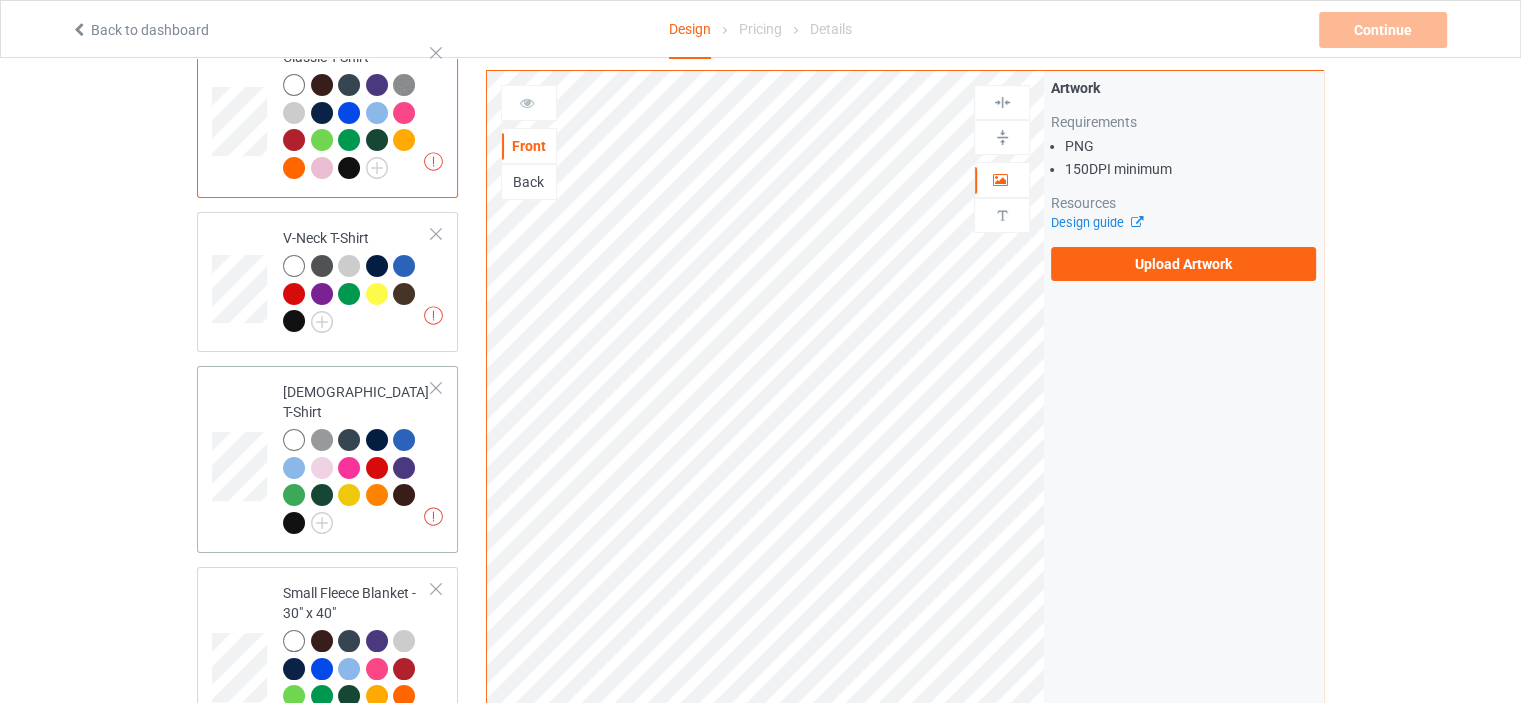 click at bounding box center [436, 388] 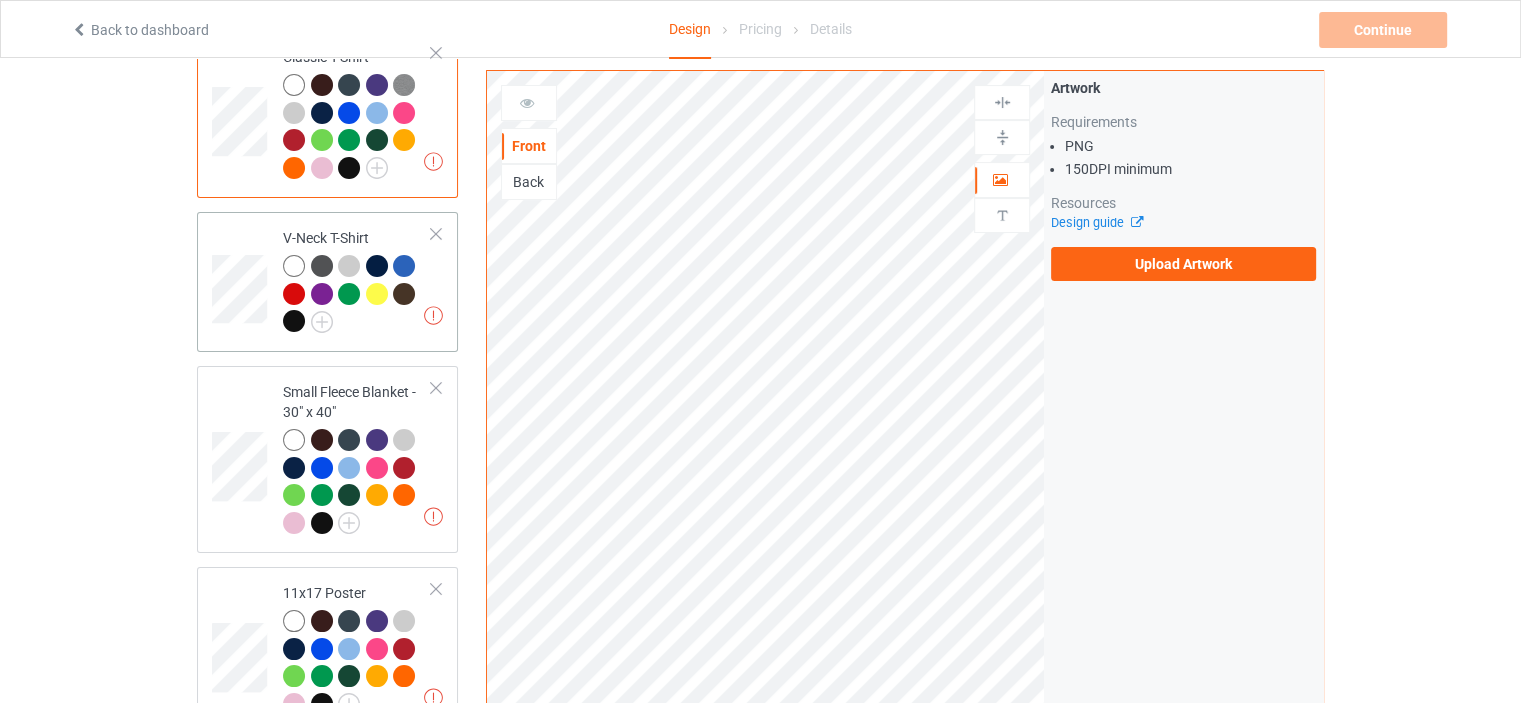 click at bounding box center [436, 234] 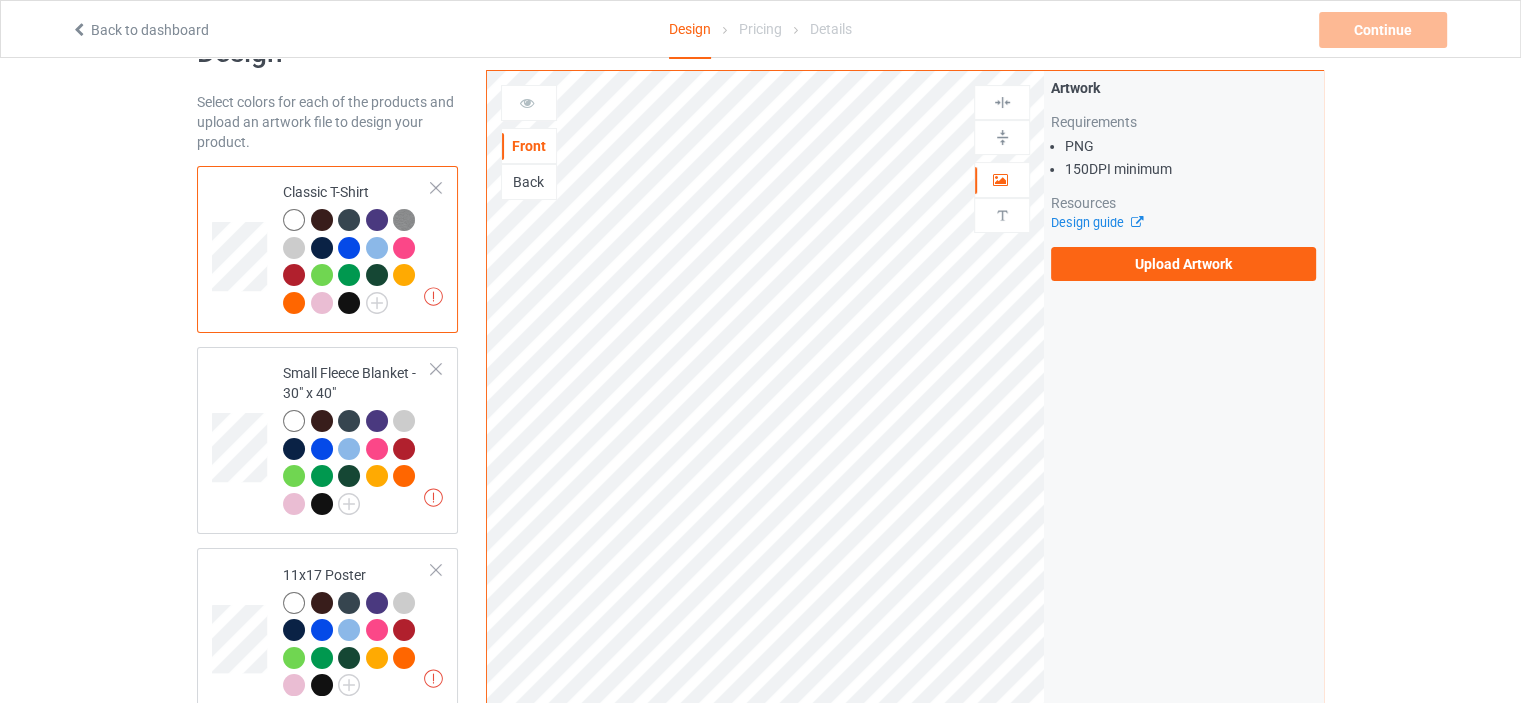 scroll, scrollTop: 0, scrollLeft: 0, axis: both 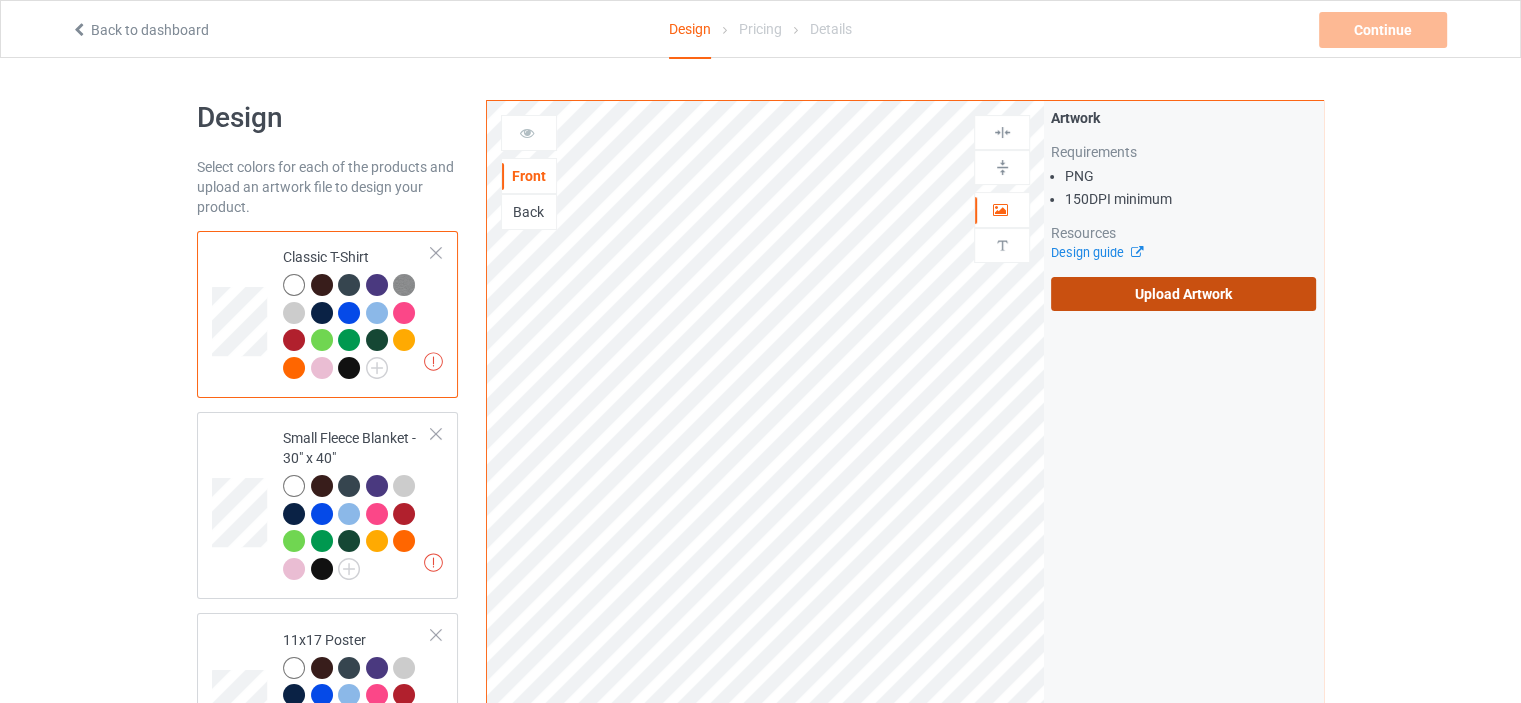 click on "Upload Artwork" at bounding box center [1183, 294] 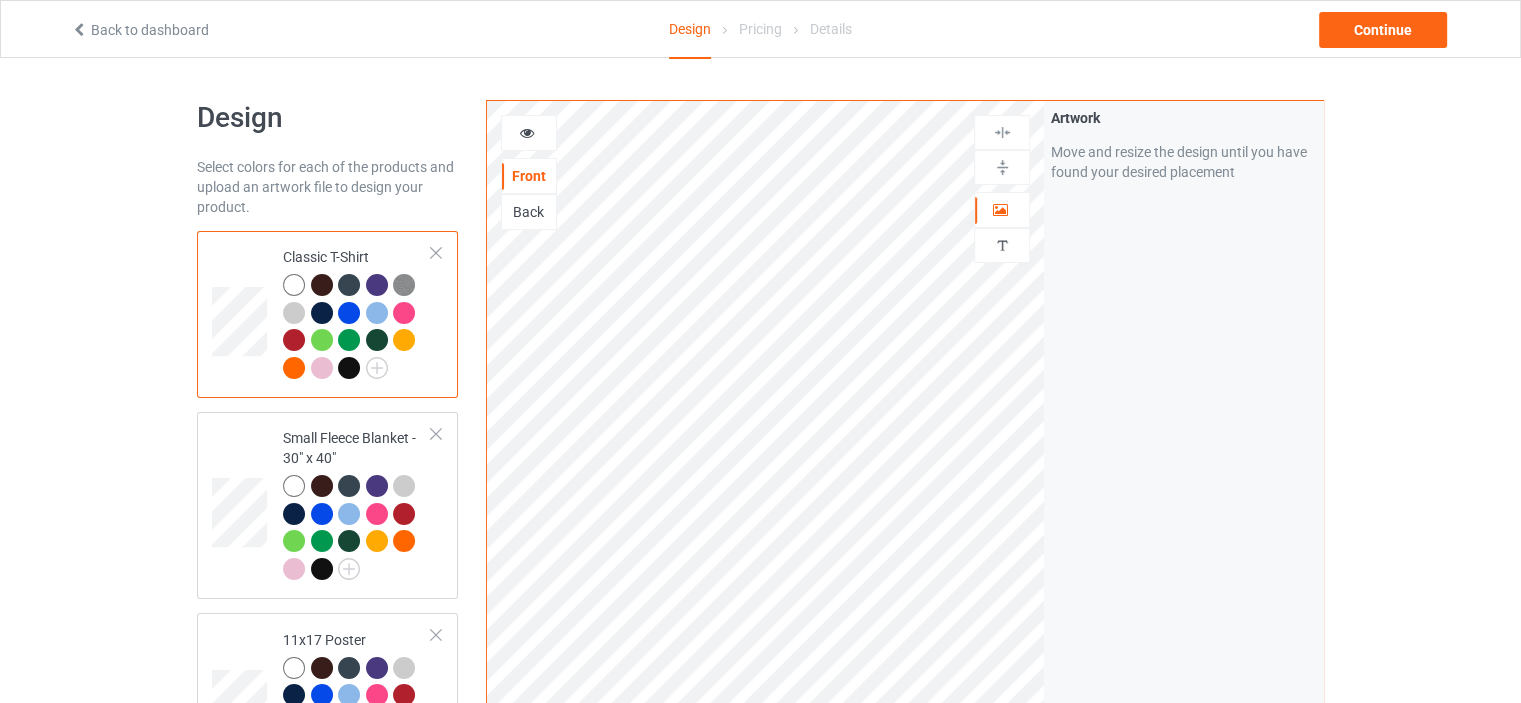 click at bounding box center [527, 130] 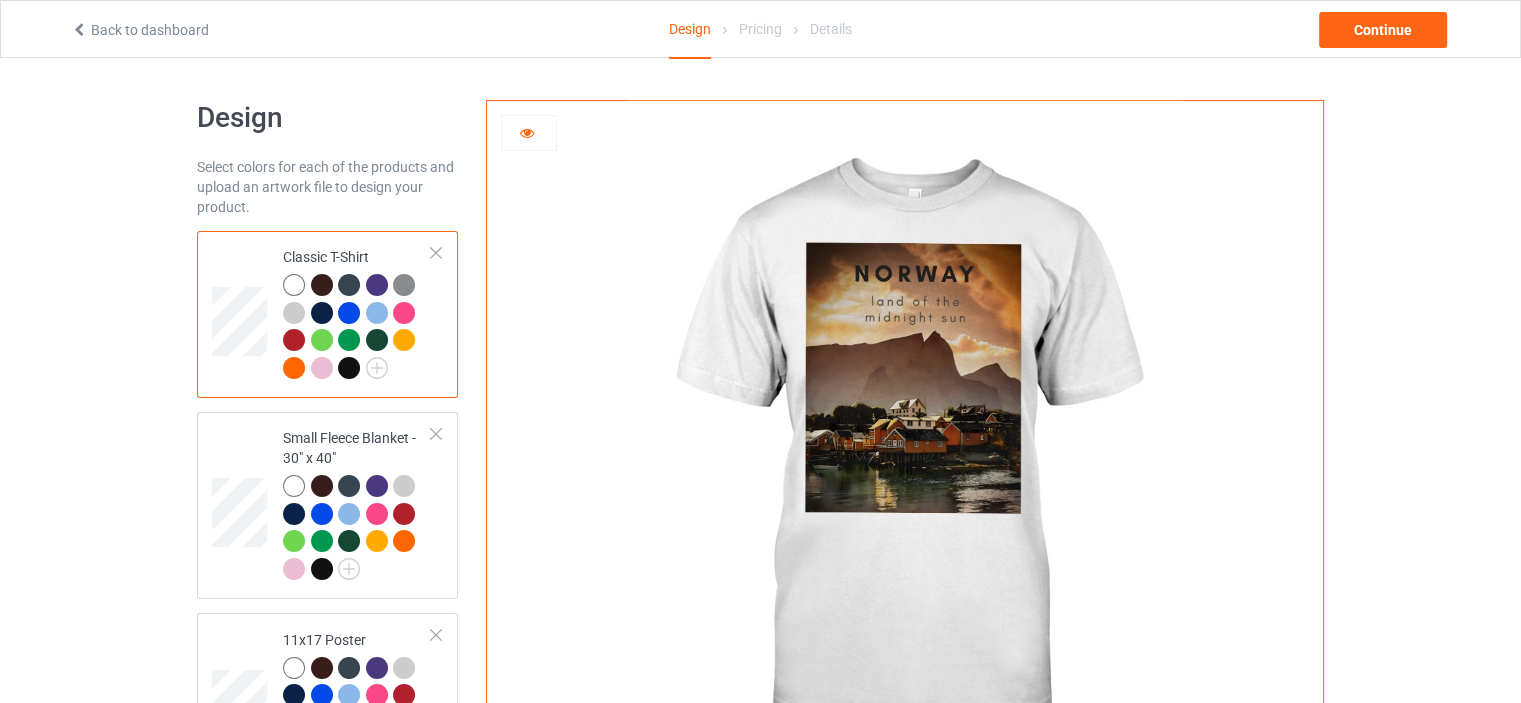 click at bounding box center [529, 133] 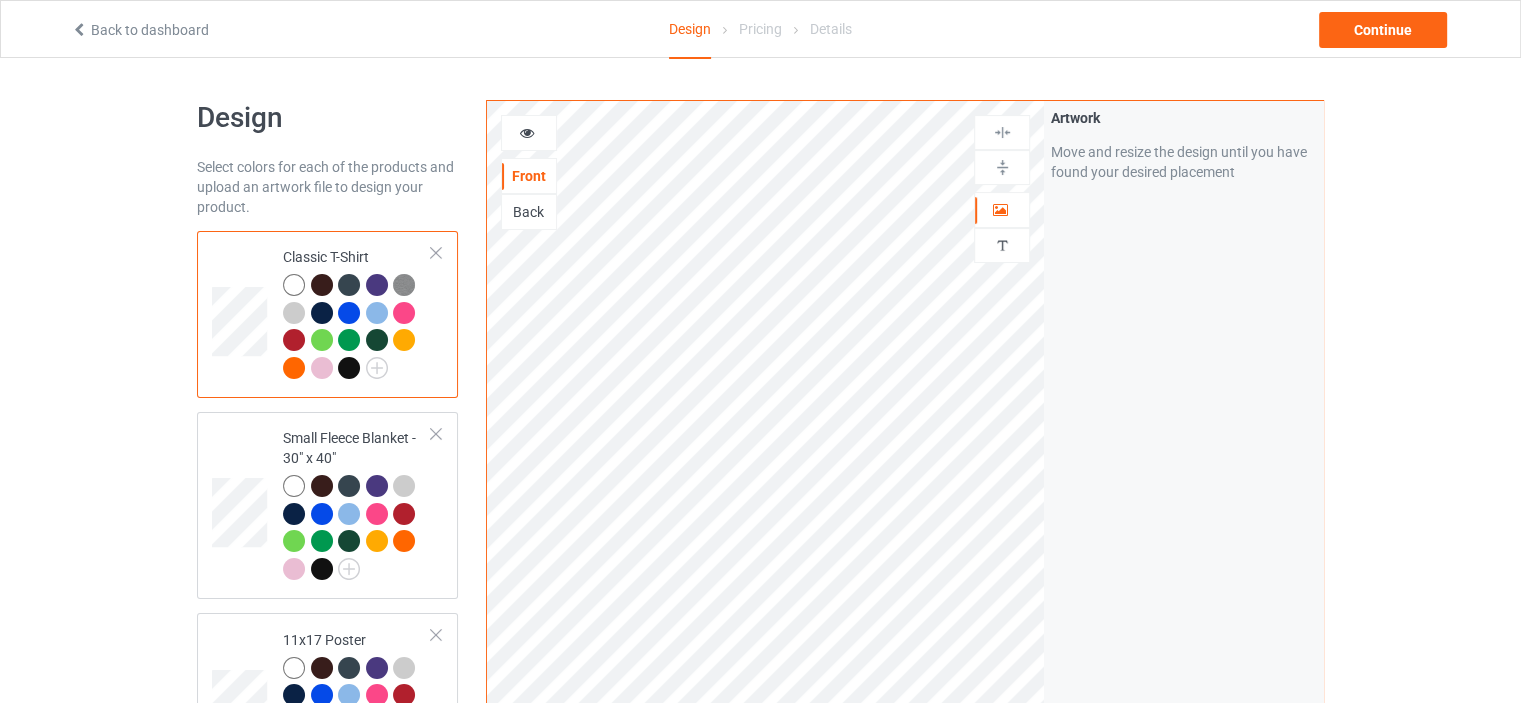 click at bounding box center (436, 253) 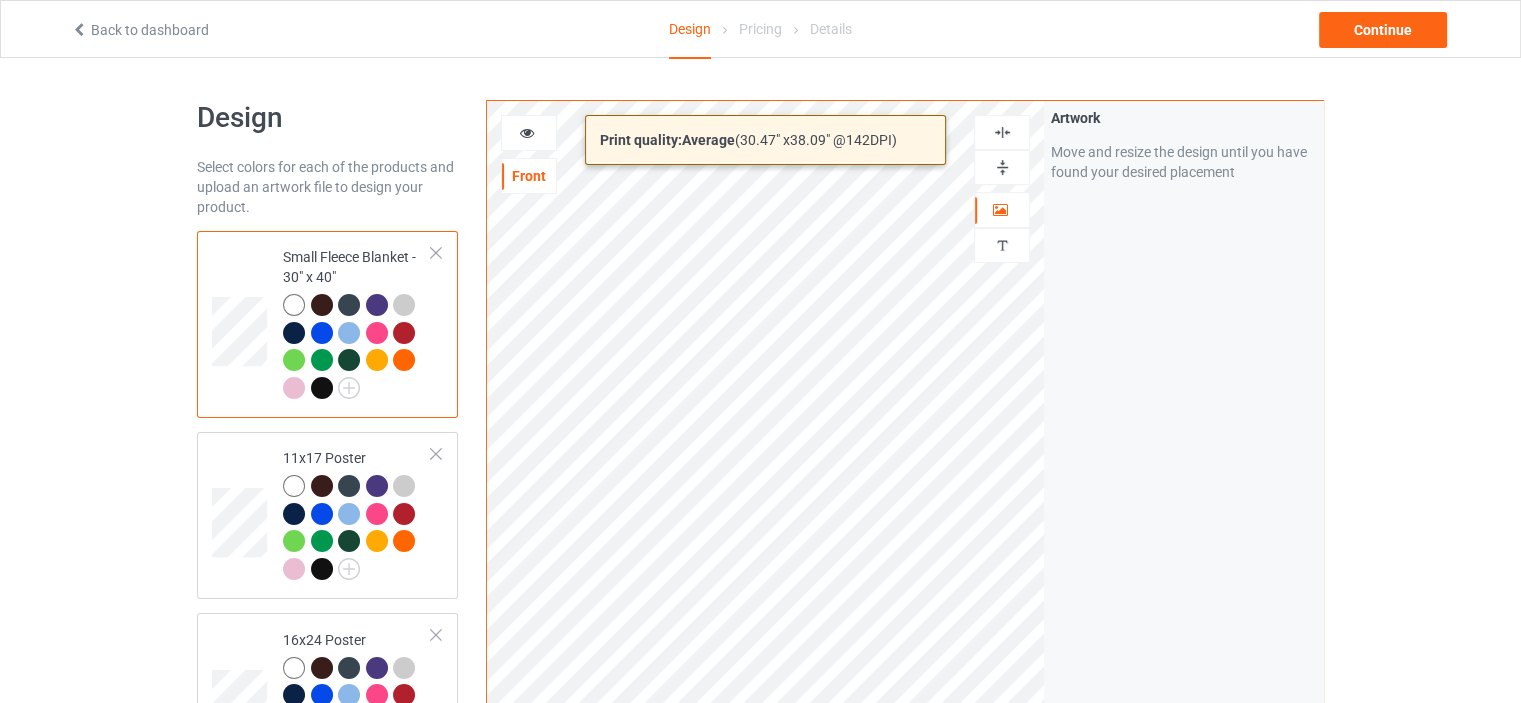click on "Back to dashboard Design Pricing Details Continue Design Select colors for each of the products and upload an artwork file to design your product. Small Fleece Blanket - 30" x 40" 11x17 Poster 16x24 Poster 24x36 Poster 16x20 Gallery Wrapped Canvas Prints 12x16 Black Hanging Canvas 11x14 White Floating Framed Canvas Prints Add product Print quality:  Average  (  30.47 " x  38.09 " @ 142 DPI) Front Artwork Personalized text Print Guidelines Artwork Move and resize the design until you have found your desired placement Product Mockups Add mockup Add mockup" at bounding box center [760, 351] 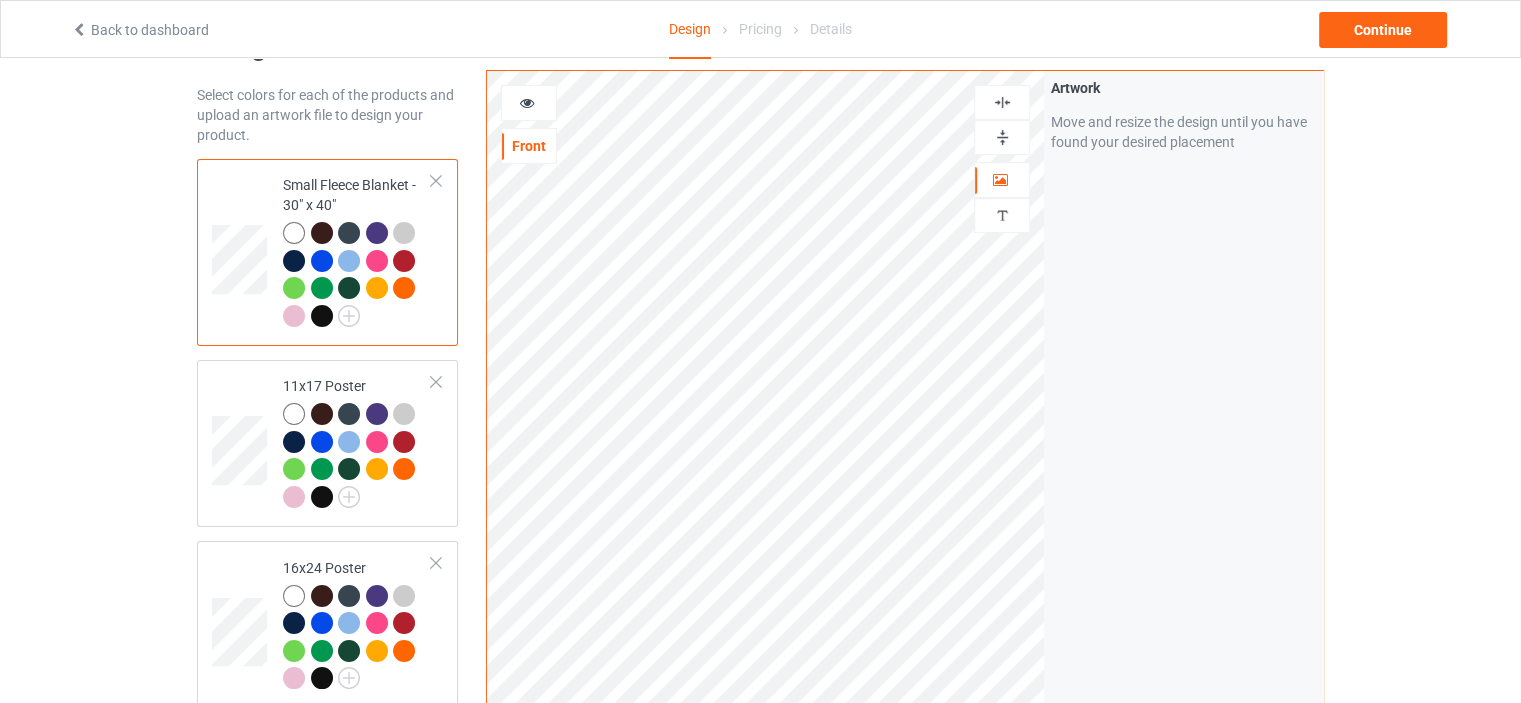 scroll, scrollTop: 100, scrollLeft: 0, axis: vertical 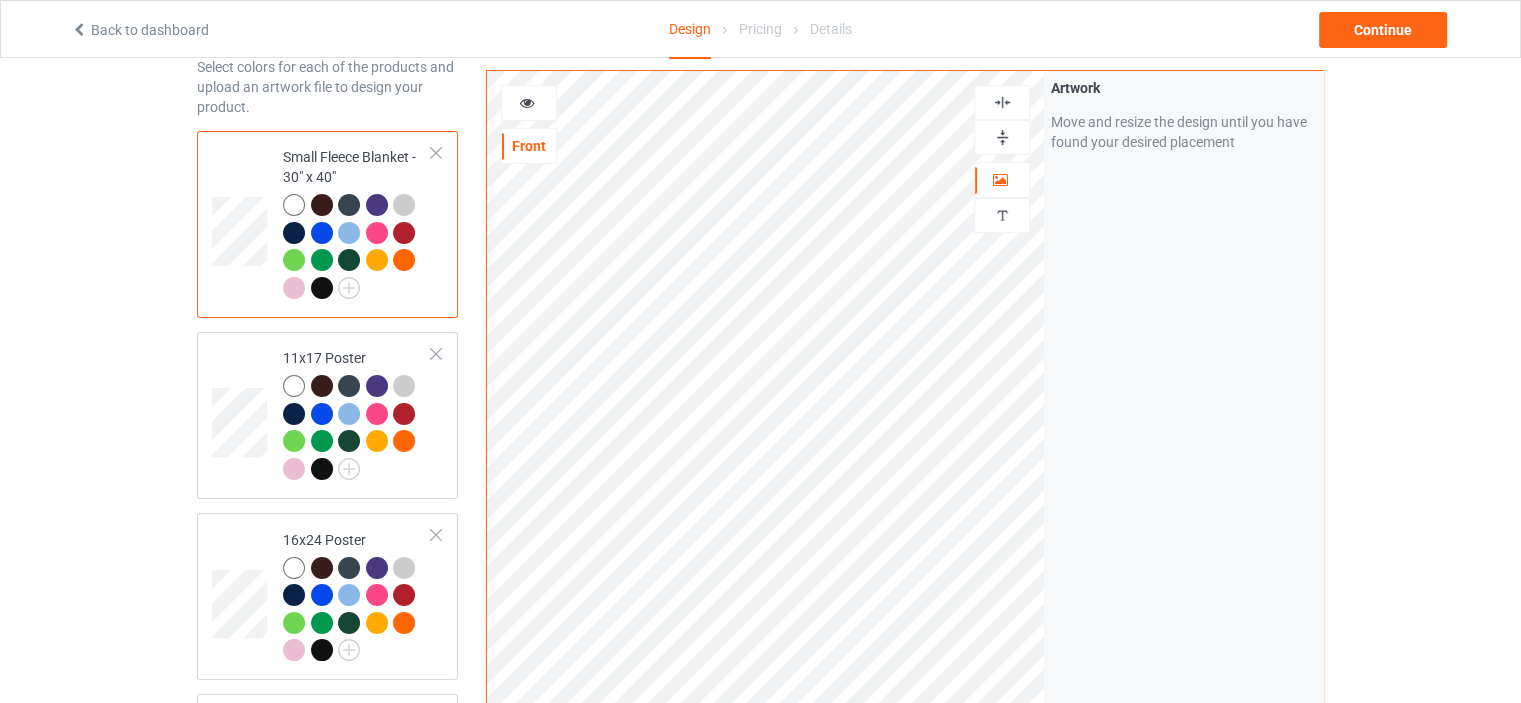 drag, startPoint x: 1017, startPoint y: 133, endPoint x: 1015, endPoint y: 107, distance: 26.076809 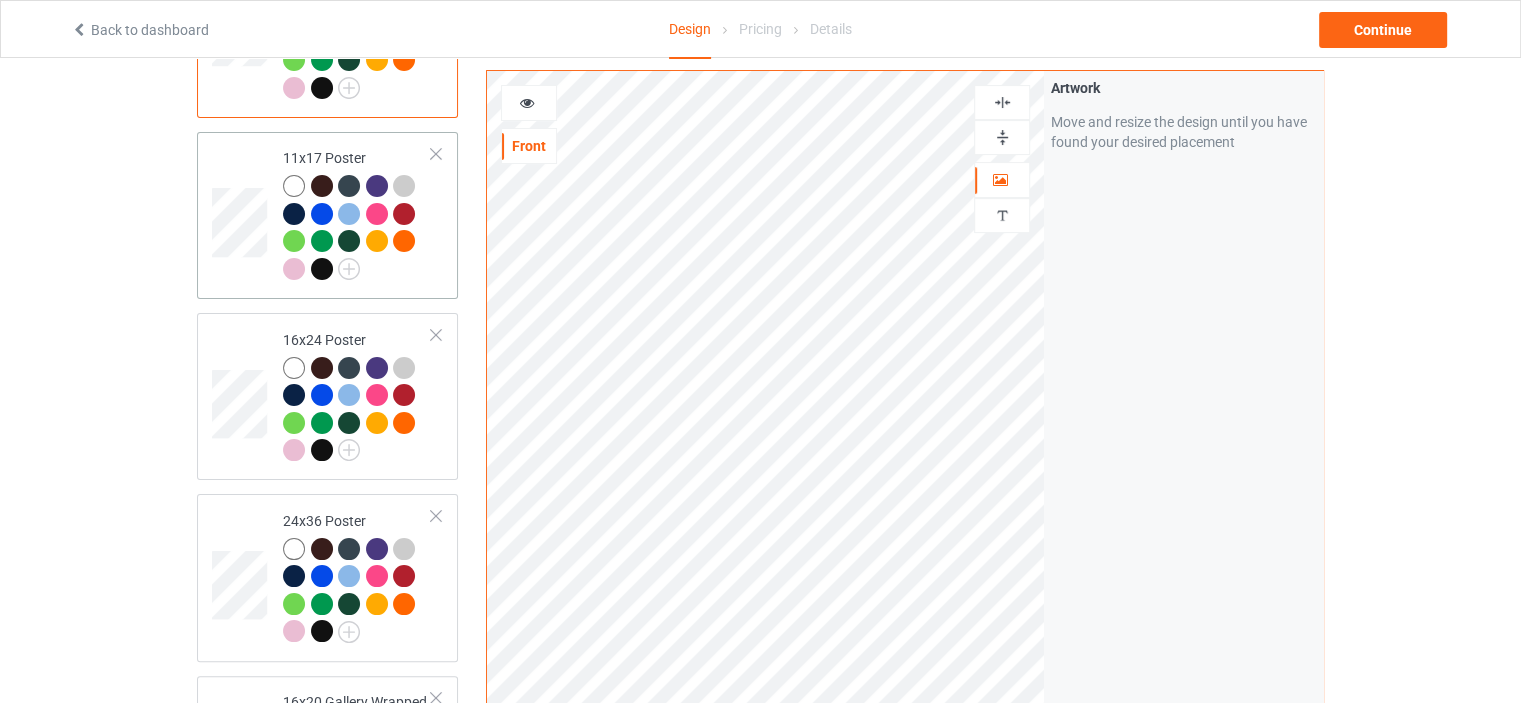 scroll, scrollTop: 100, scrollLeft: 0, axis: vertical 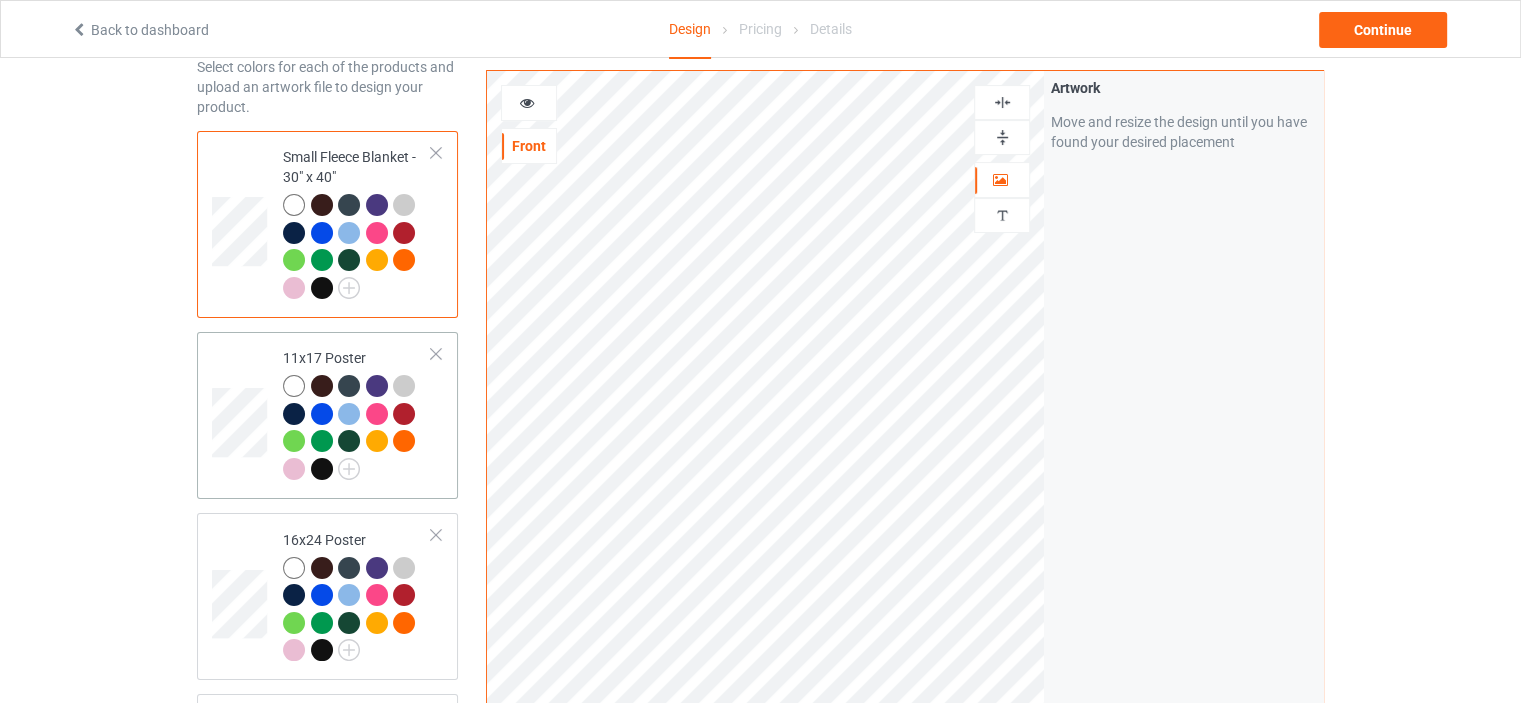 click on "11x17 Poster" at bounding box center (357, 415) 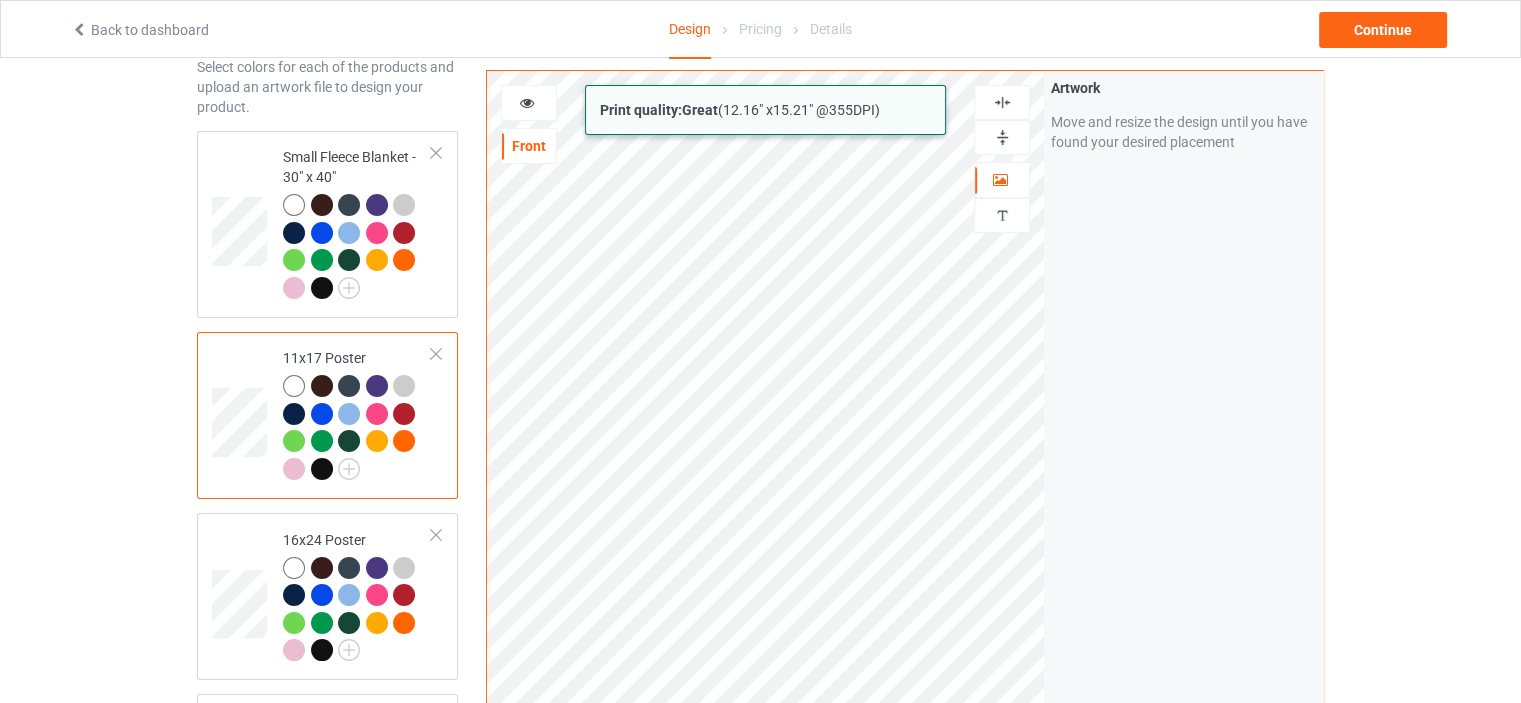 click on "Back to dashboard Design Pricing Details Continue Design Select colors for each of the products and upload an artwork file to design your product. Small Fleece Blanket - 30" x 40" 11x17 Poster 16x24 Poster 24x36 Poster 16x20 Gallery Wrapped Canvas Prints 12x16 Black Hanging Canvas 11x14 White Floating Framed Canvas Prints Add product Print quality:  Great  (  12.16 " x  15.21 " @ 355 DPI) Front Artwork Personalized text Artwork Move and resize the design until you have found your desired placement Product Mockups Add mockup Add mockup Add mockup Add mockup" at bounding box center (760, 251) 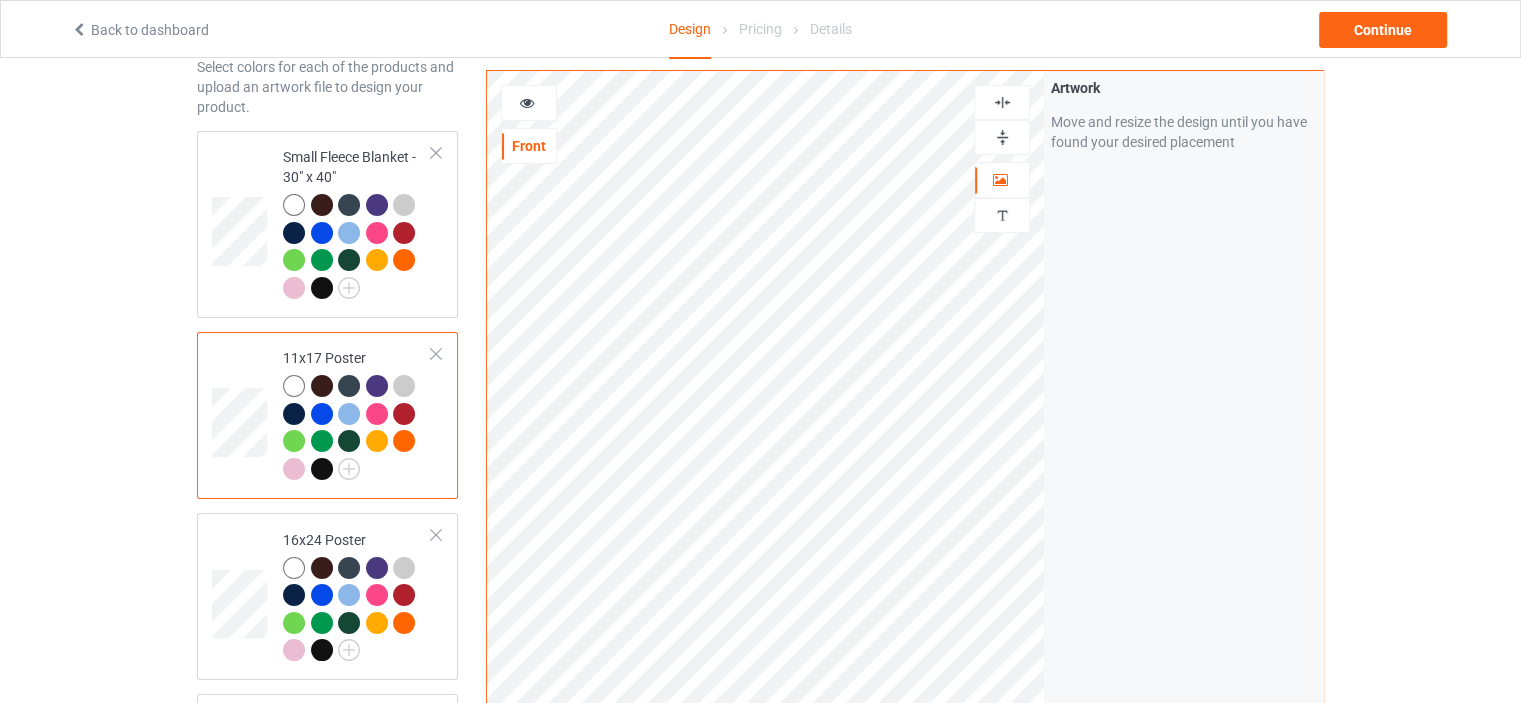 click at bounding box center [1002, 137] 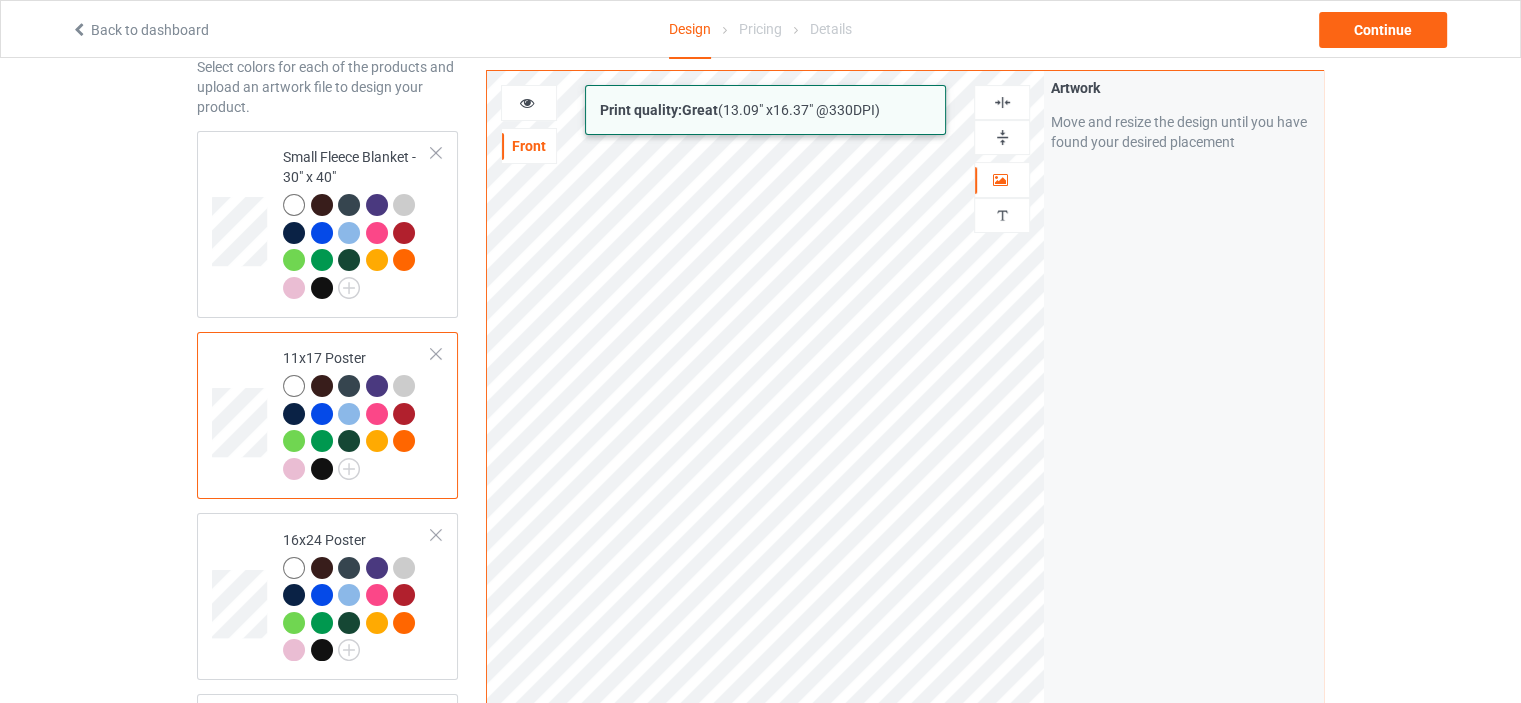 click on "Back to dashboard Design Pricing Details Continue Design Select colors for each of the products and upload an artwork file to design your product. Small Fleece Blanket - 30" x 40" 11x17 Poster 16x24 Poster 24x36 Poster 16x20 Gallery Wrapped Canvas Prints 12x16 Black Hanging Canvas 11x14 White Floating Framed Canvas Prints Add product Print quality:  Great  (  13.09 " x  16.37 " @ 330 DPI) Front Artwork Personalized text Artwork Move and resize the design until you have found your desired placement Product Mockups Add mockup Add mockup Add mockup Add mockup" at bounding box center [760, 251] 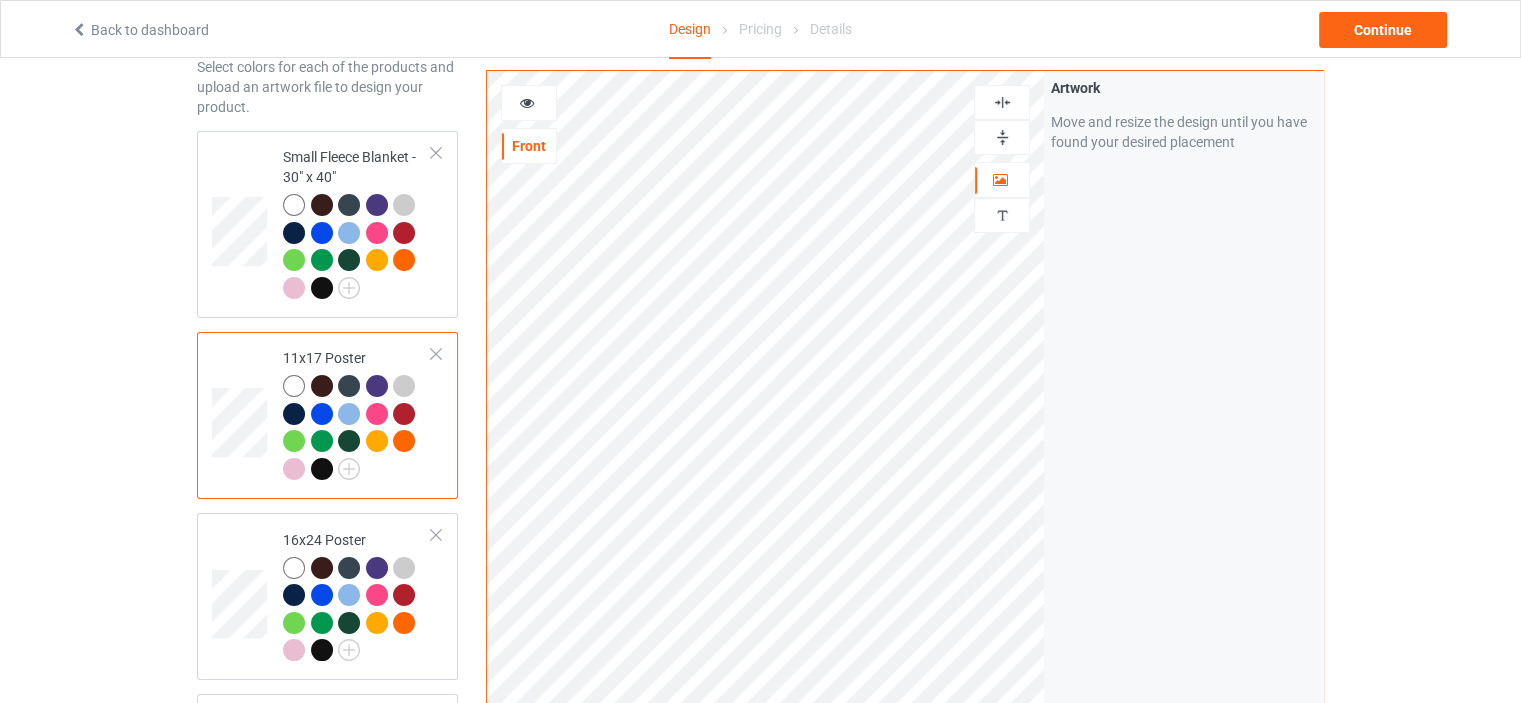 click at bounding box center [1002, 137] 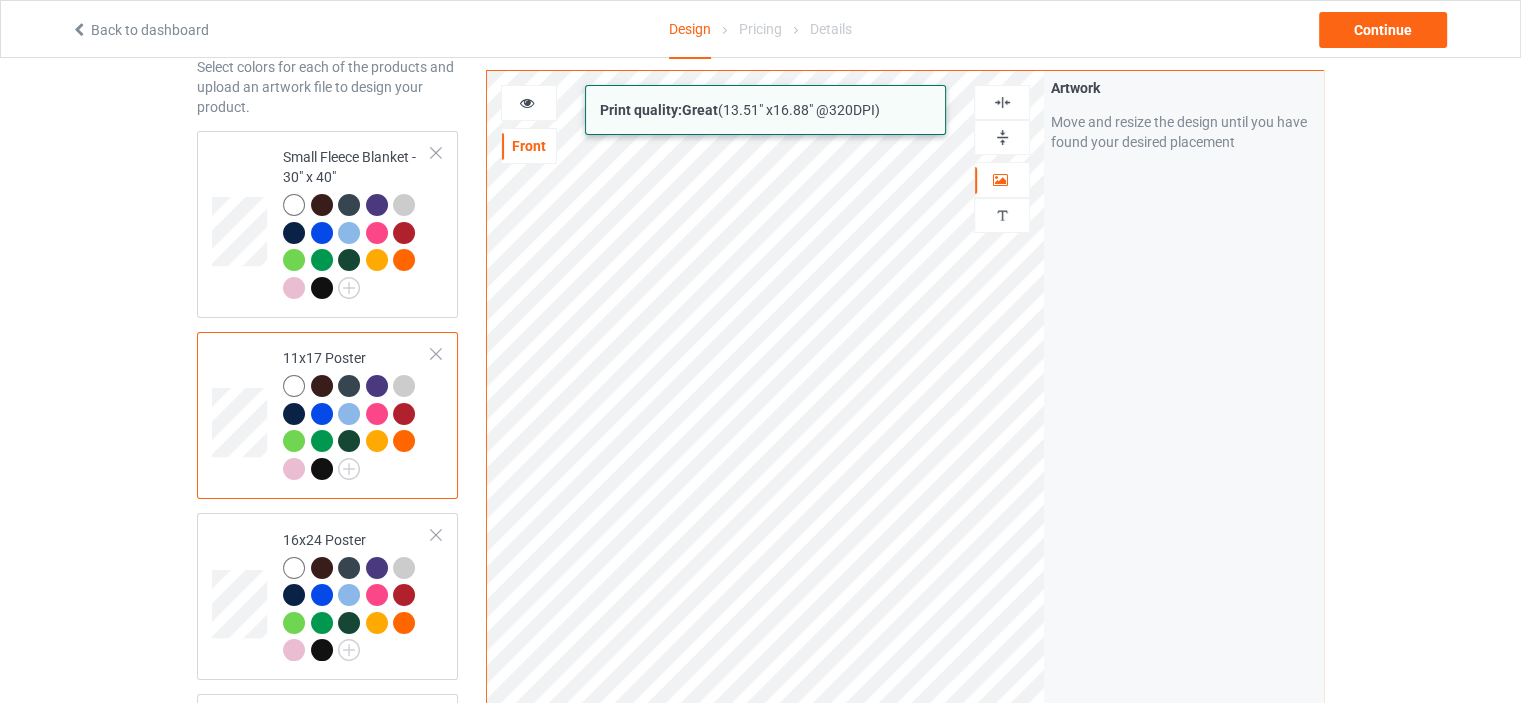 click on "Back to dashboard Design Pricing Details Continue Design Select colors for each of the products and upload an artwork file to design your product. Small Fleece Blanket - 30" x 40" 11x17 Poster 16x24 Poster 24x36 Poster 16x20 Gallery Wrapped Canvas Prints 12x16 Black Hanging Canvas 11x14 White Floating Framed Canvas Prints Add product Print quality:  Great  (  13.51 " x  16.88 " @ 320 DPI) Front Artwork Personalized text Artwork Move and resize the design until you have found your desired placement Product Mockups Add mockup Add mockup Add mockup Add mockup" at bounding box center [760, 251] 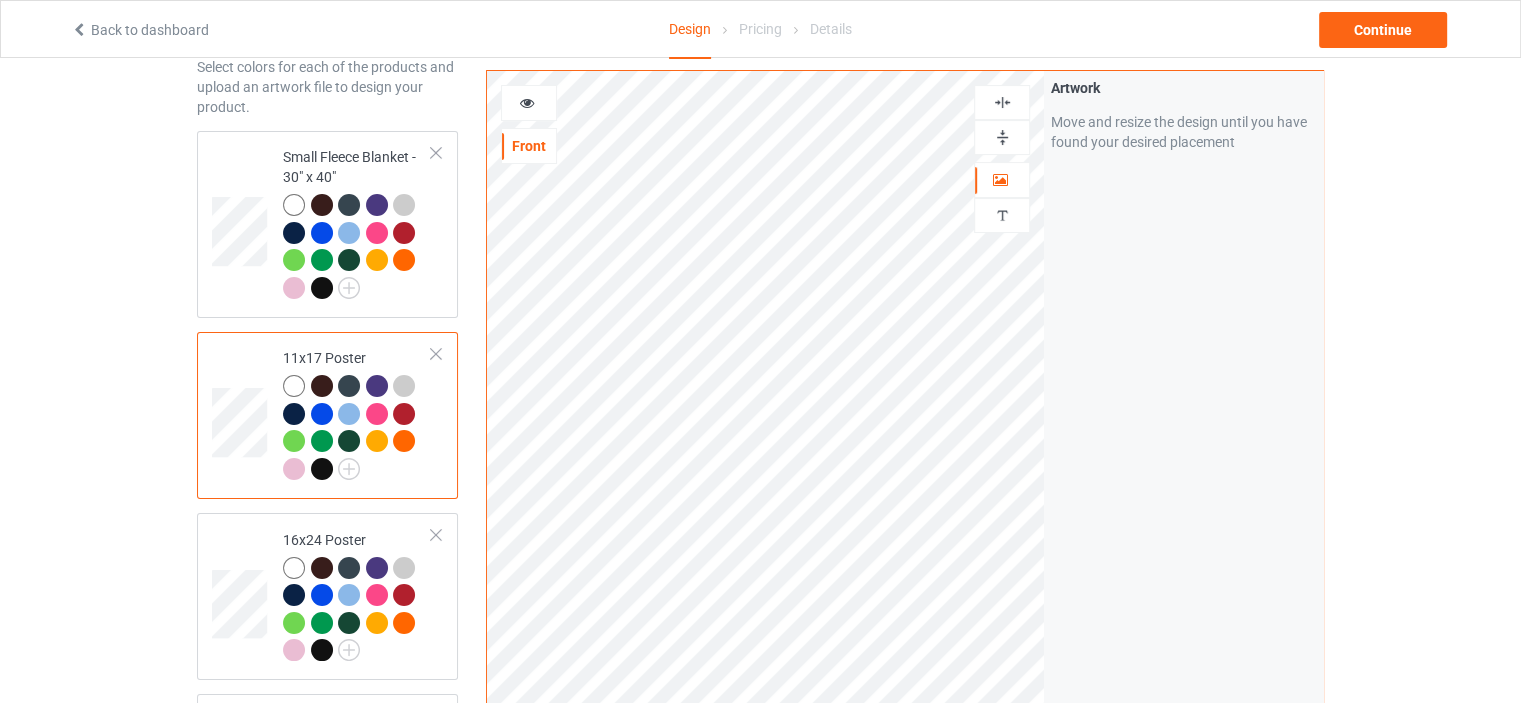 click at bounding box center [1002, 137] 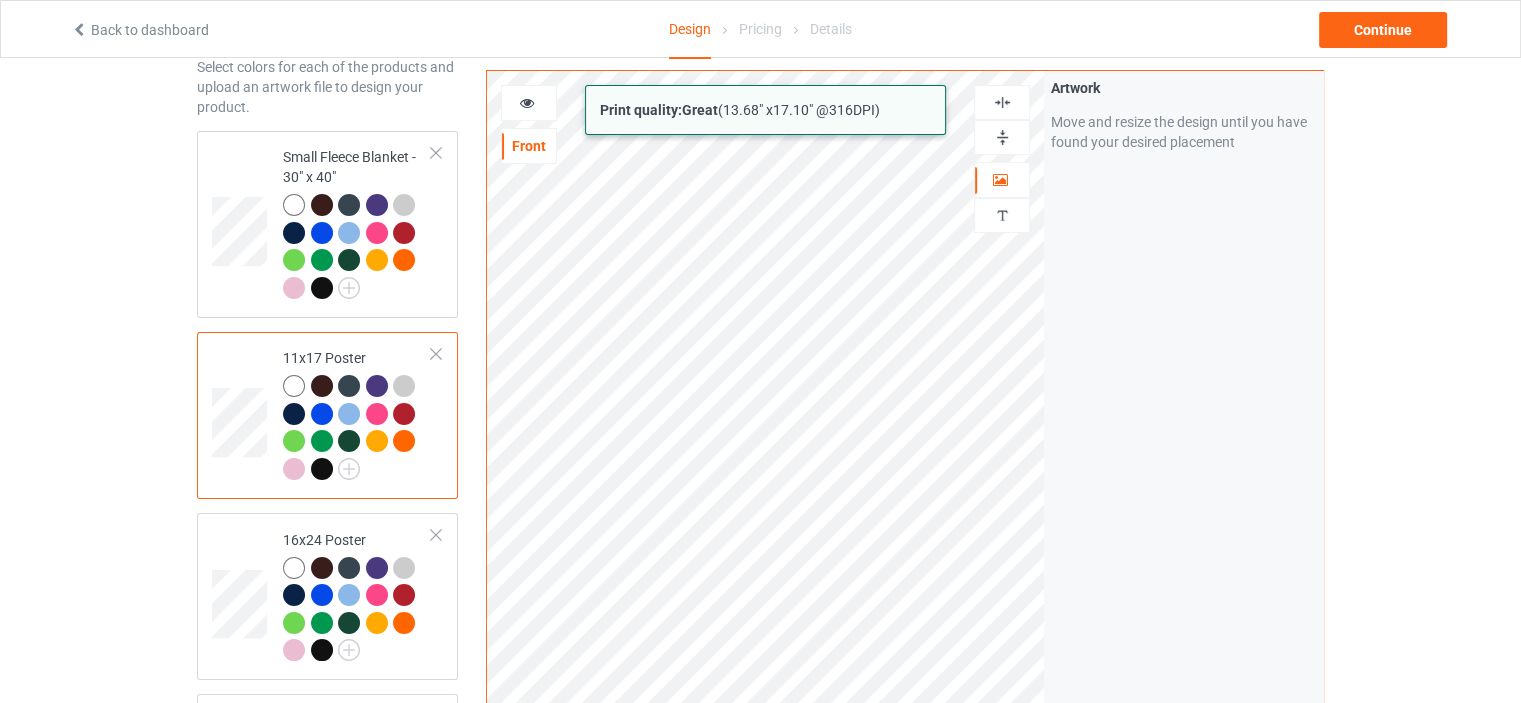 click on "Back to dashboard Design Pricing Details Continue Design Select colors for each of the products and upload an artwork file to design your product. Small Fleece Blanket - 30" x 40" 11x17 Poster 16x24 Poster 24x36 Poster 16x20 Gallery Wrapped Canvas Prints 12x16 Black Hanging Canvas 11x14 White Floating Framed Canvas Prints Add product Print quality:  Great  (  13.68 " x  17.10 " @ 316 DPI) Front Artwork Personalized text Artwork Move and resize the design until you have found your desired placement Product Mockups Add mockup Add mockup Add mockup Add mockup" at bounding box center (760, 251) 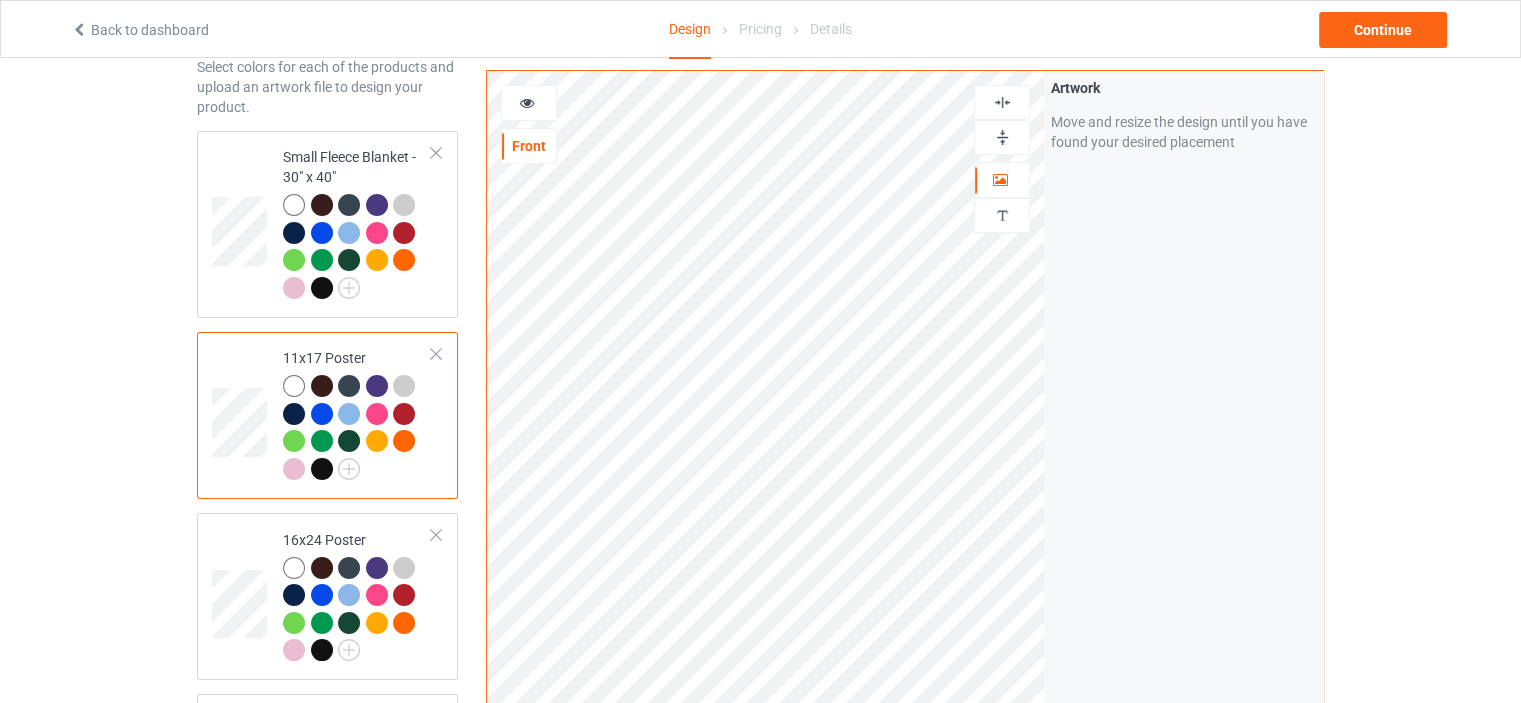 click at bounding box center (1002, 137) 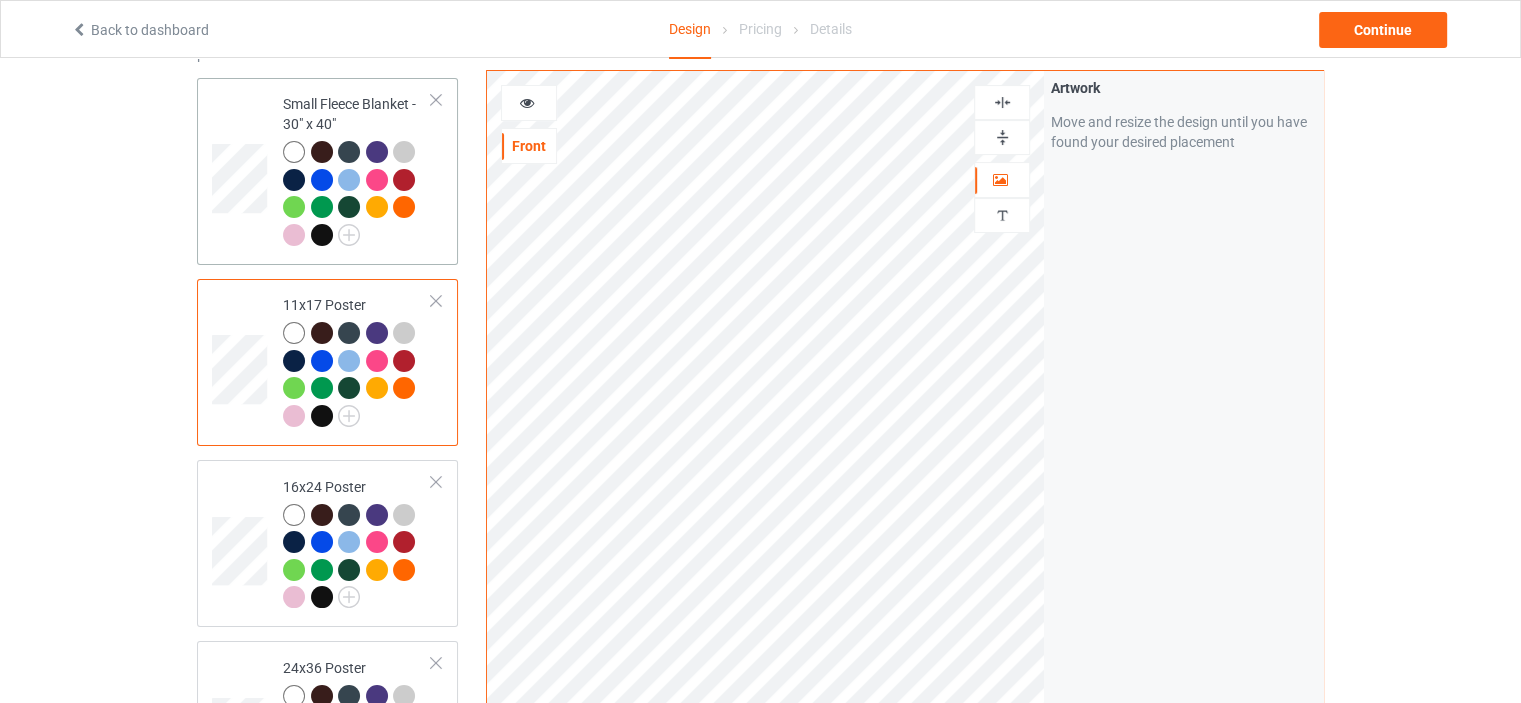 scroll, scrollTop: 300, scrollLeft: 0, axis: vertical 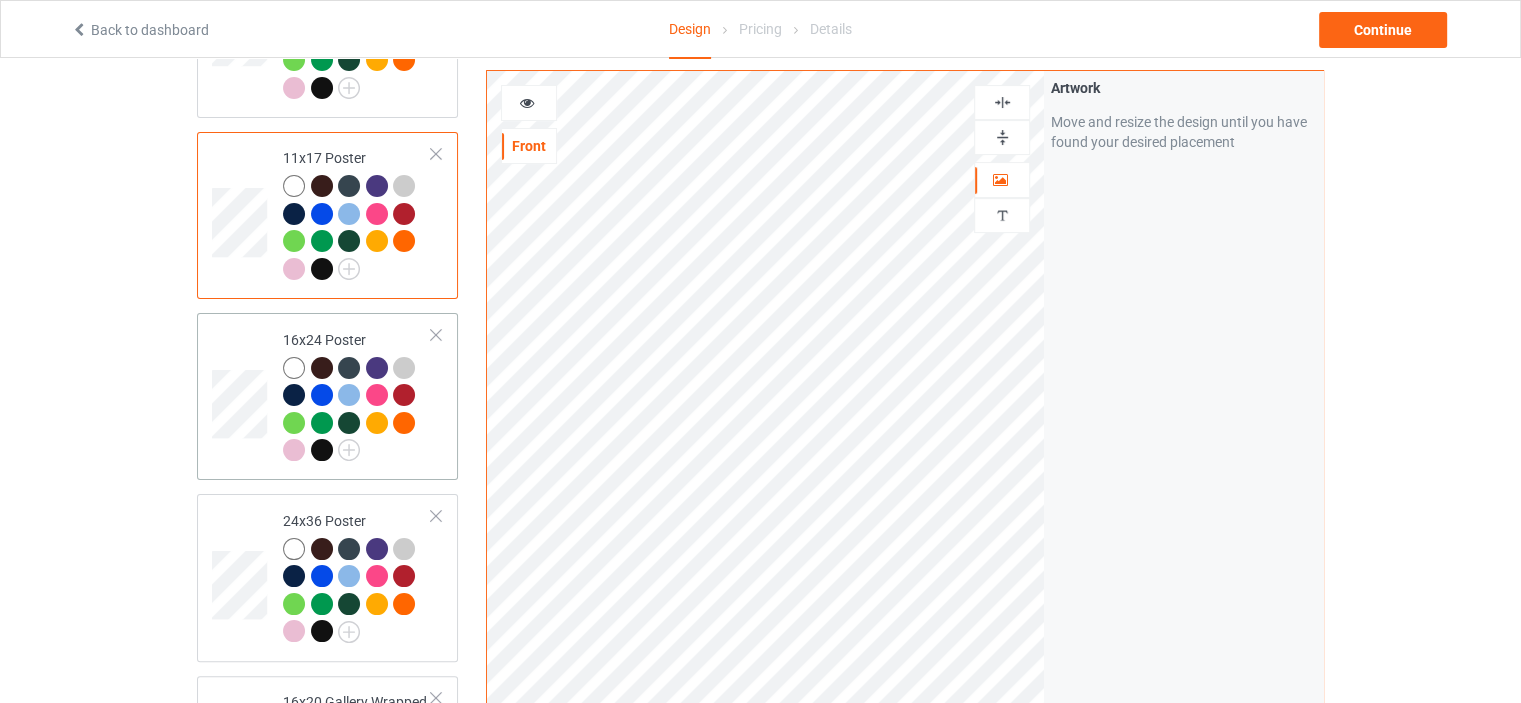 click on "16x24 Poster" at bounding box center (357, 395) 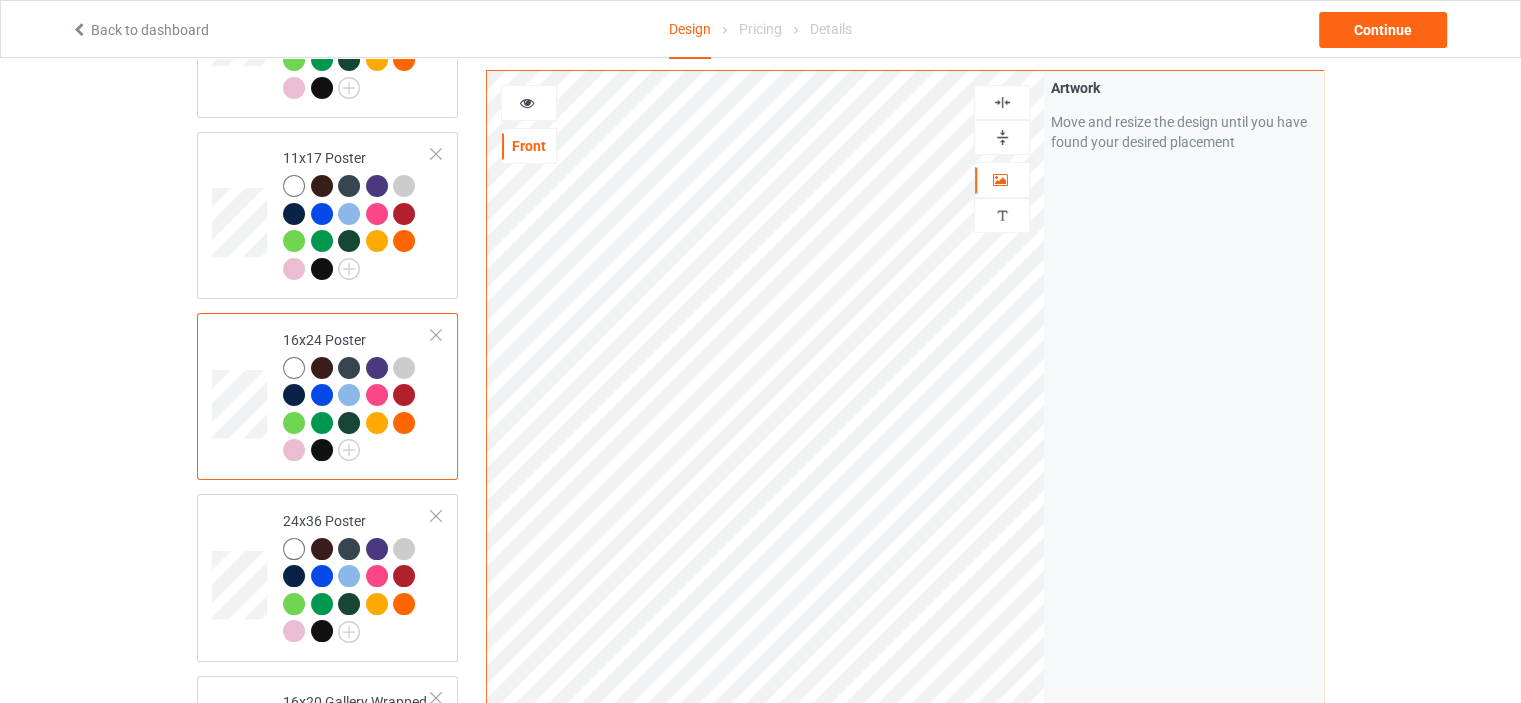 scroll, scrollTop: 500, scrollLeft: 0, axis: vertical 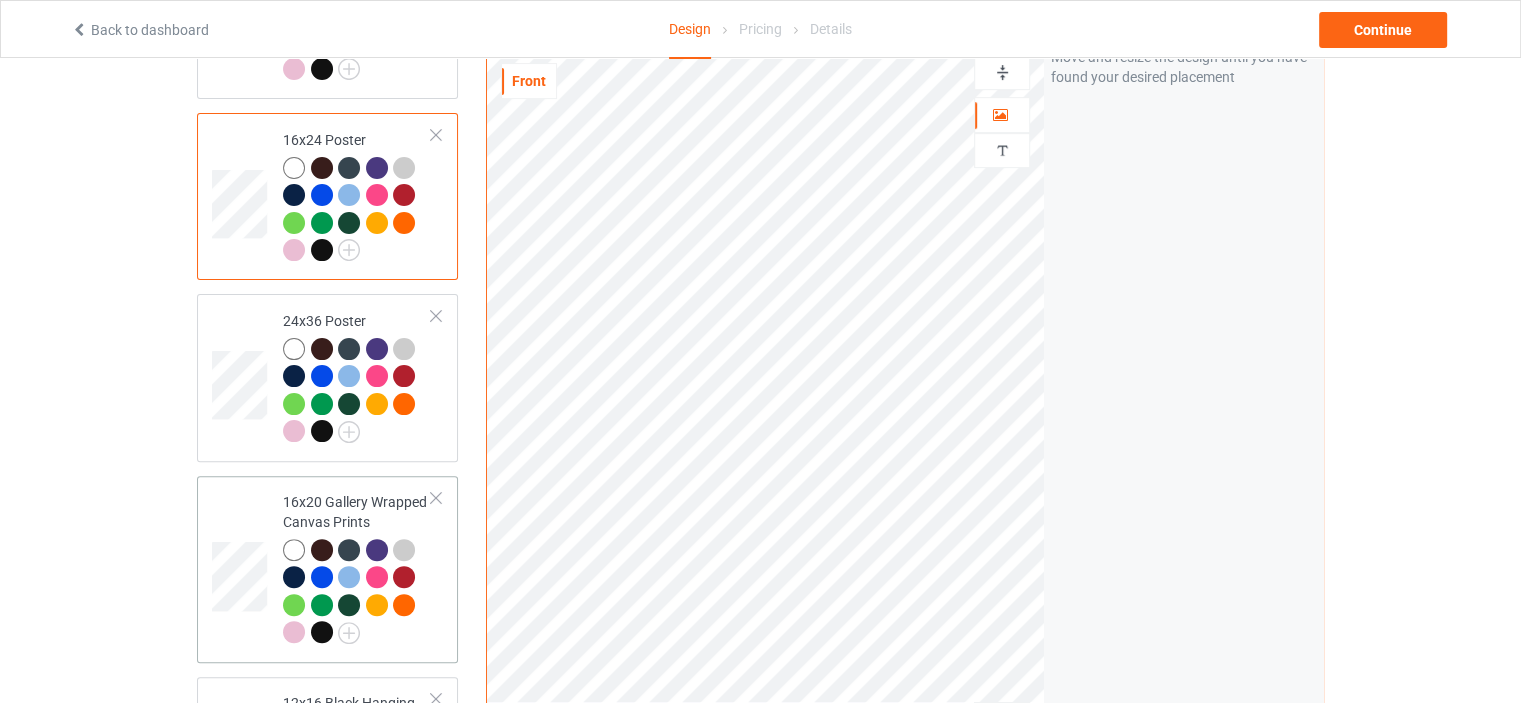 click on "16x20 Gallery Wrapped Canvas Prints" at bounding box center [357, 567] 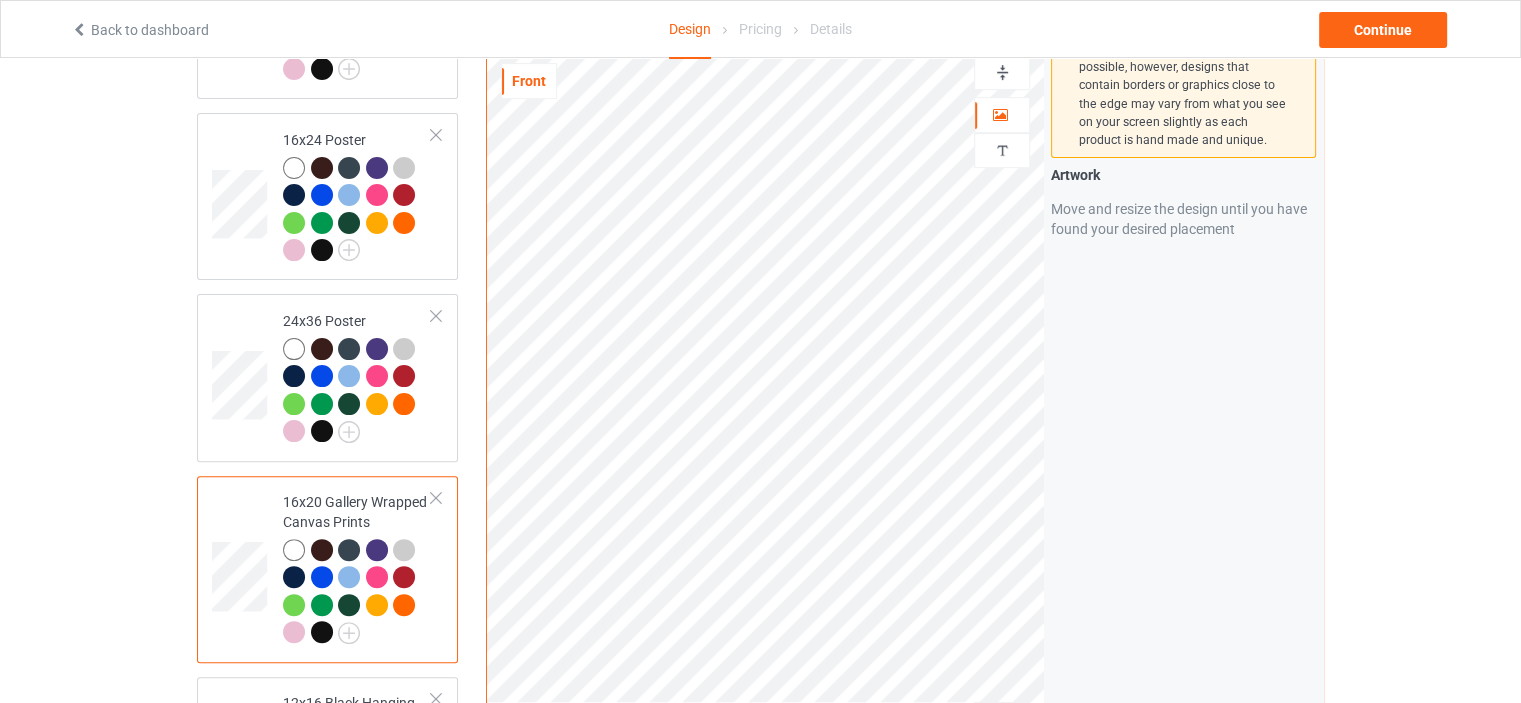 scroll, scrollTop: 400, scrollLeft: 0, axis: vertical 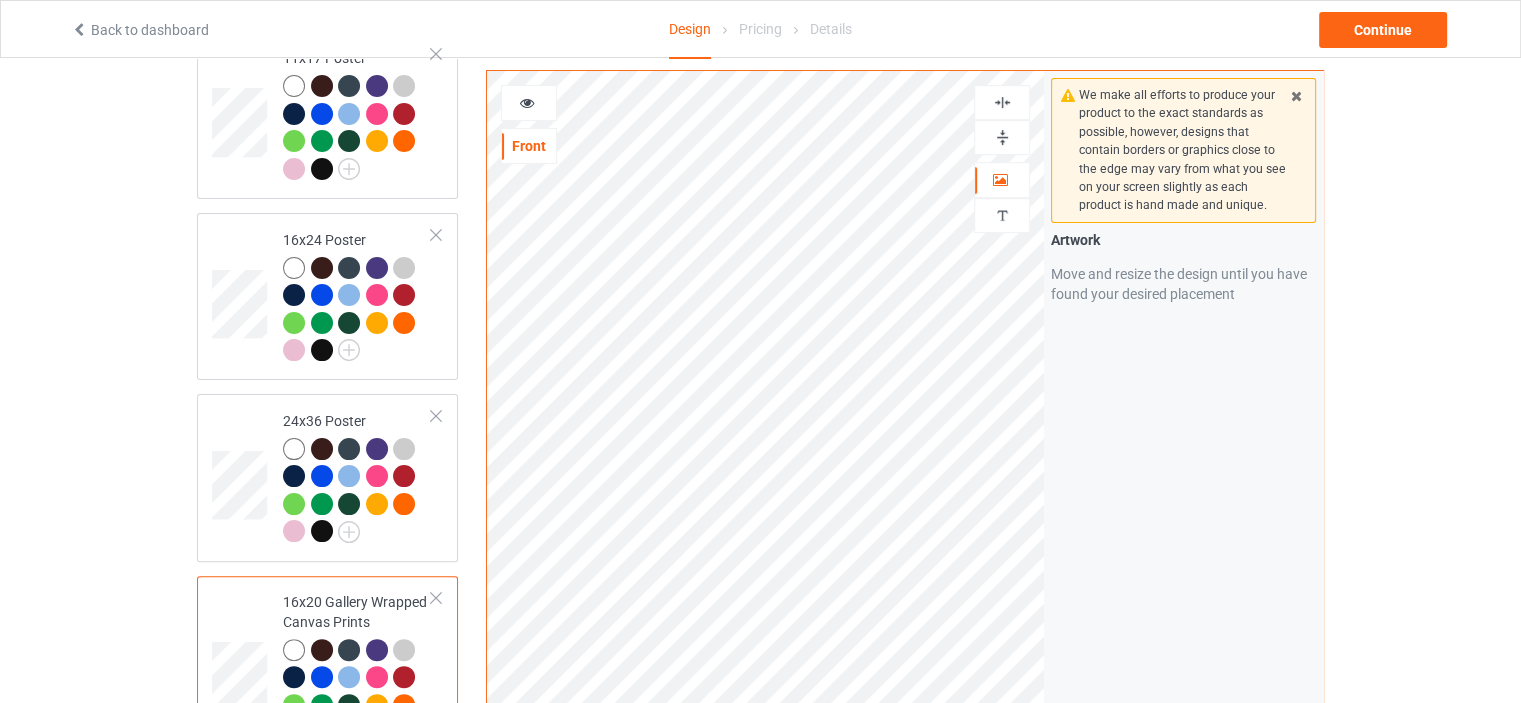 drag, startPoint x: 999, startPoint y: 137, endPoint x: 1008, endPoint y: 101, distance: 37.107952 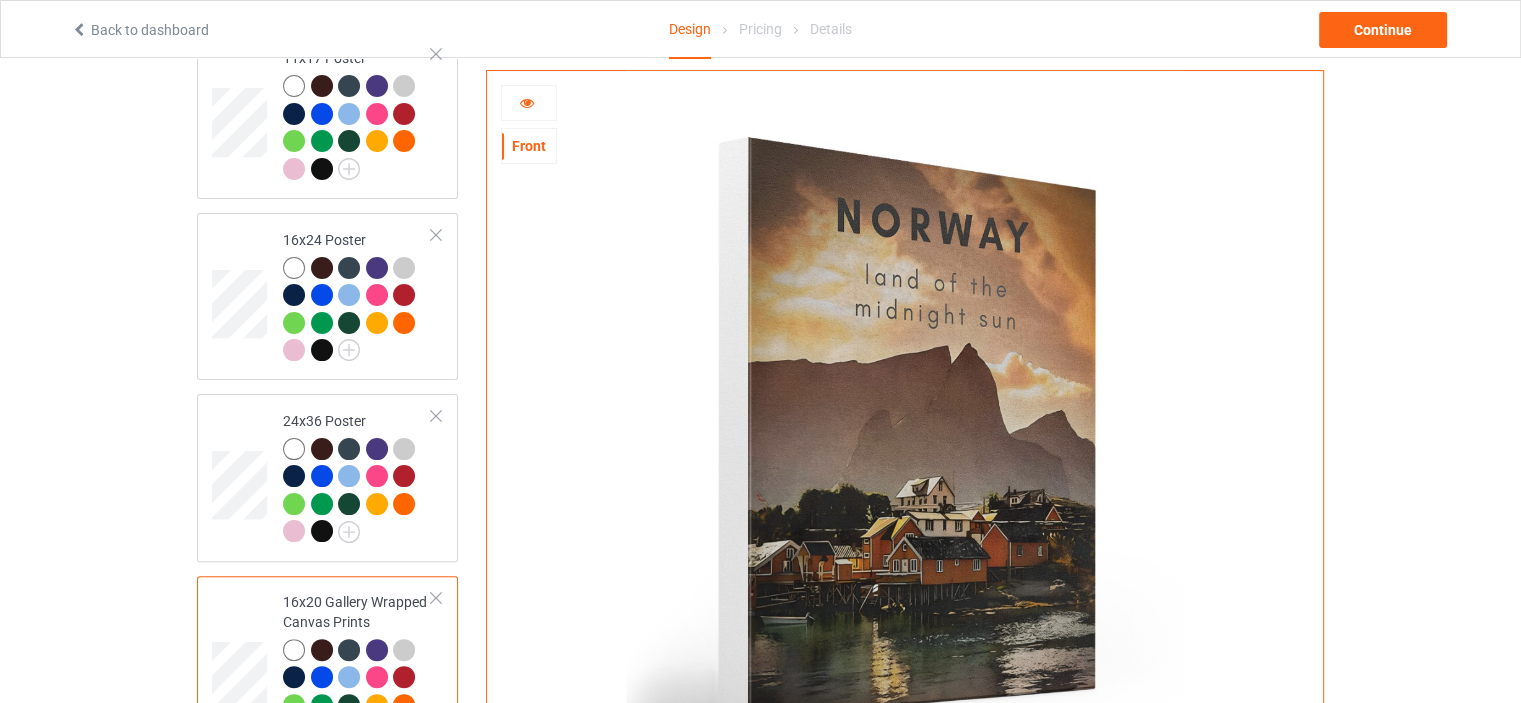 click at bounding box center (527, 100) 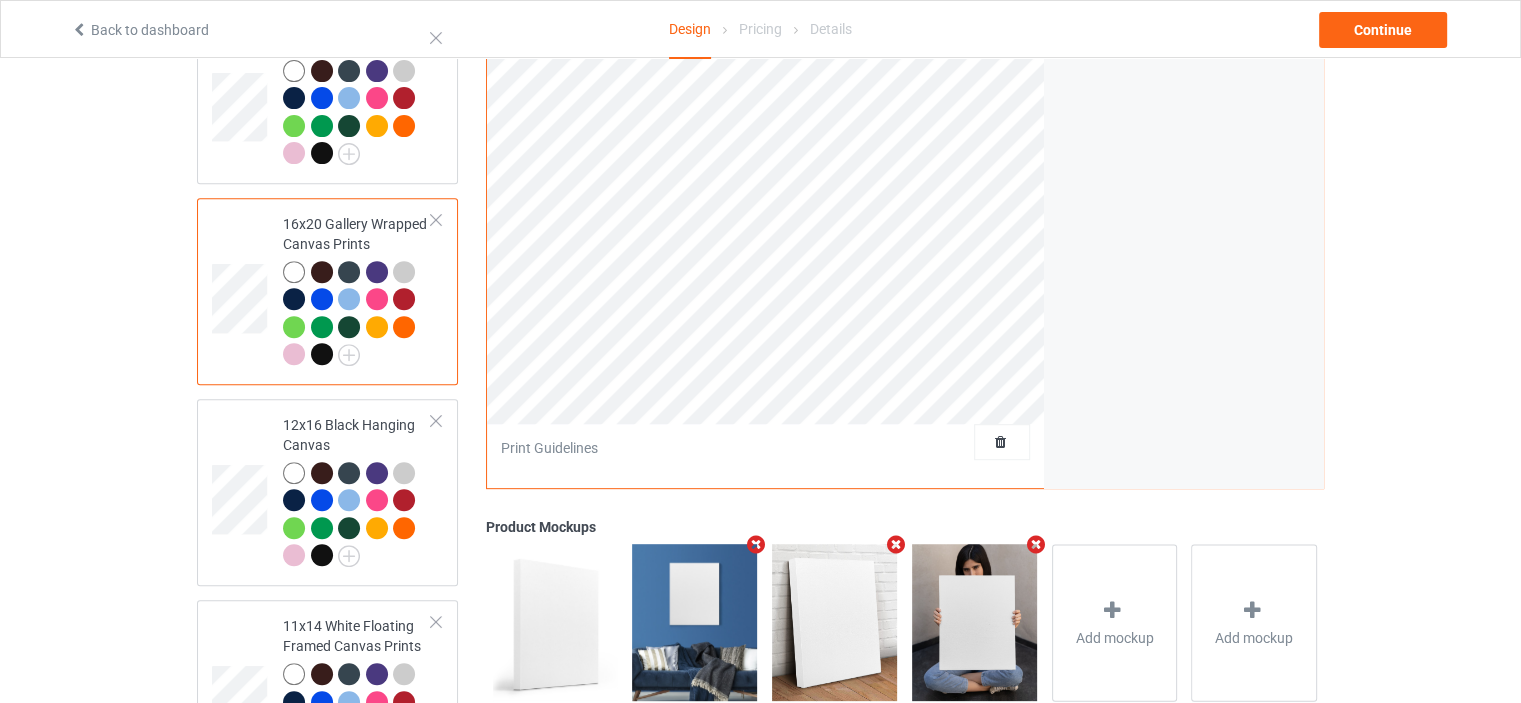 scroll, scrollTop: 800, scrollLeft: 0, axis: vertical 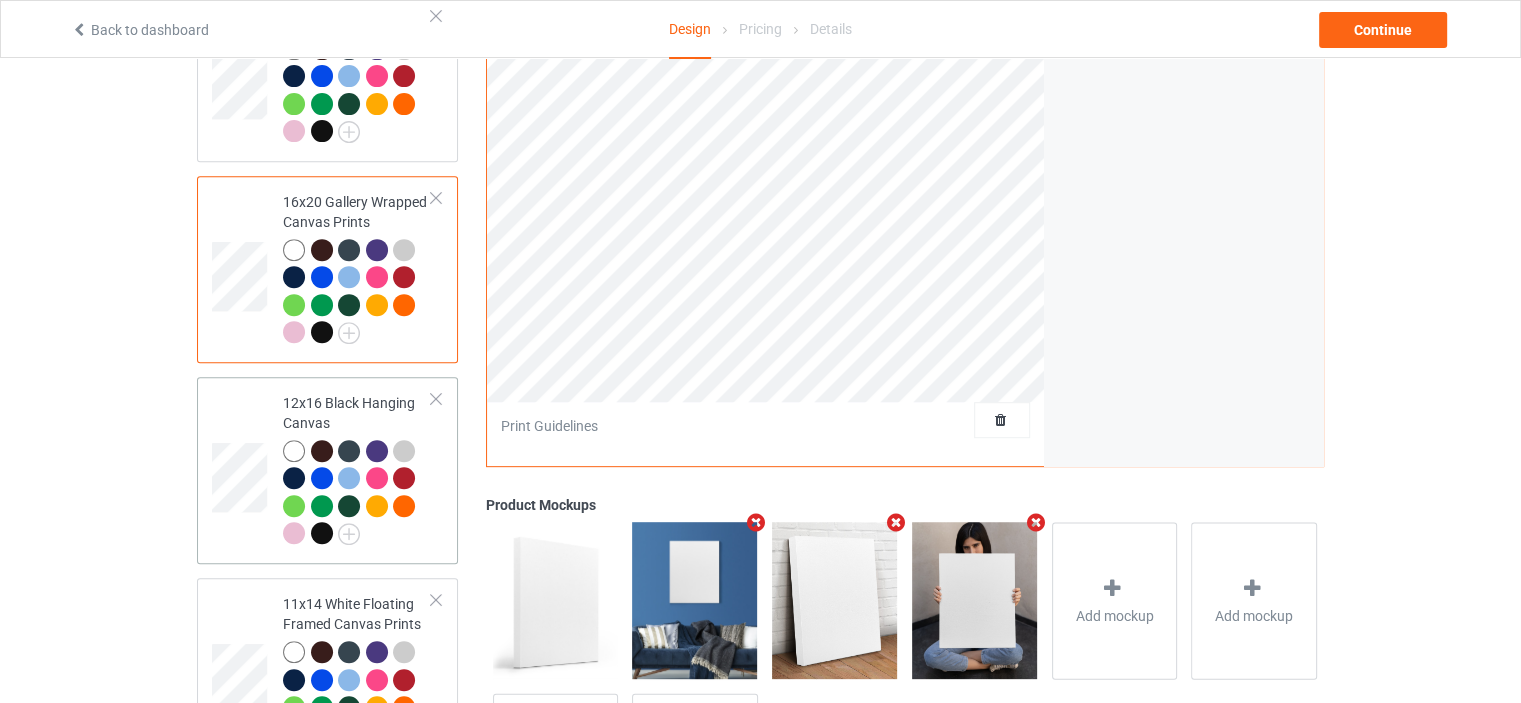 click on "12x16 Black Hanging Canvas" at bounding box center (357, 470) 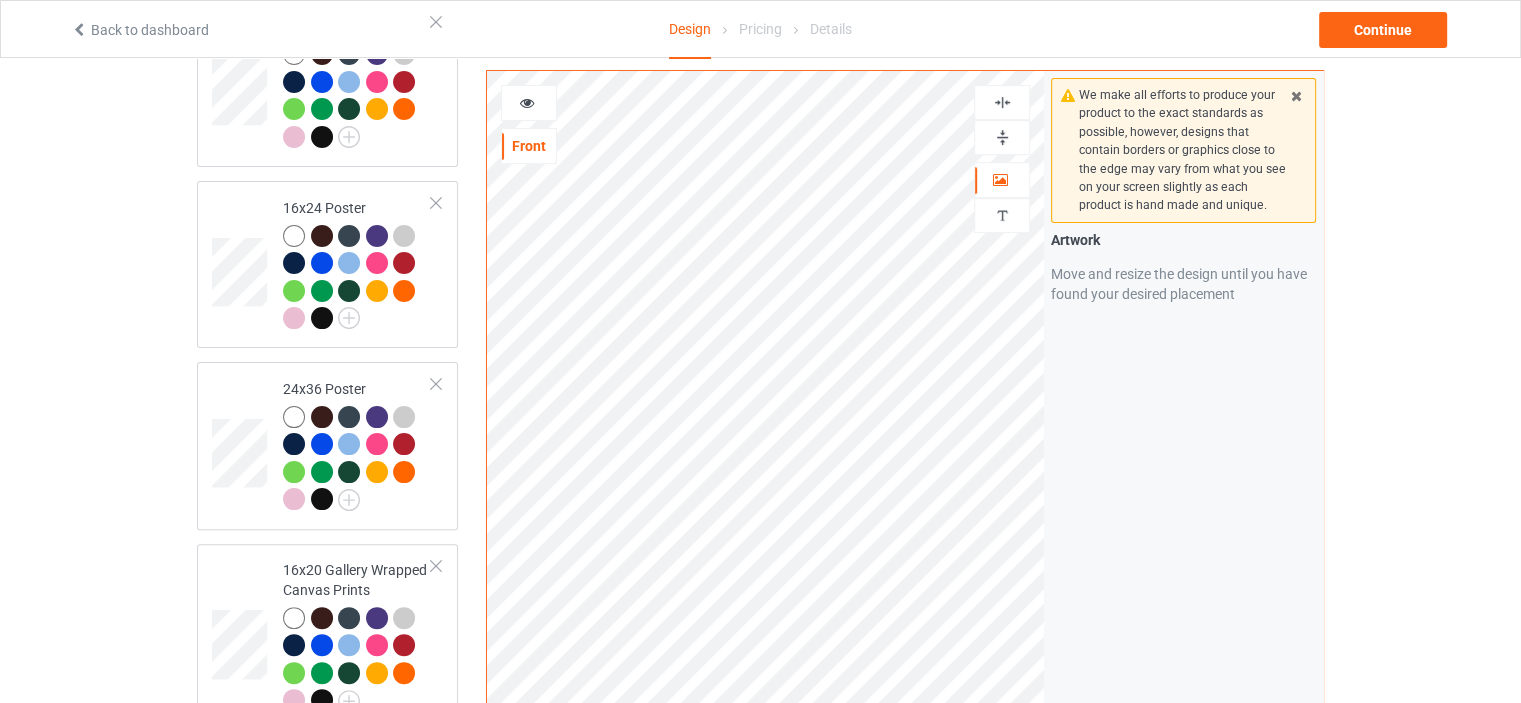 scroll, scrollTop: 400, scrollLeft: 0, axis: vertical 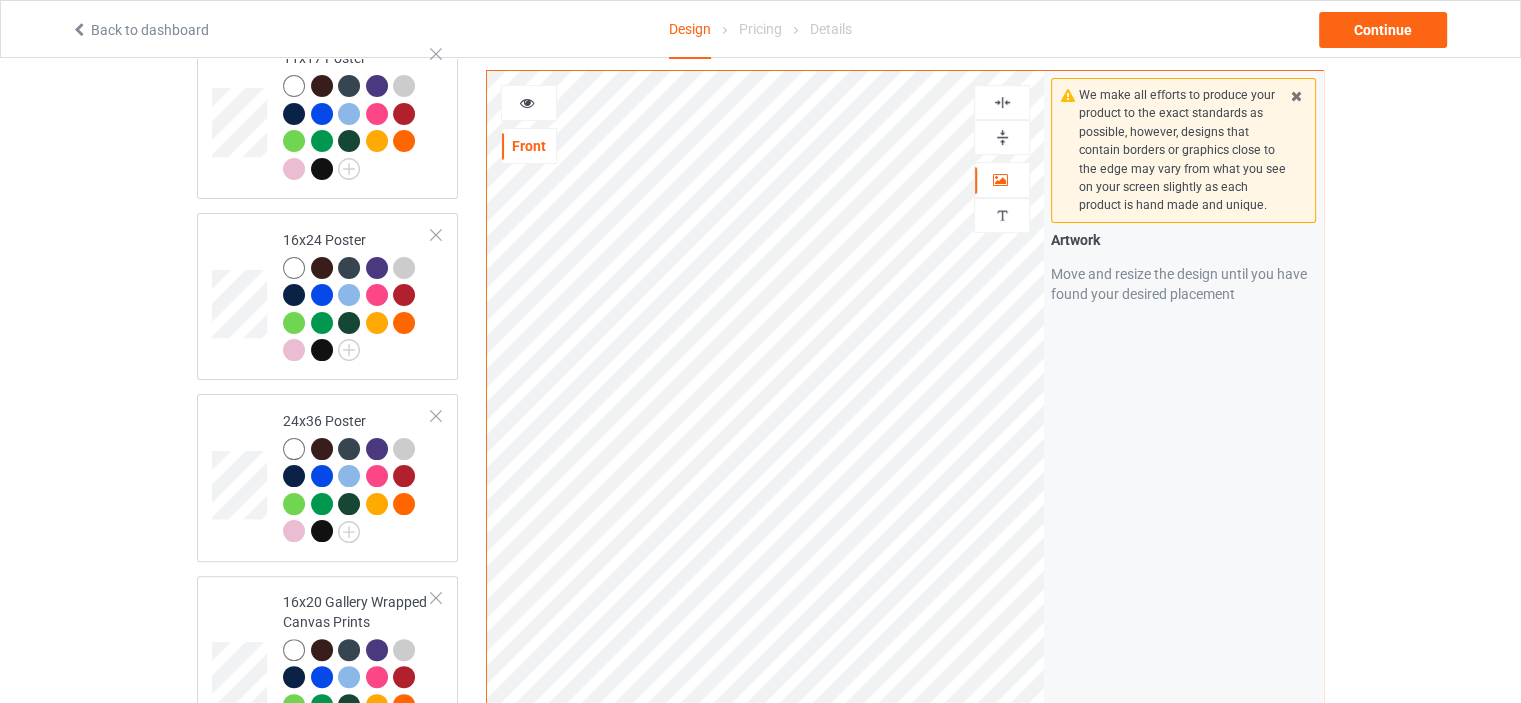 click at bounding box center (1002, 137) 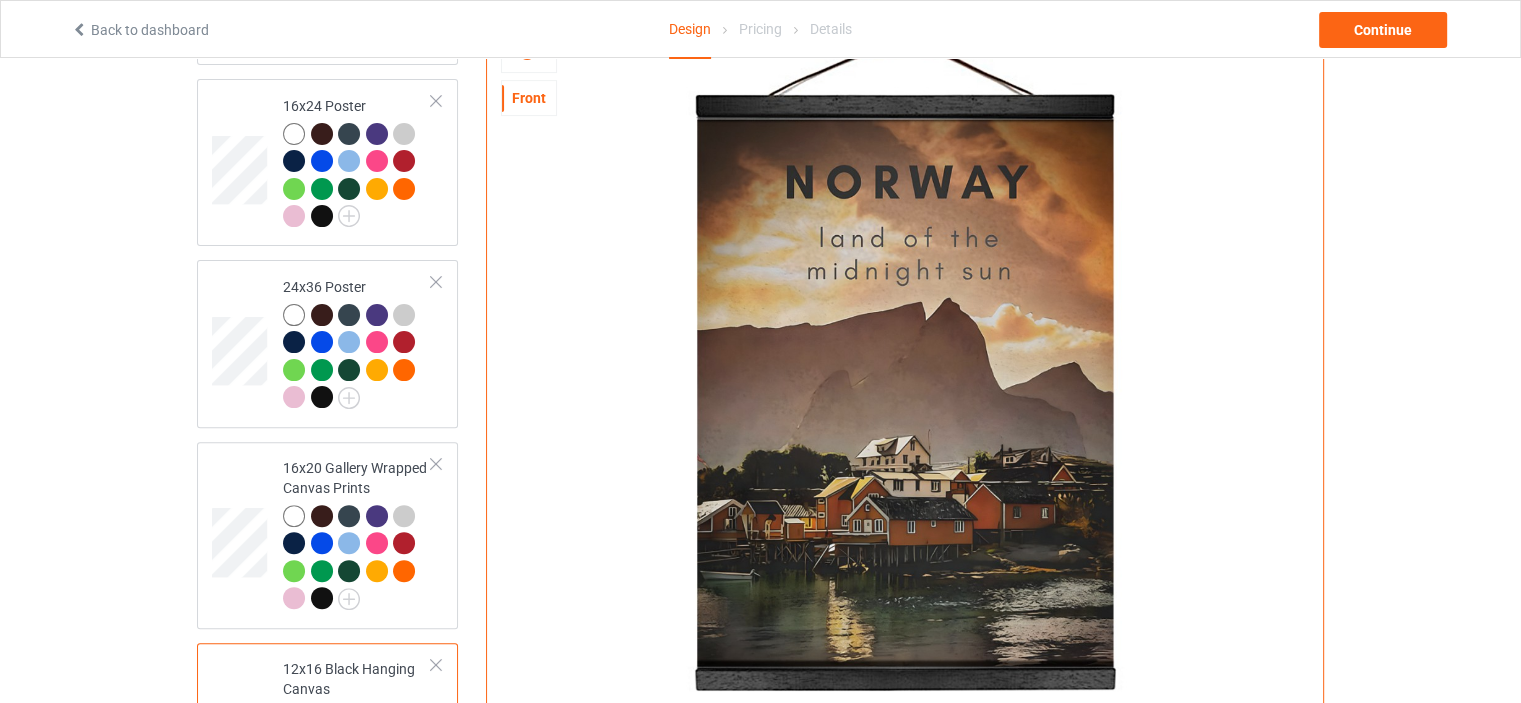 scroll, scrollTop: 500, scrollLeft: 0, axis: vertical 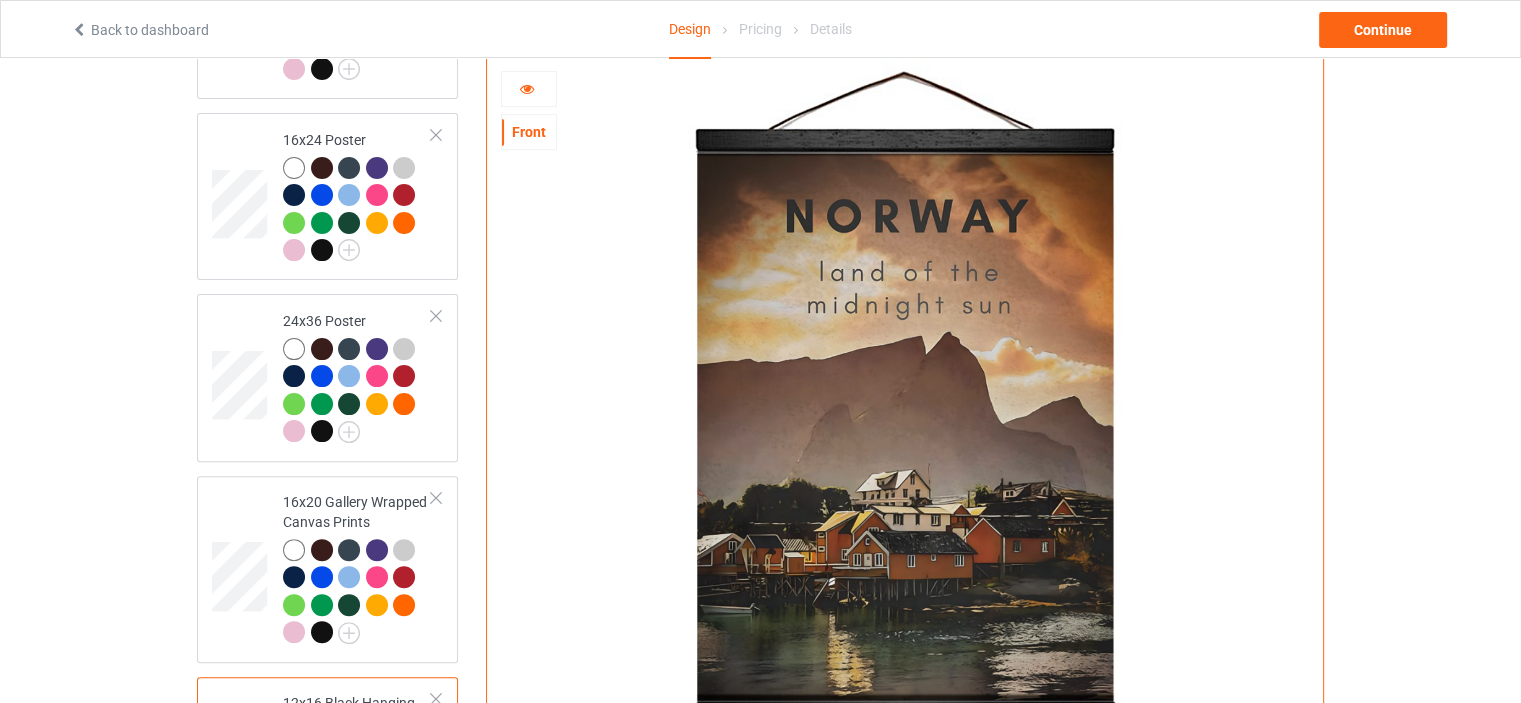 click at bounding box center (529, 89) 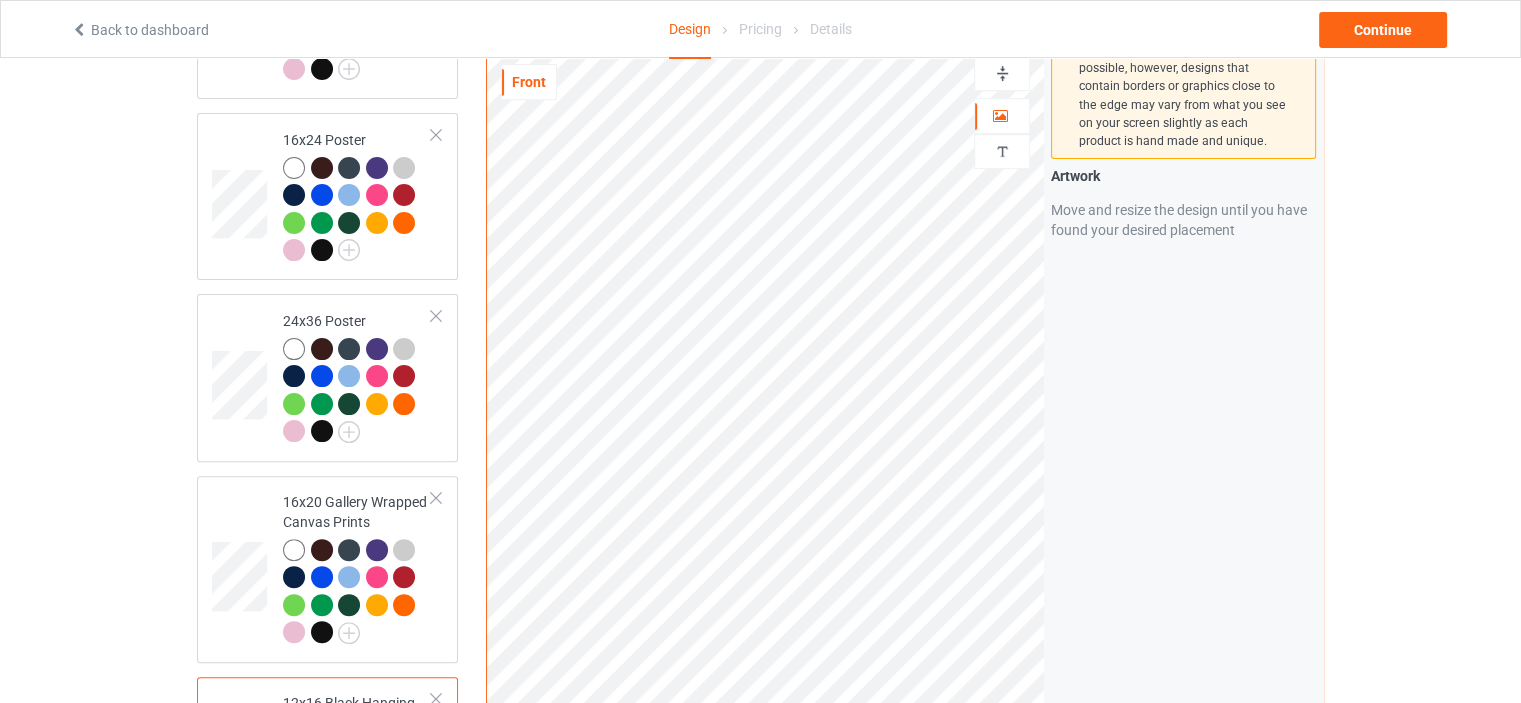 click at bounding box center (1002, 73) 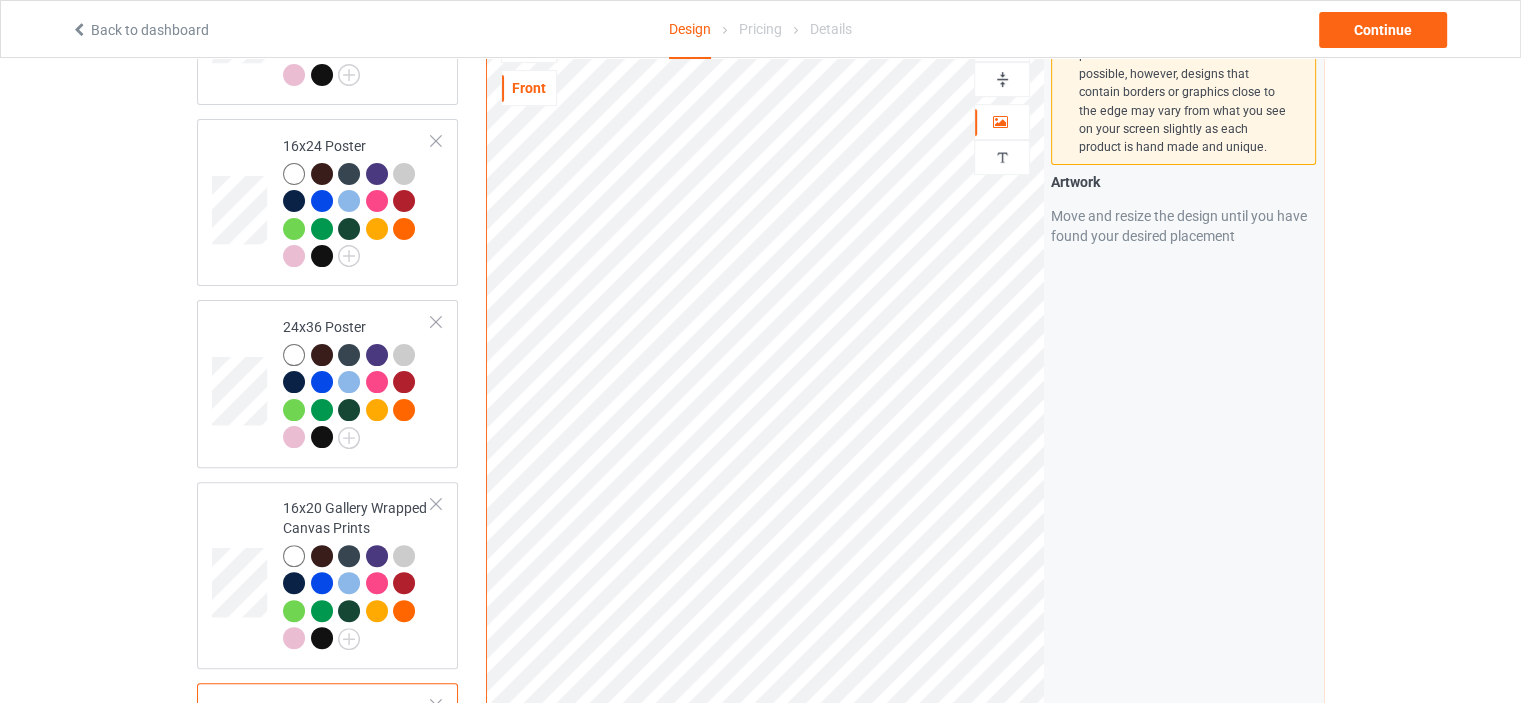 scroll, scrollTop: 300, scrollLeft: 0, axis: vertical 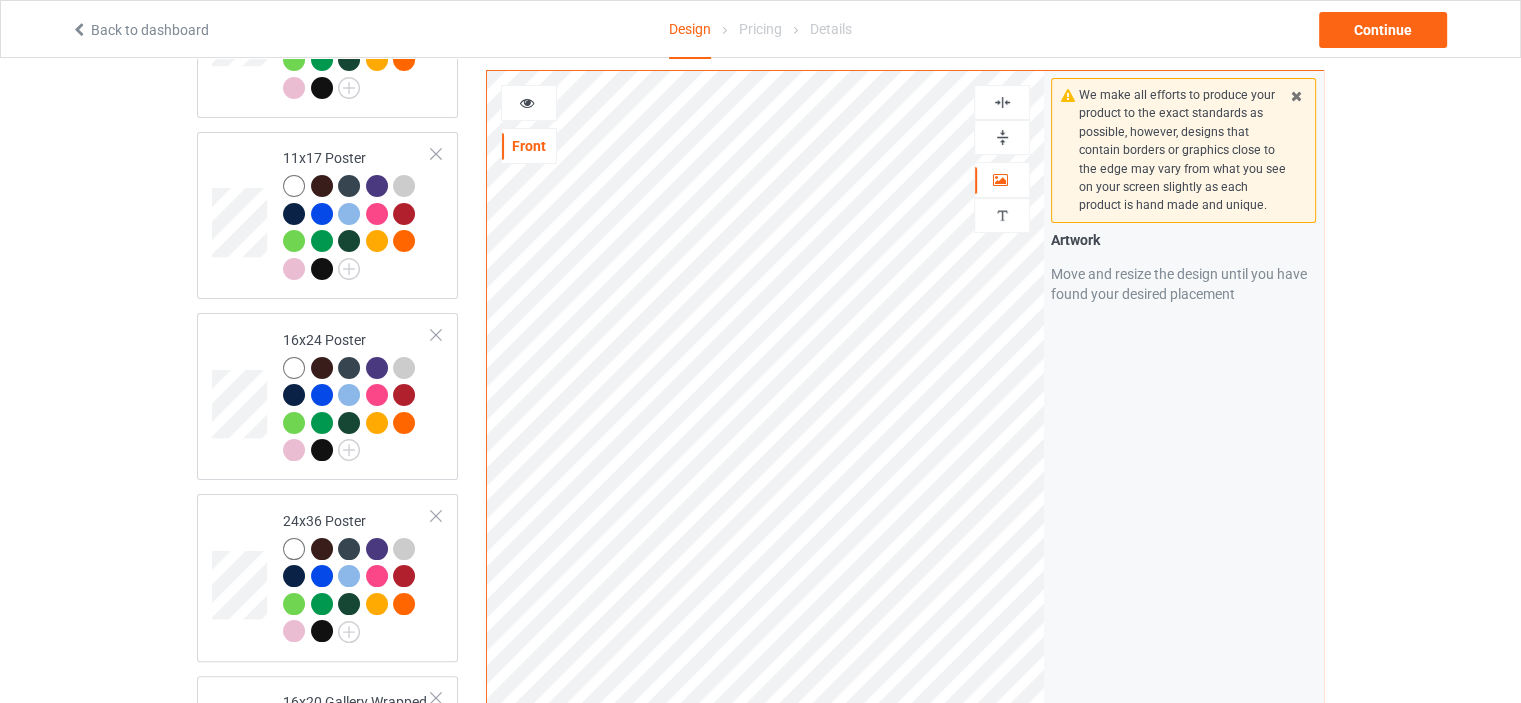 click at bounding box center (1002, 102) 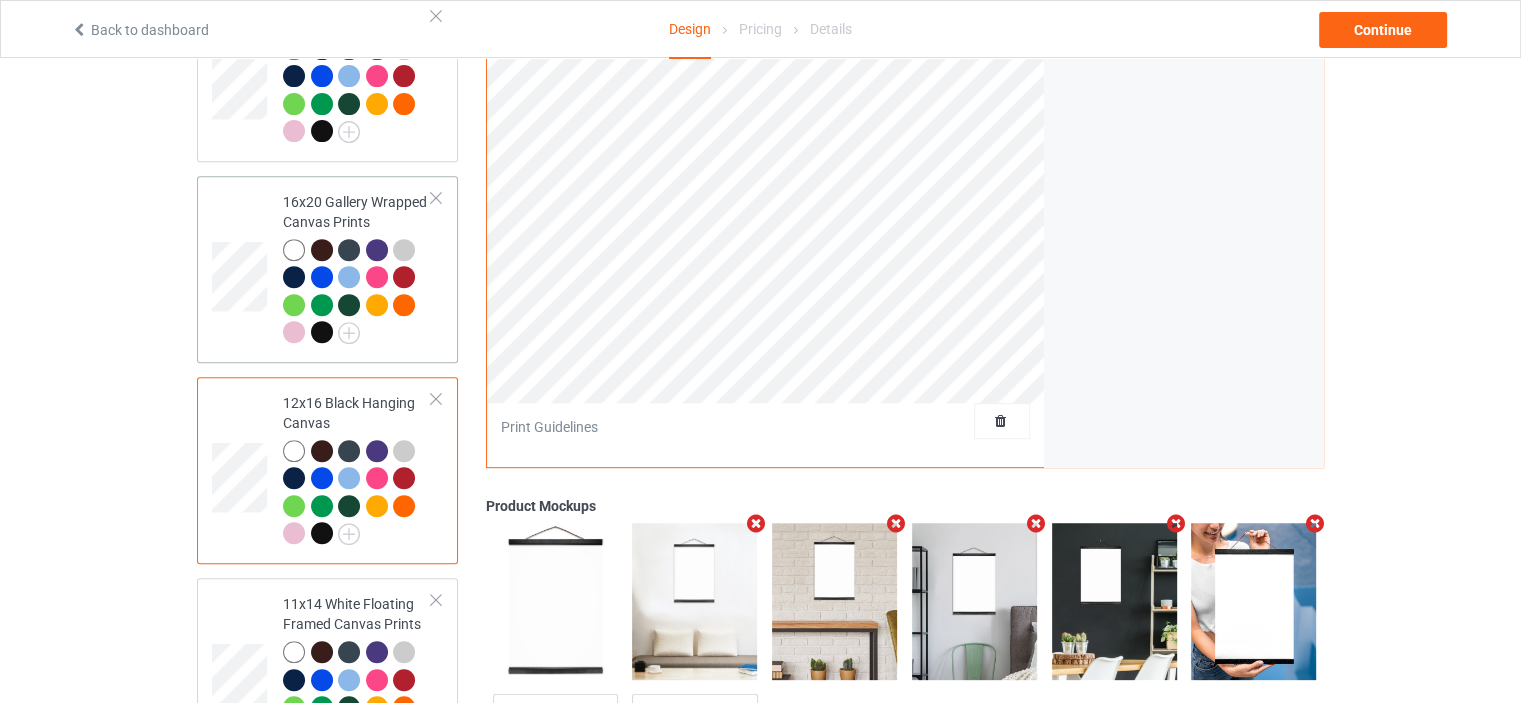 scroll, scrollTop: 992, scrollLeft: 0, axis: vertical 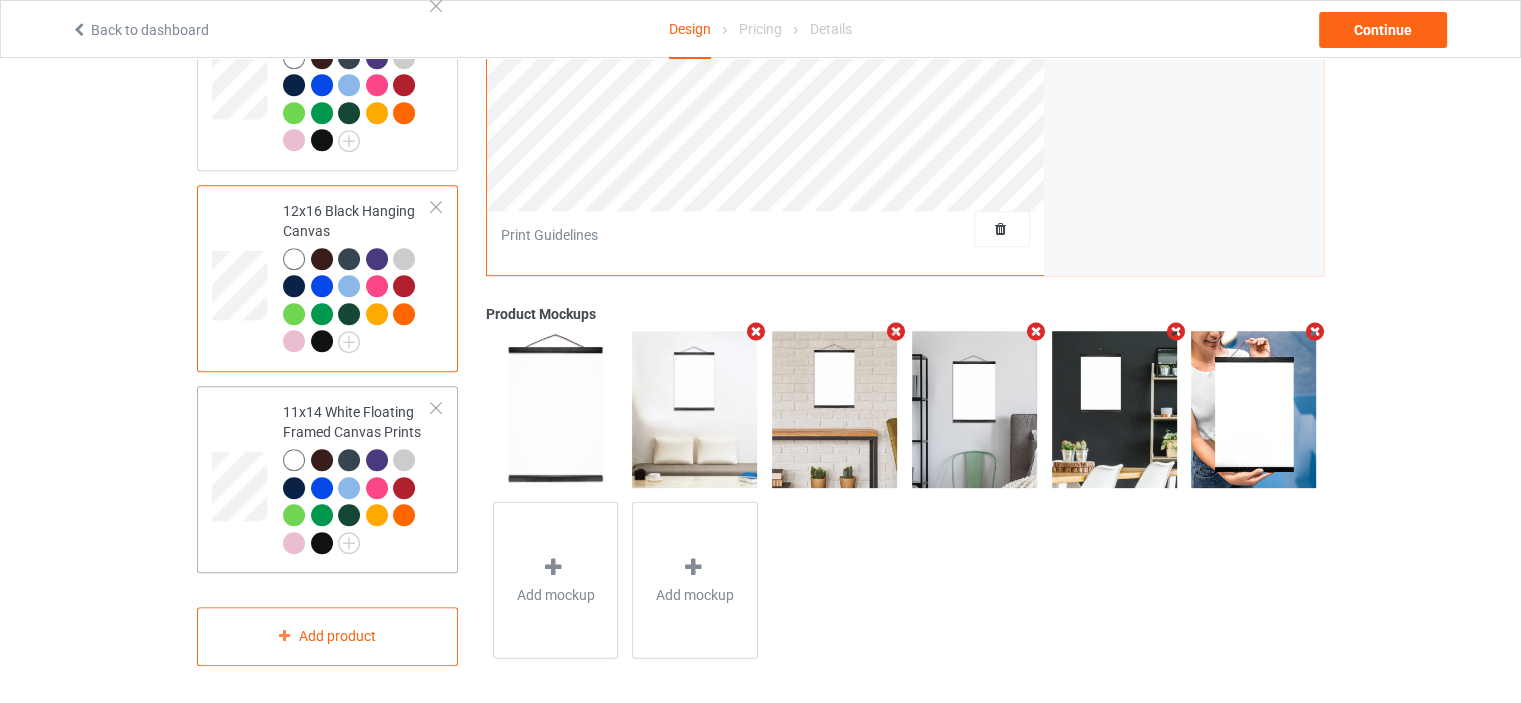 click on "11x14 White Floating Framed Canvas Prints" at bounding box center [357, 477] 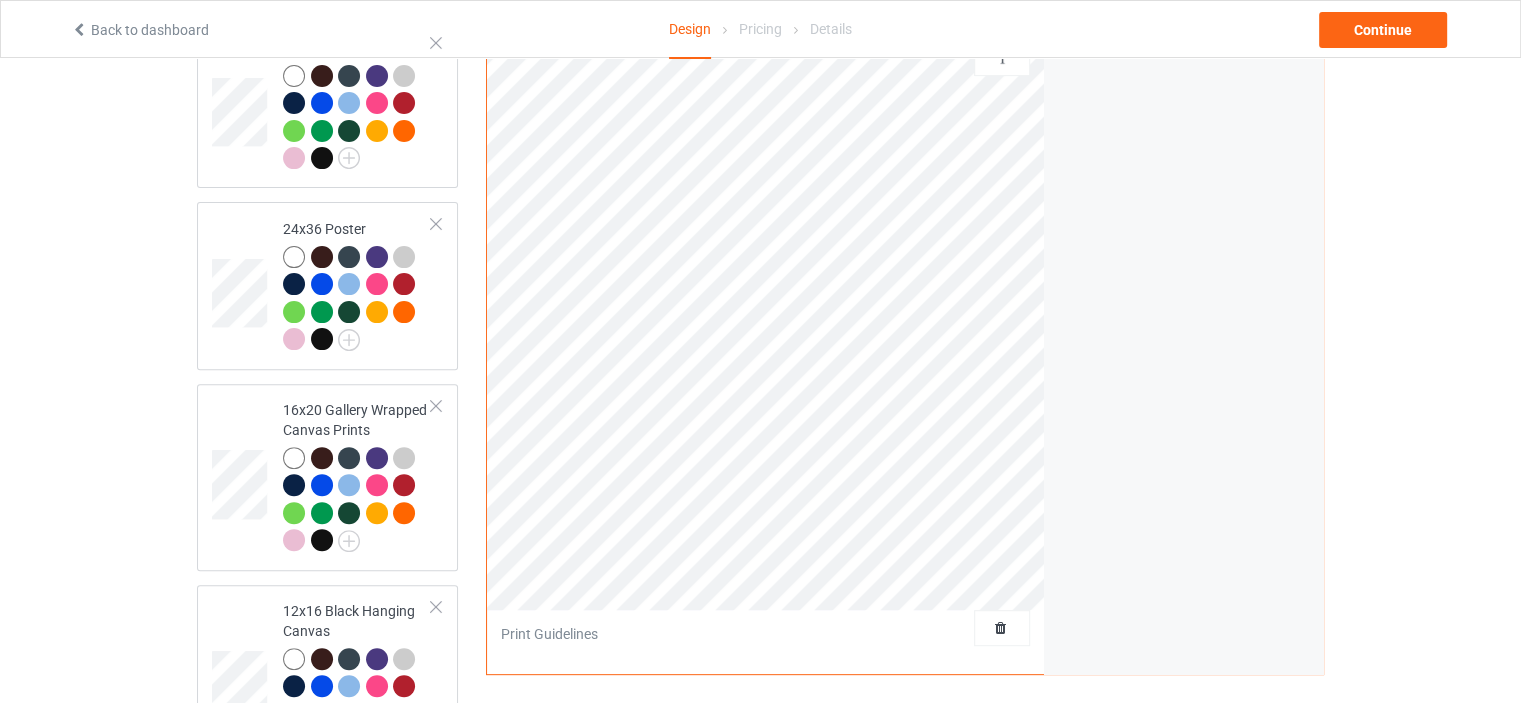 scroll, scrollTop: 292, scrollLeft: 0, axis: vertical 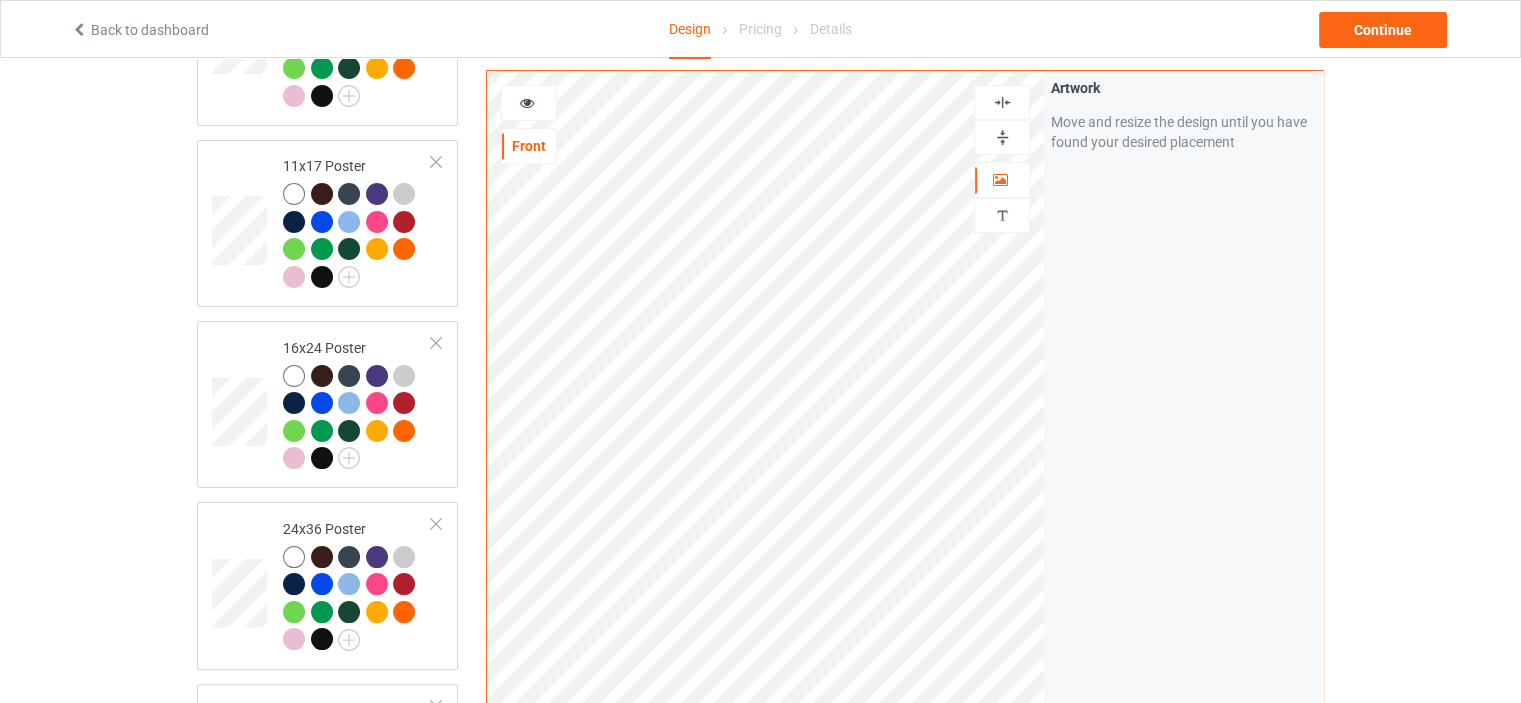 click at bounding box center (1002, 137) 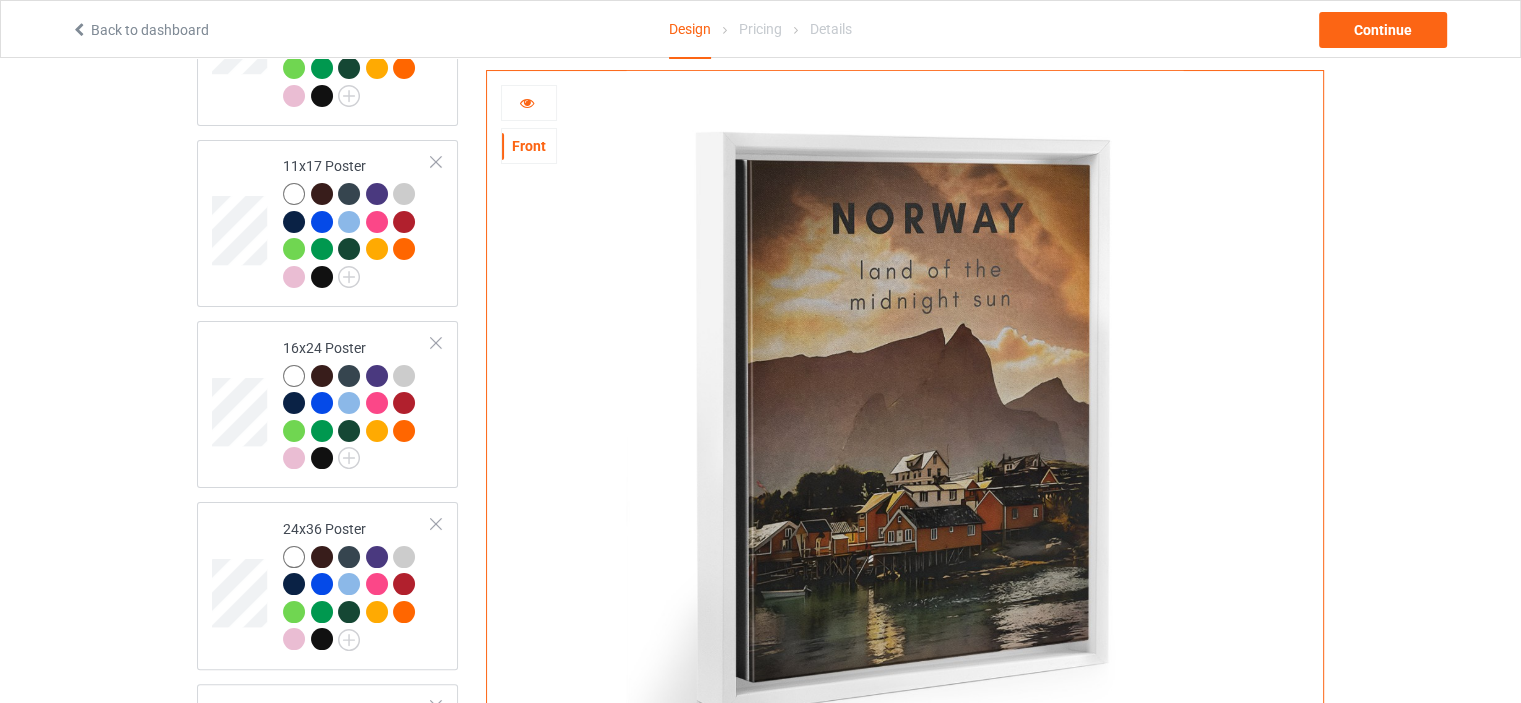 click at bounding box center (529, 103) 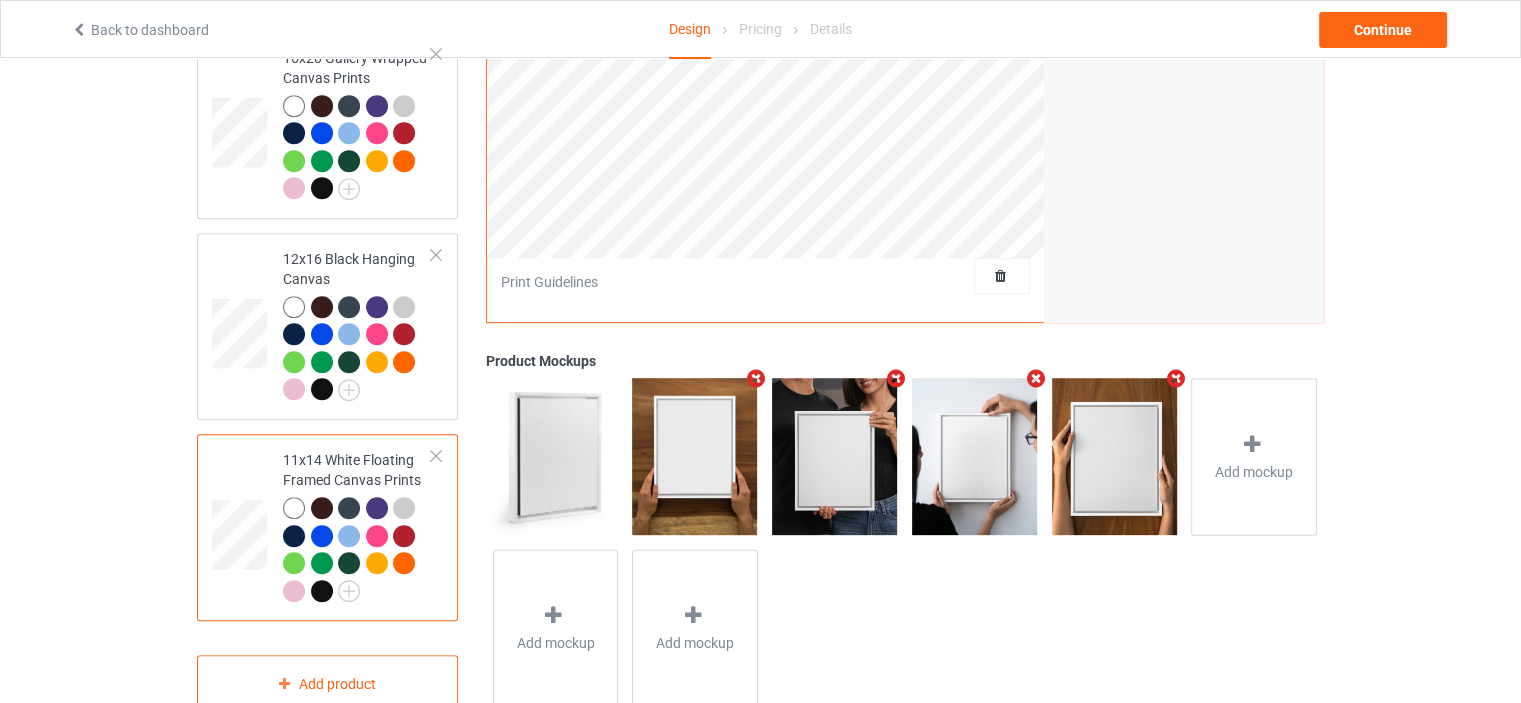 scroll, scrollTop: 992, scrollLeft: 0, axis: vertical 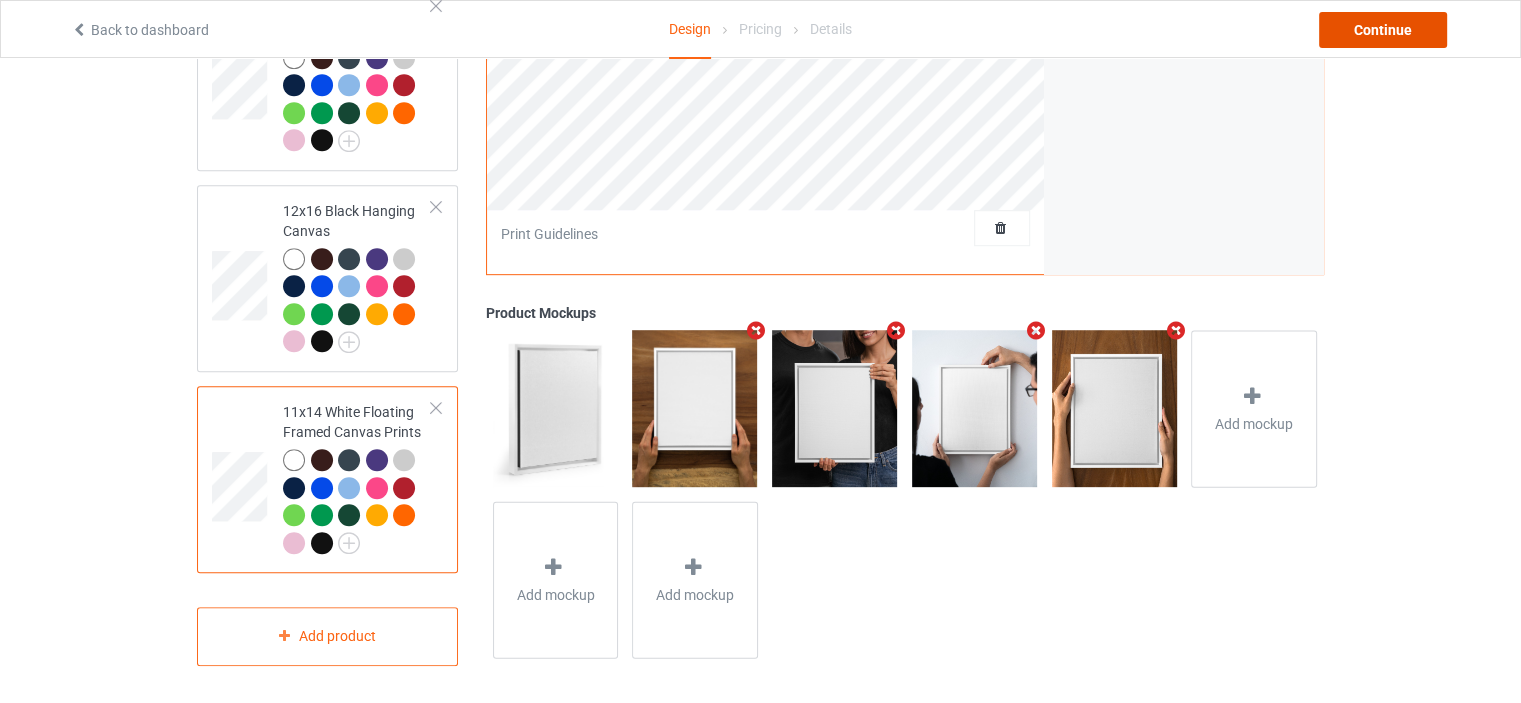 click on "Continue" at bounding box center (1383, 30) 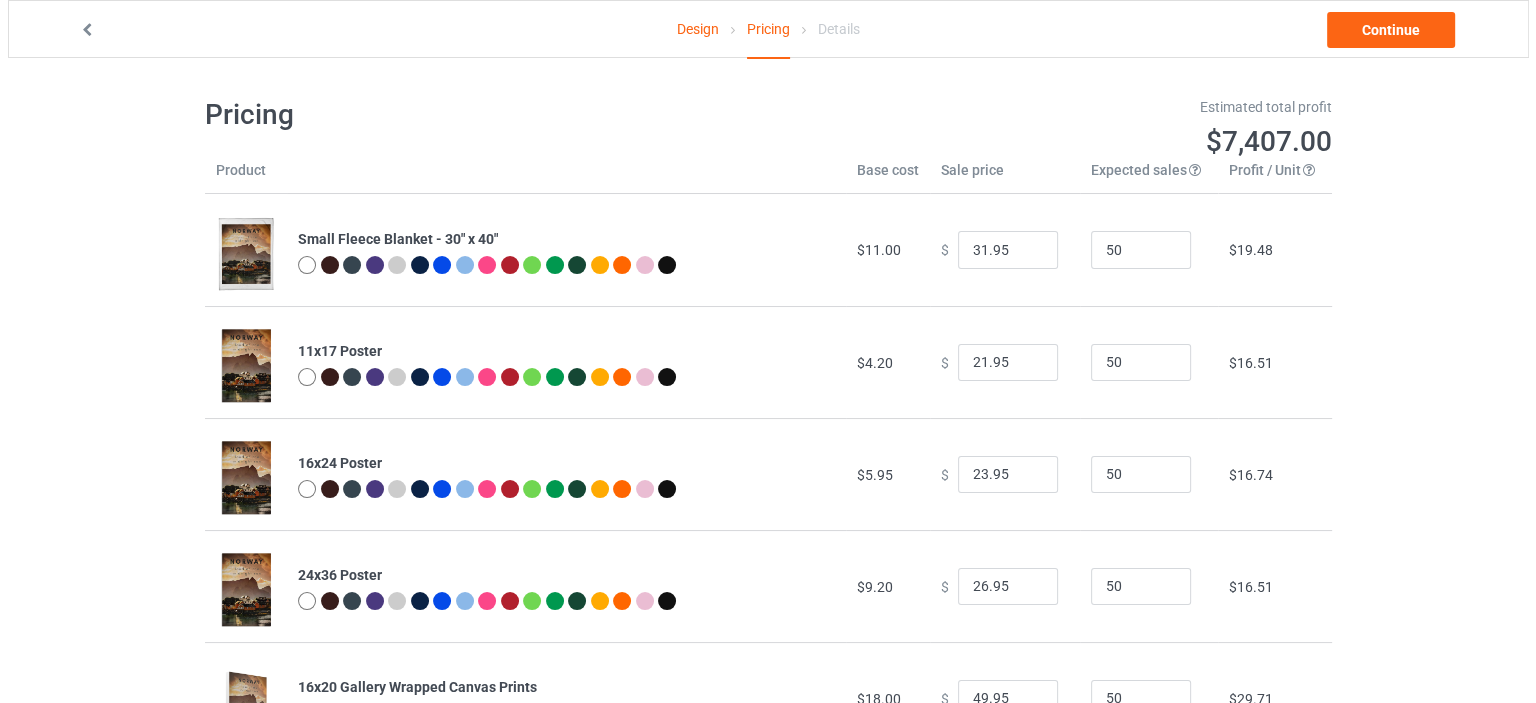 scroll, scrollTop: 0, scrollLeft: 0, axis: both 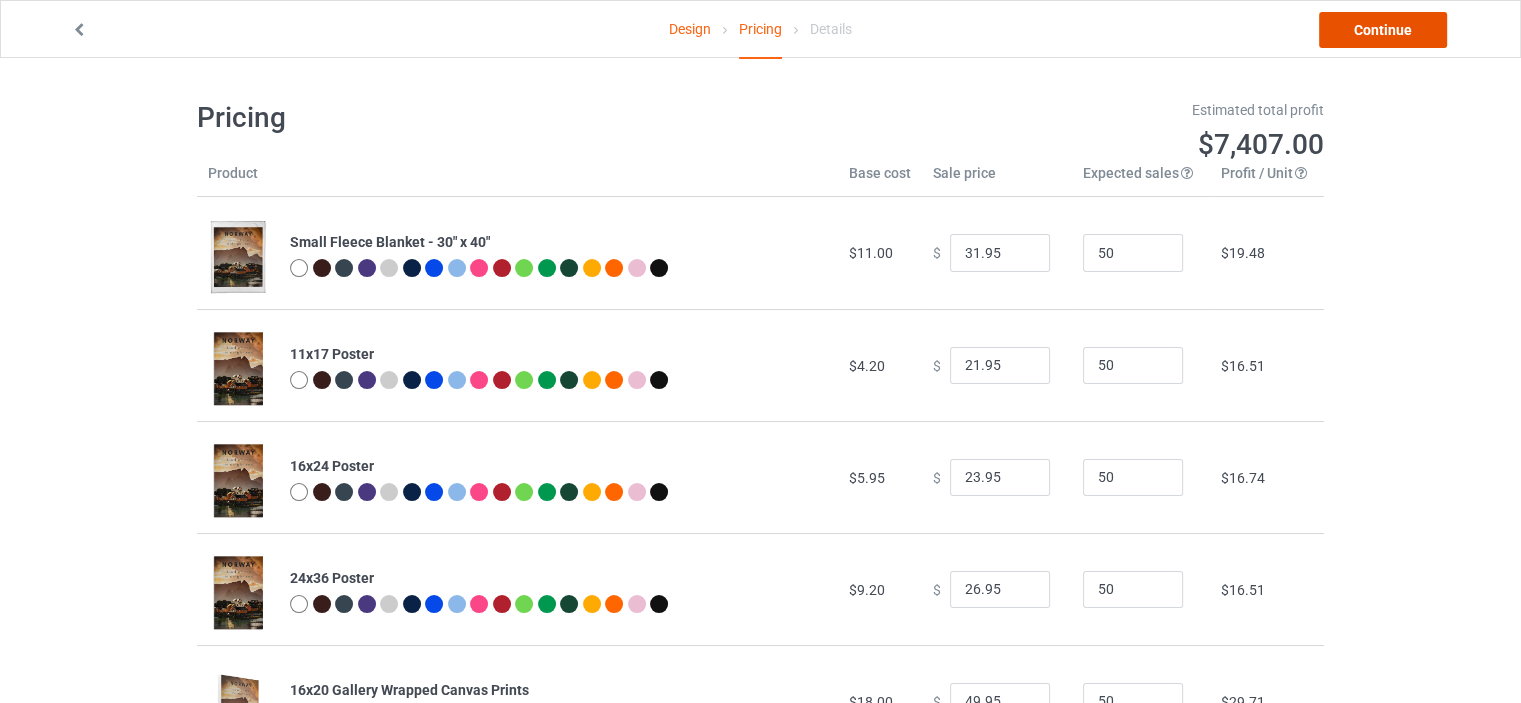 click on "Continue" at bounding box center (1383, 30) 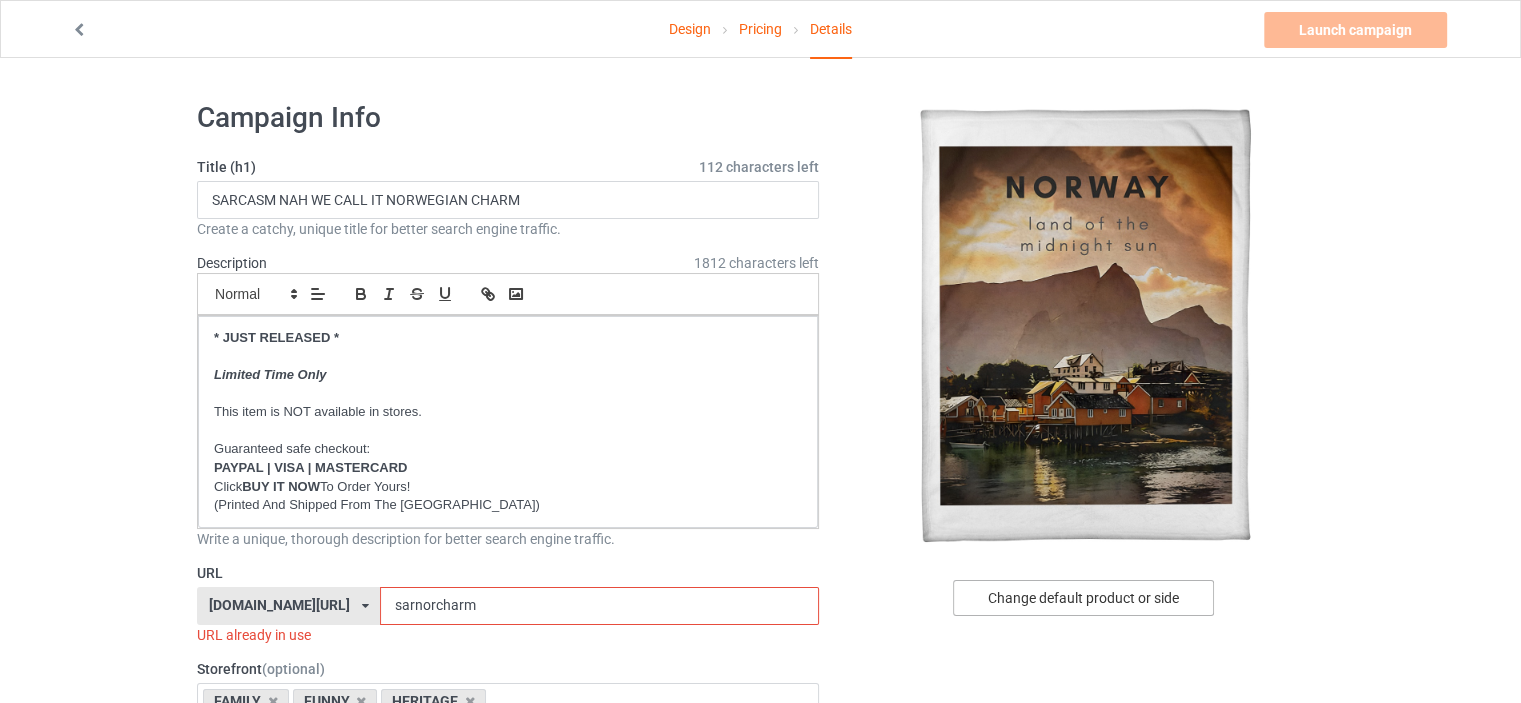 click on "Change default product or side" at bounding box center [1083, 598] 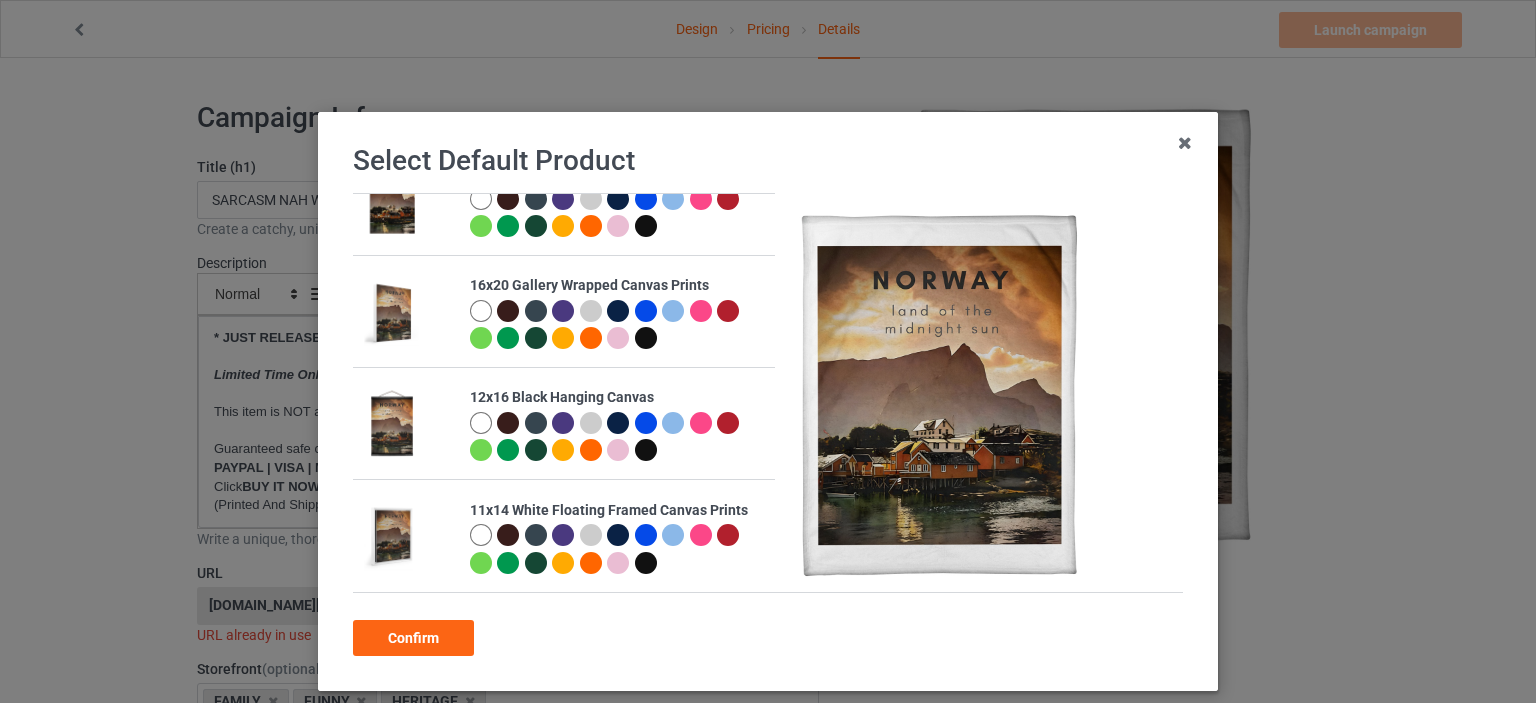 scroll, scrollTop: 292, scrollLeft: 0, axis: vertical 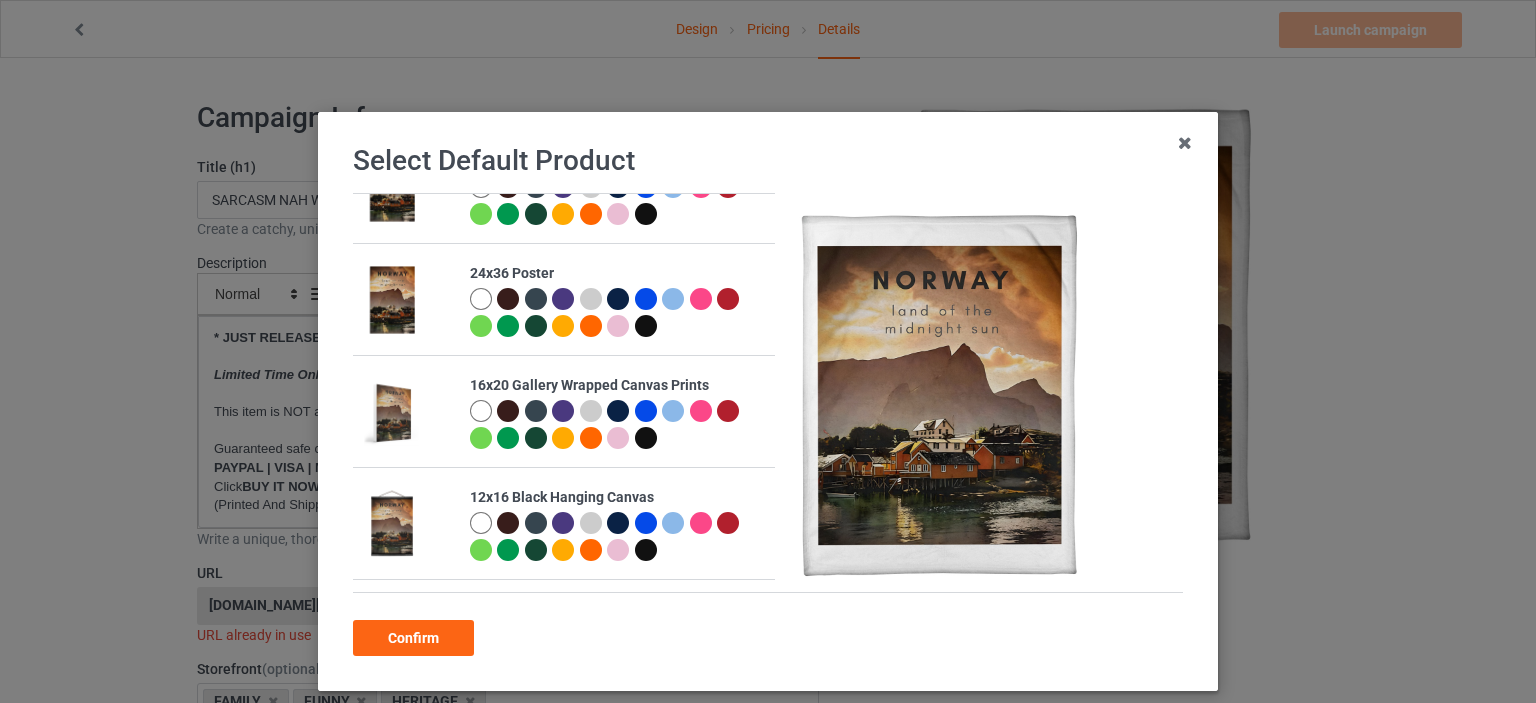 click at bounding box center [481, 411] 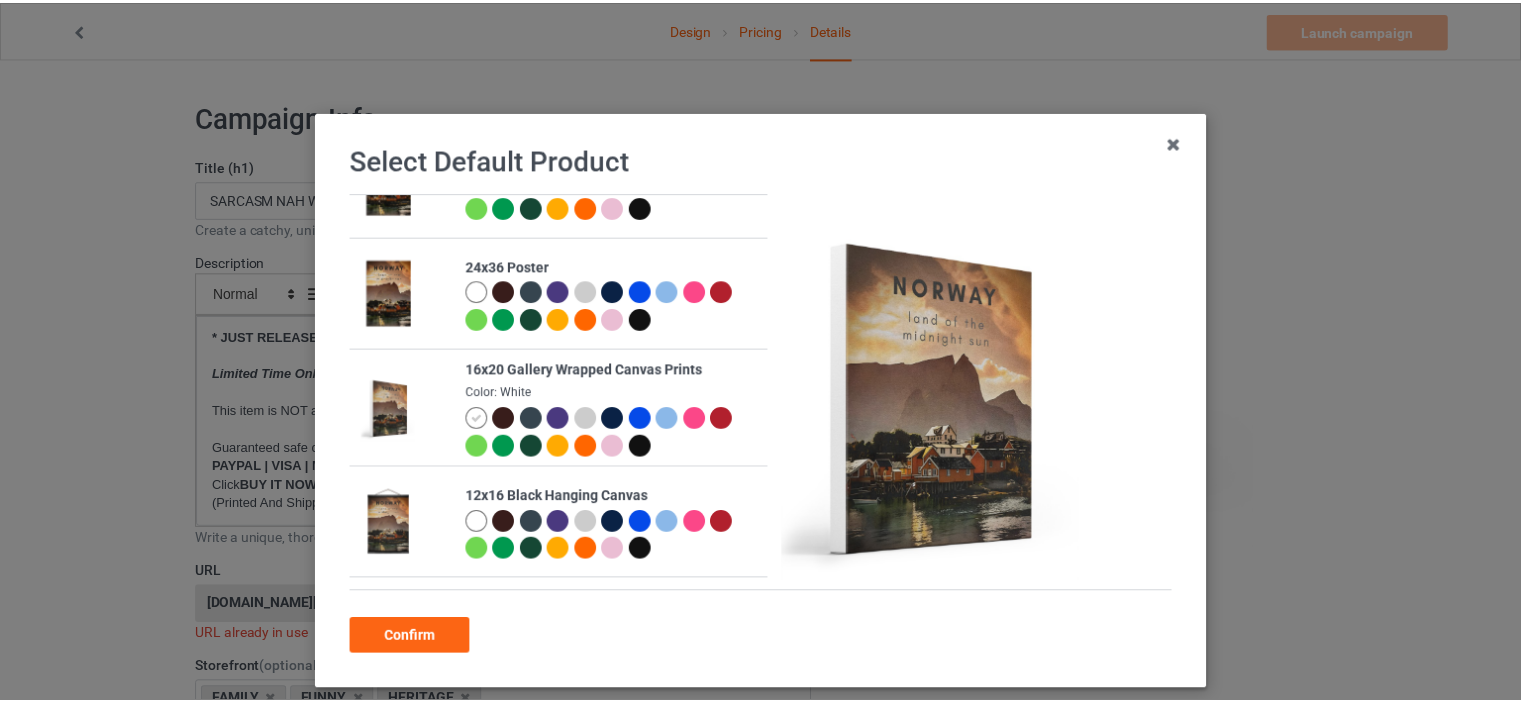 scroll, scrollTop: 286, scrollLeft: 0, axis: vertical 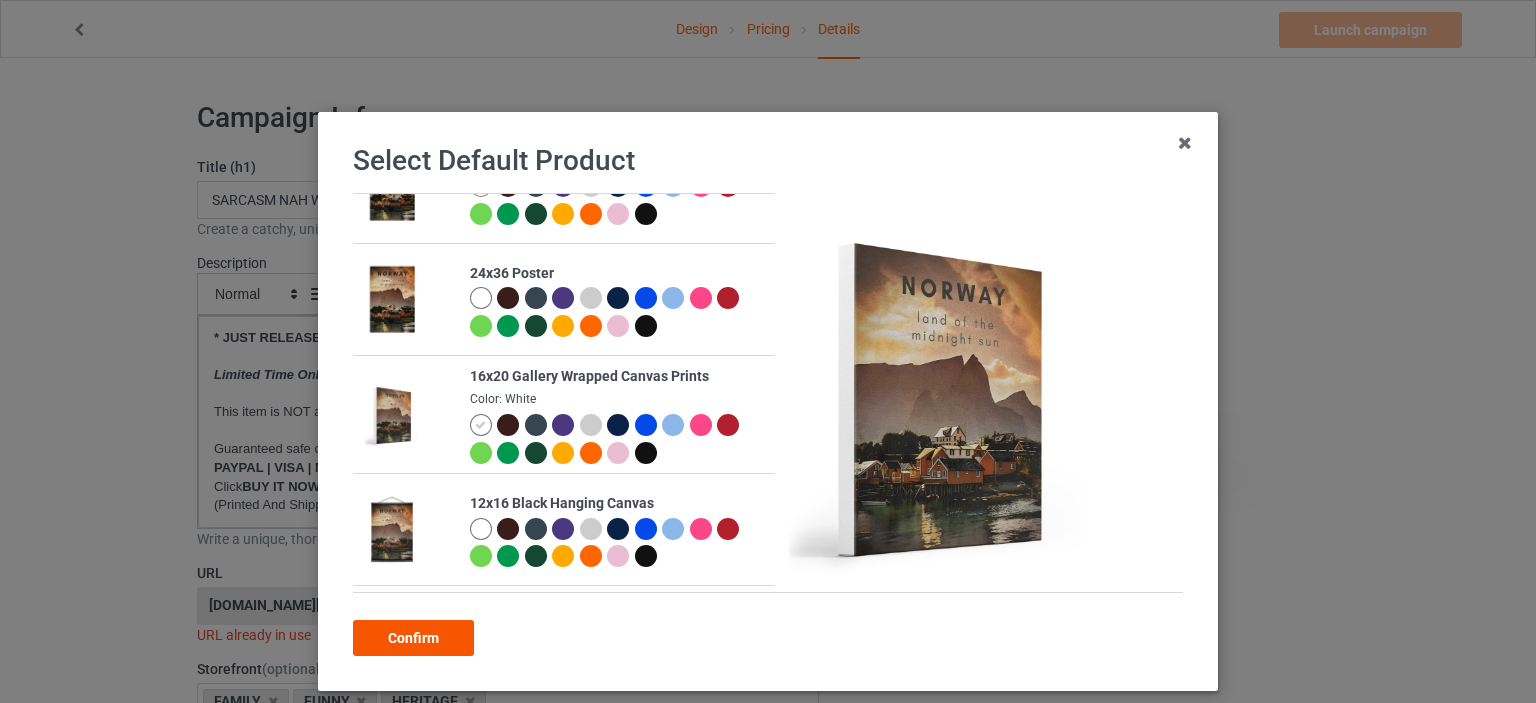click on "Confirm" at bounding box center (413, 638) 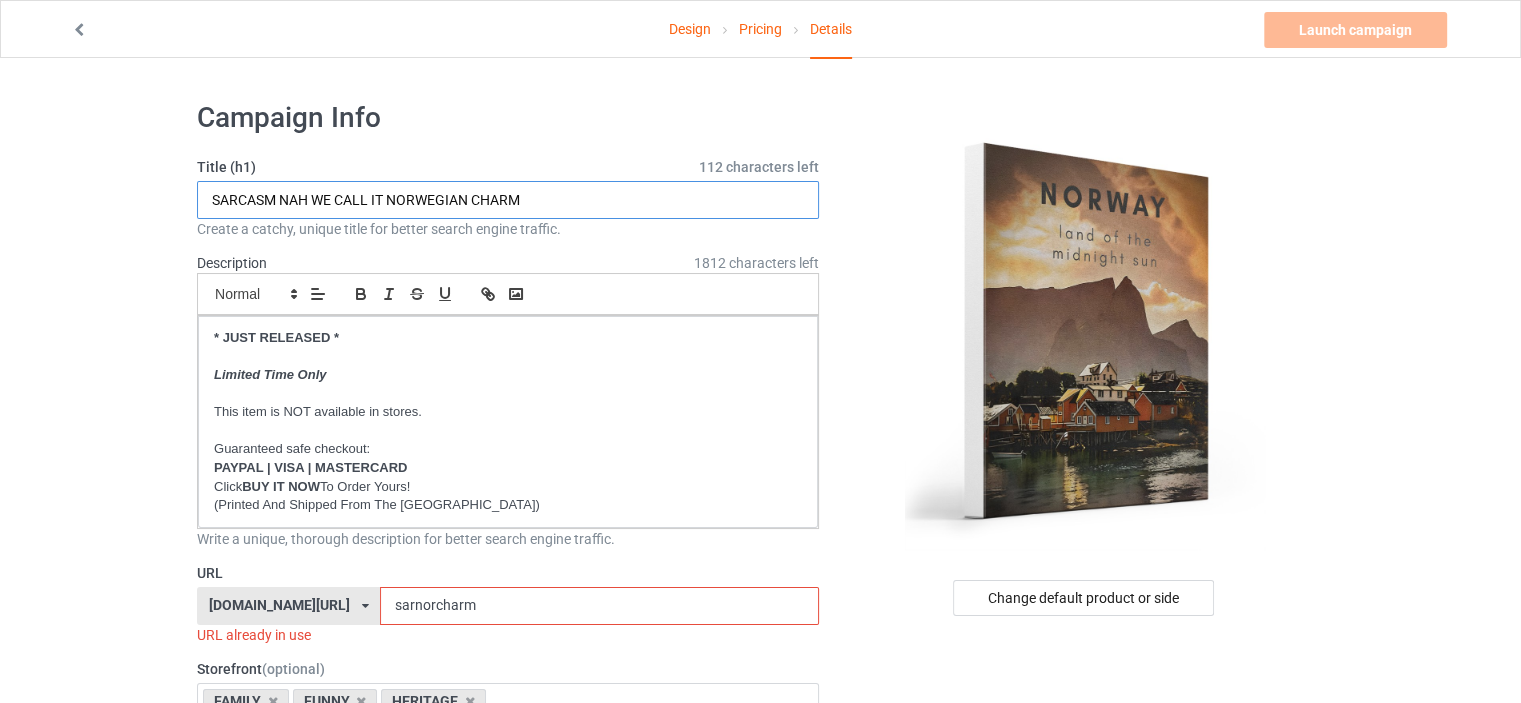 drag, startPoint x: 538, startPoint y: 195, endPoint x: 0, endPoint y: 203, distance: 538.05945 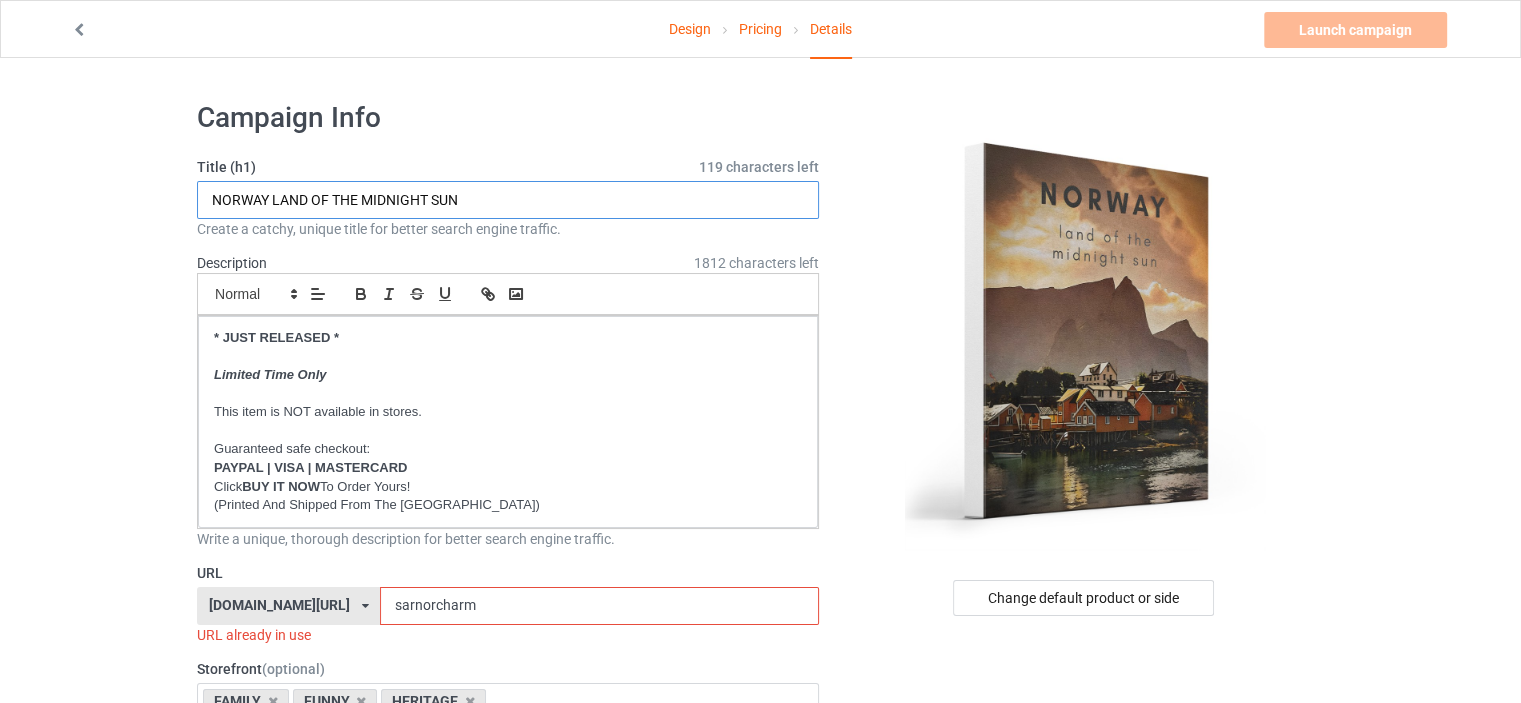 type on "NORWAY LAND OF THE MIDNIGHT SUN" 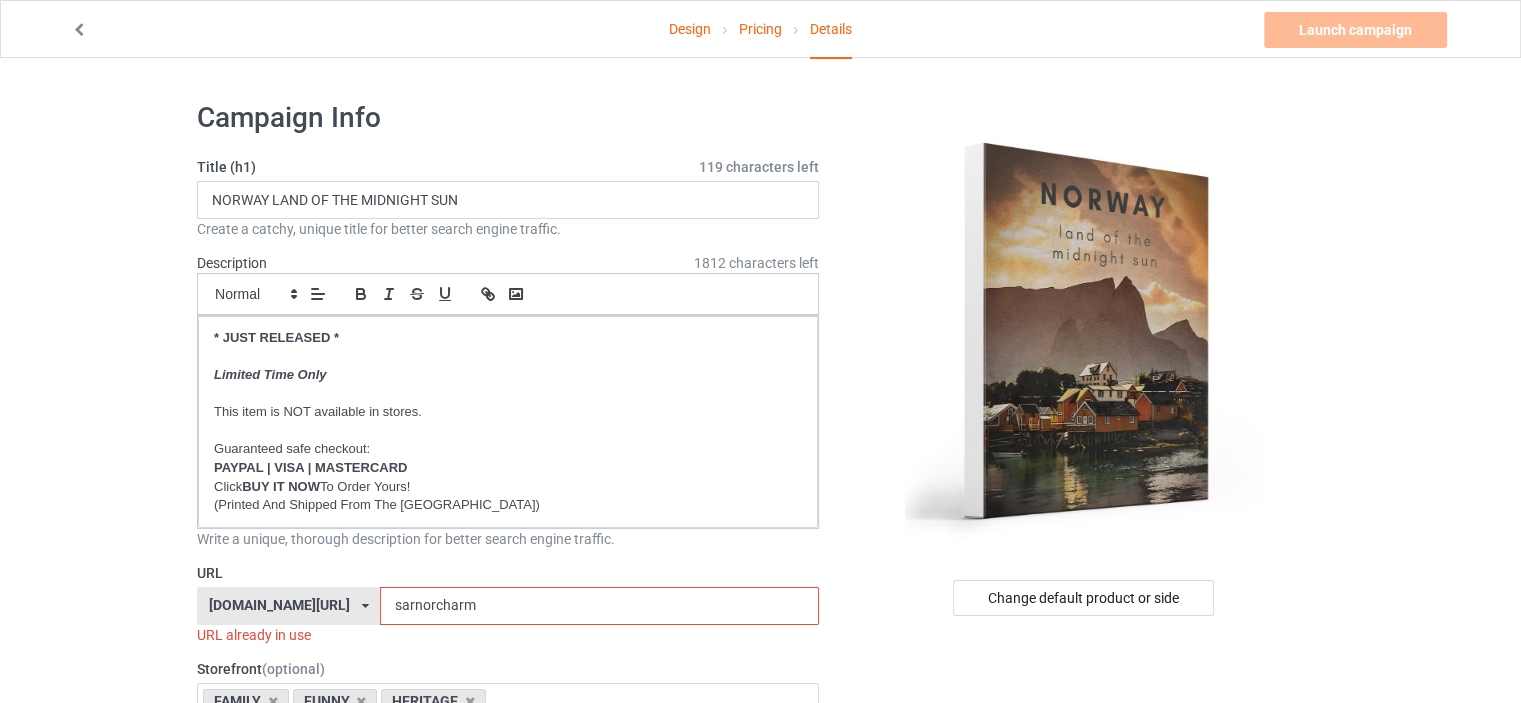 click on "Design Pricing Details Launch campaign Invalid campaign URL Campaign Info Title (h1) 119   characters left NORWAY LAND OF THE MIDNIGHT SUN Create a catchy, unique title for better search engine traffic. Description 1812   characters left       Small Normal Large Big Huge                                                                                     * JUST RELEASED * Limited Time Only This item is NOT available in stores. Guaranteed safe checkout: PAYPAL | VISA | MASTERCARD Click  BUY IT NOW  To Order Yours! (Printed And Shipped From The USA) Write a unique, thorough description for better search engine traffic. URL ilovemynorway.com/ britishlook.net/ danishlegends.com/ familyworldgifts.com/ finnishlegends.com/ funnyteeworld.com/ ilovemyaustralia.com/ ilovemycanada.net/ ilovemydenmark.com/ ilovemyfinland.com/ ilovemyfrance.com/ ilovemygermany.com/ ilovemygnomes.com/ ilovemyireland.com/ ilovemyitaly.com/ ilovemynetherlands.com/ ilovemynorway.com/ ilovemypoland.com/ ilovemyredhair.net/ ilovemysweden.com/" at bounding box center (760, 1168) 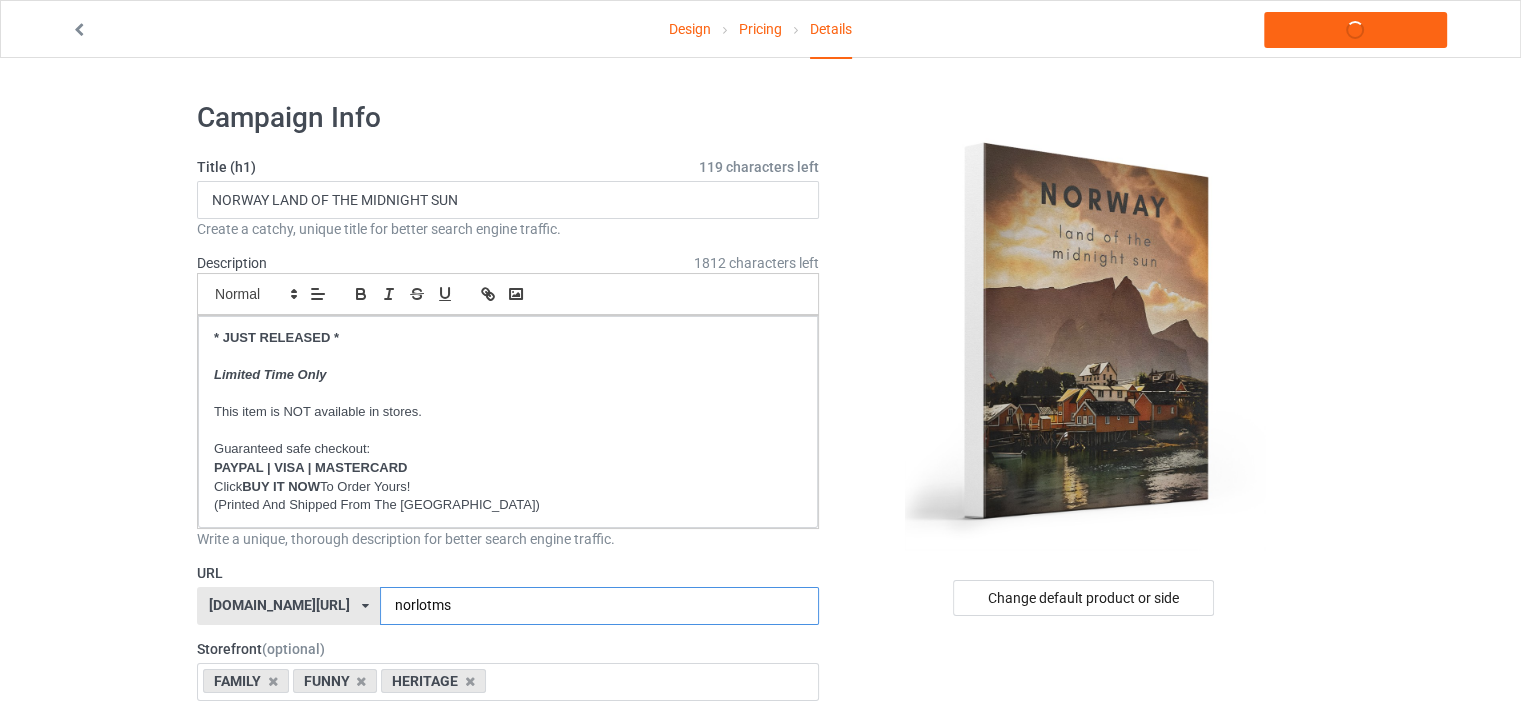 type on "norlotms" 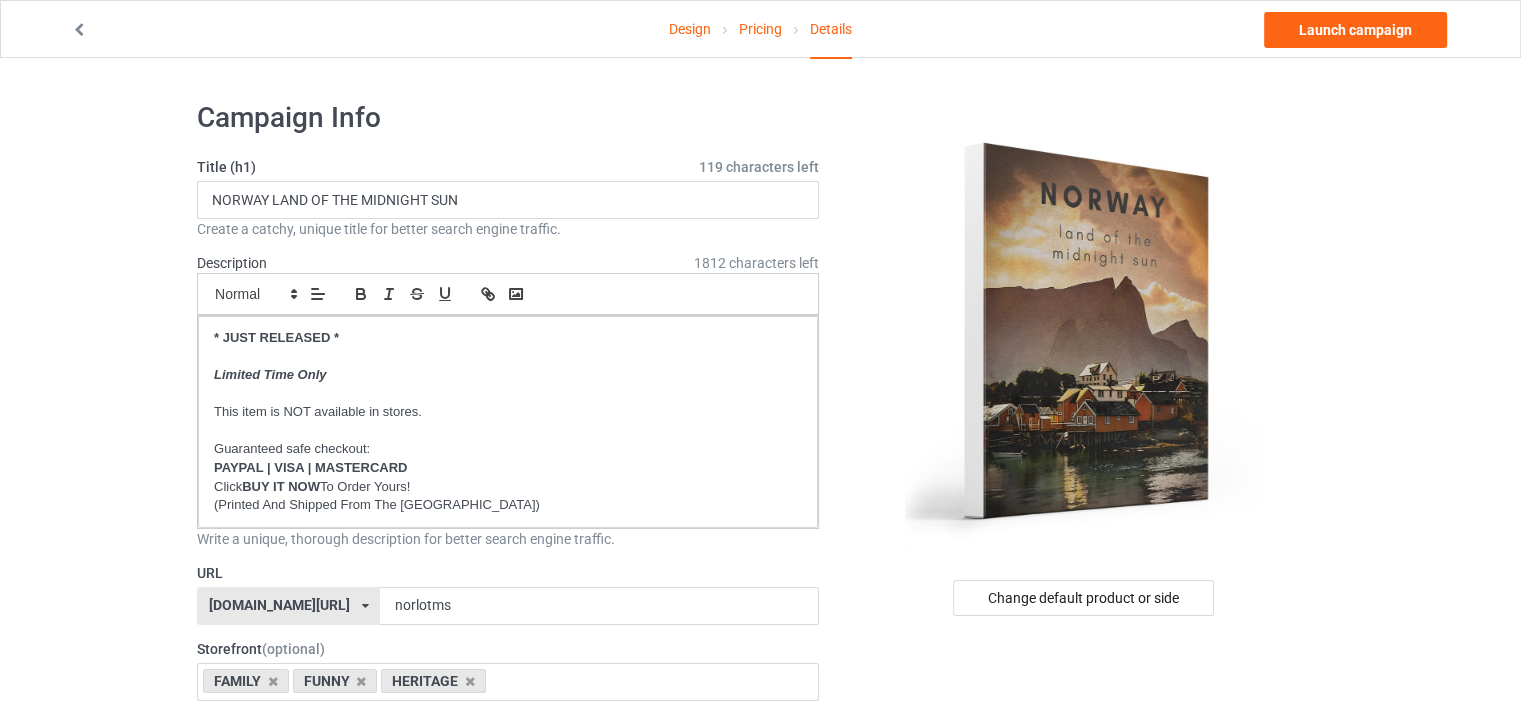 click on "Design Pricing Details Launch campaign Campaign Info Title (h1) 119   characters left NORWAY LAND OF THE MIDNIGHT SUN Create a catchy, unique title for better search engine traffic. Description 1812   characters left       Small Normal Large Big Huge                                                                                     * JUST RELEASED * Limited Time Only This item is NOT available in stores. Guaranteed safe checkout: PAYPAL | VISA | MASTERCARD Click  BUY IT NOW  To Order Yours! (Printed And Shipped From The USA) Write a unique, thorough description for better search engine traffic. URL ilovemynorway.com/ britishlook.net/ danishlegends.com/ familyworldgifts.com/ finnishlegends.com/ funnyteeworld.com/ ilovemyaustralia.com/ ilovemycanada.net/ ilovemydenmark.com/ ilovemyfinland.com/ ilovemyfrance.com/ ilovemygermany.com/ ilovemygnomes.com/ ilovemyireland.com/ ilovemyitaly.com/ ilovemynetherlands.com/ ilovemynorway.com/ ilovemypoland.com/ ilovemyredhair.net/ ilovemyscotland.com/ ilovemysweden.com/" at bounding box center (760, 1158) 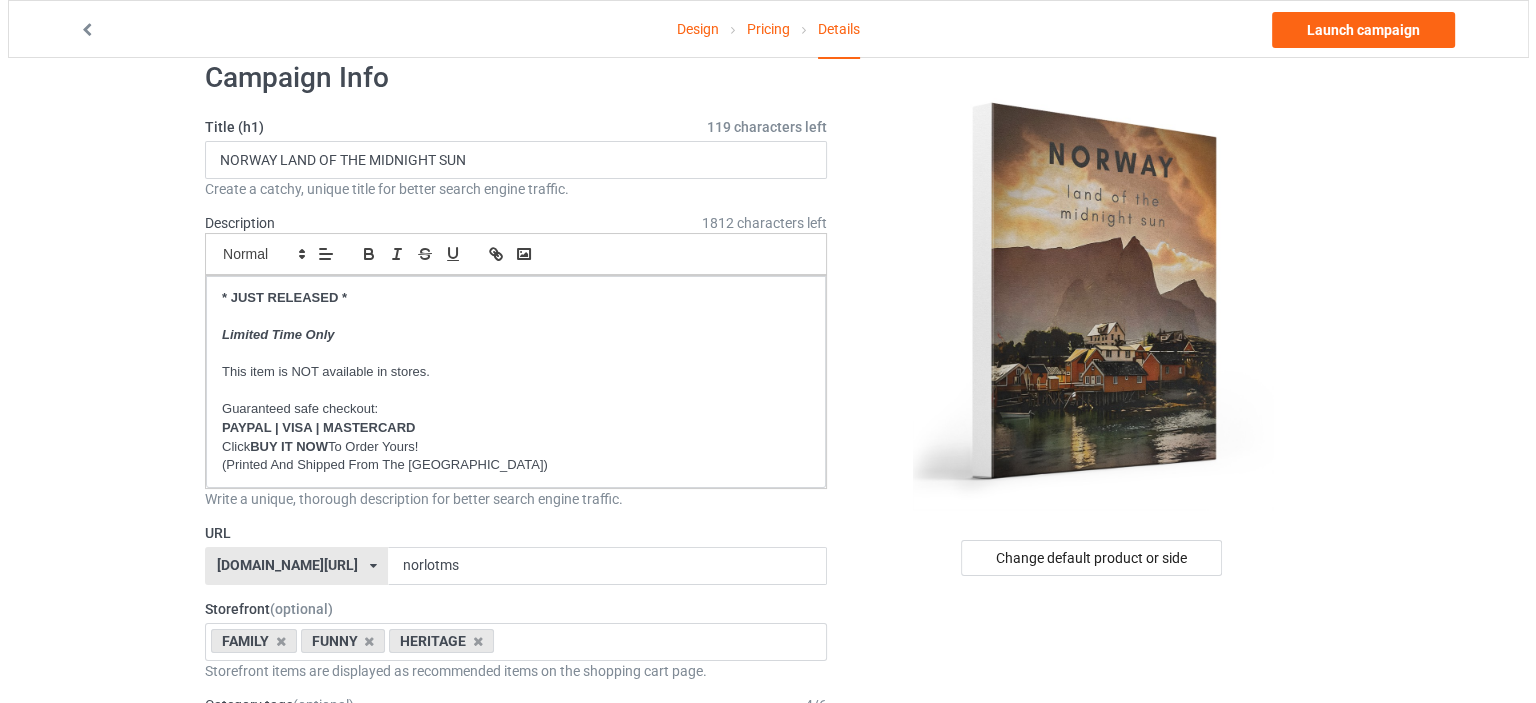 scroll, scrollTop: 0, scrollLeft: 0, axis: both 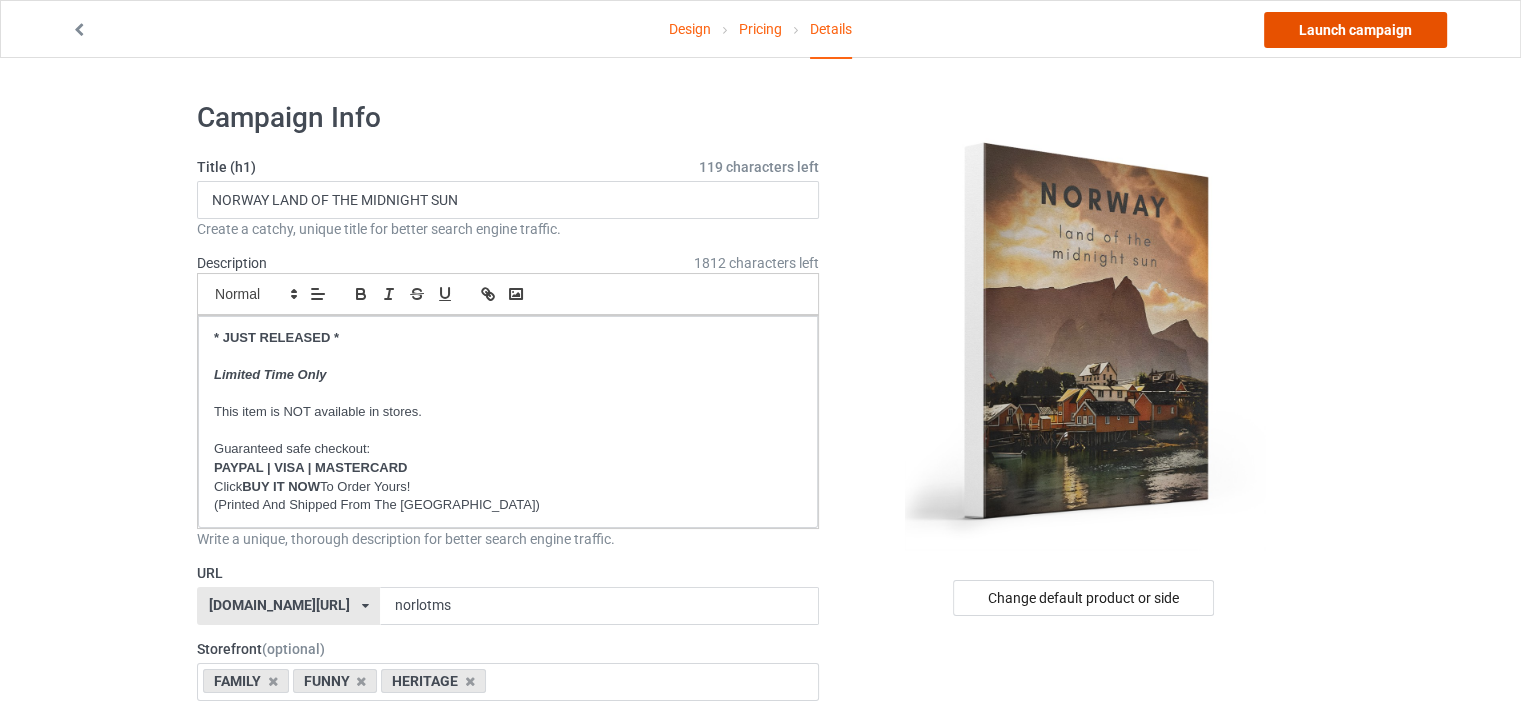click on "Launch campaign" at bounding box center [1355, 30] 